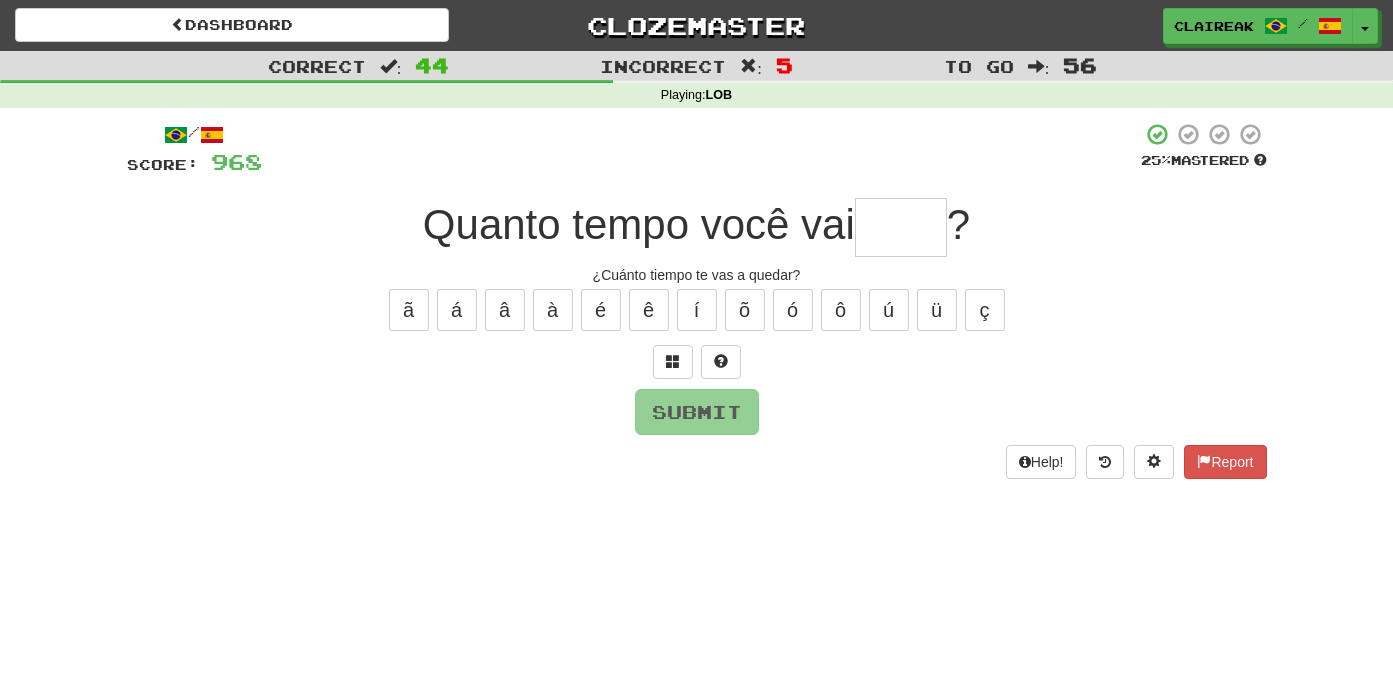 scroll, scrollTop: 0, scrollLeft: 0, axis: both 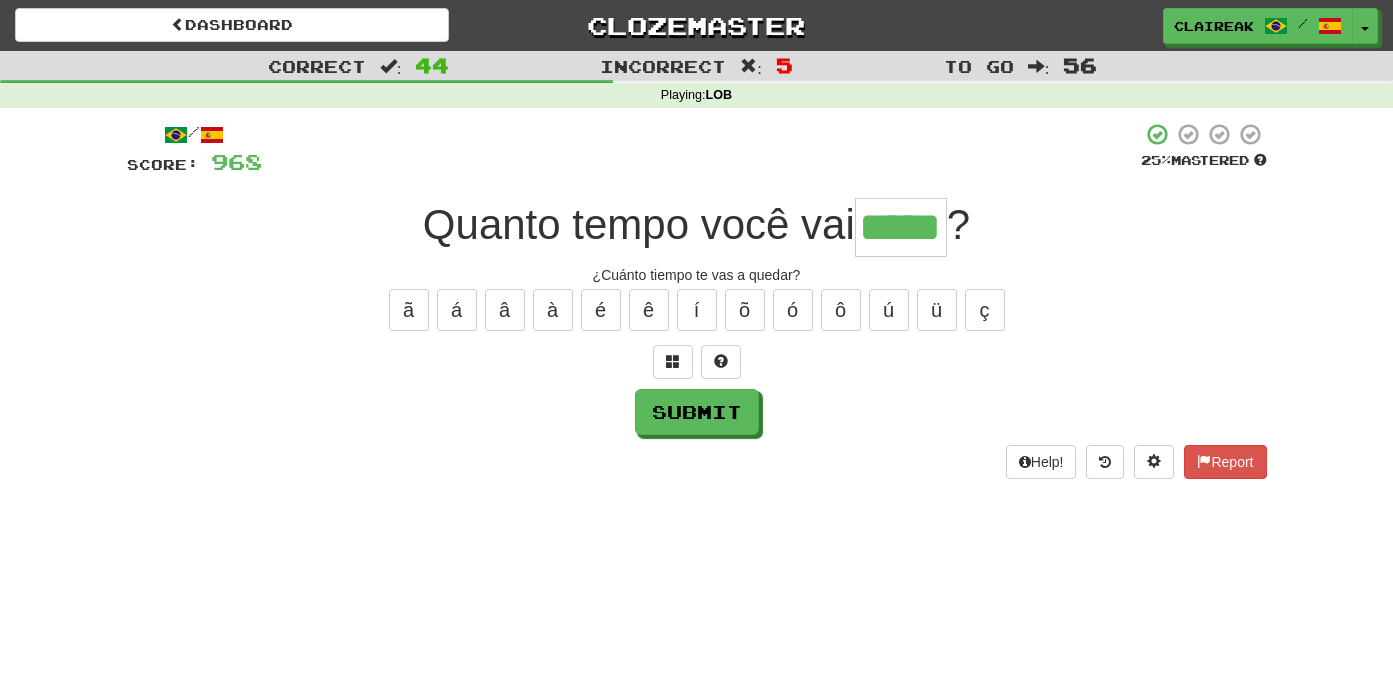 type on "*****" 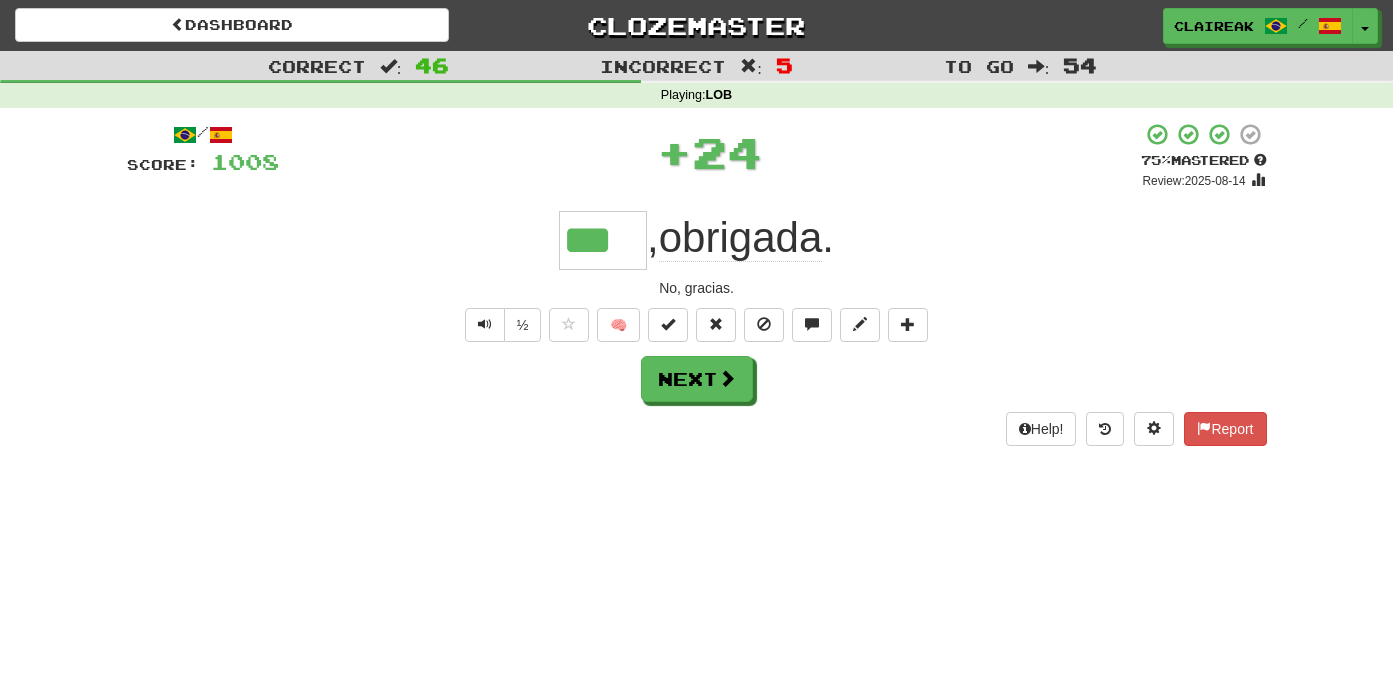 type on "***" 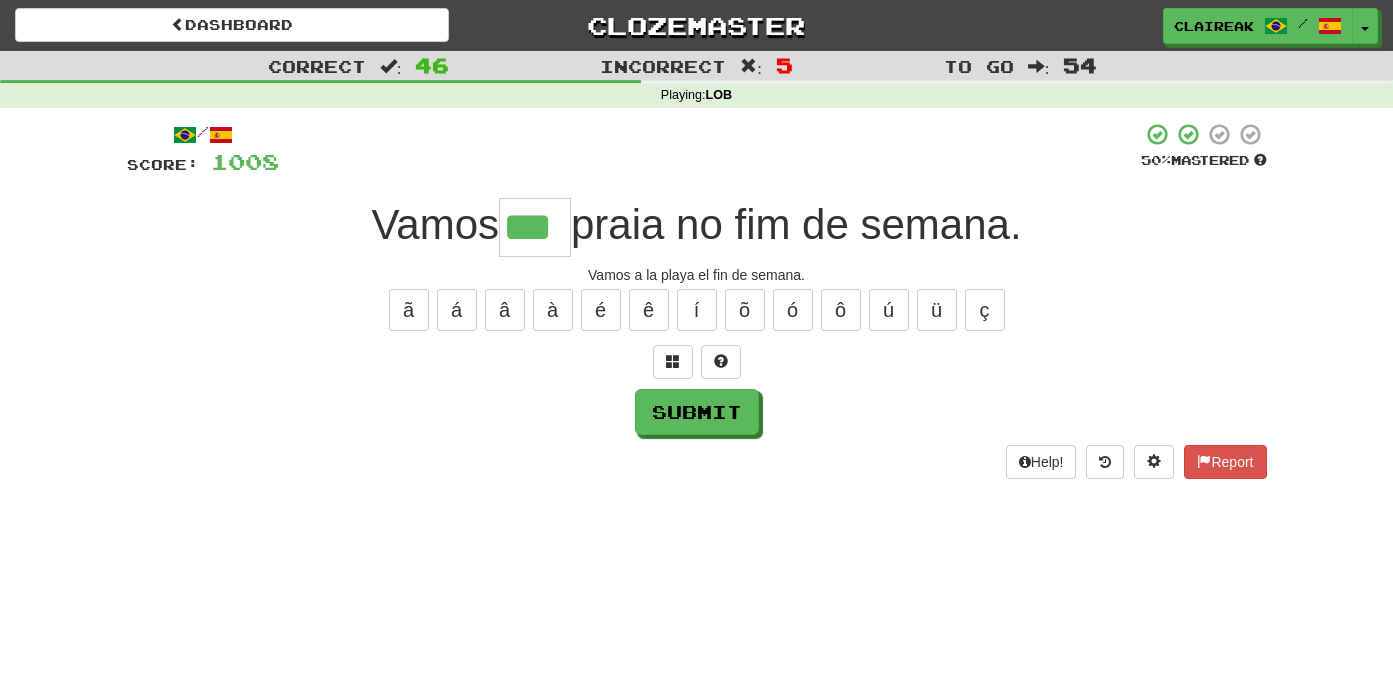 type on "***" 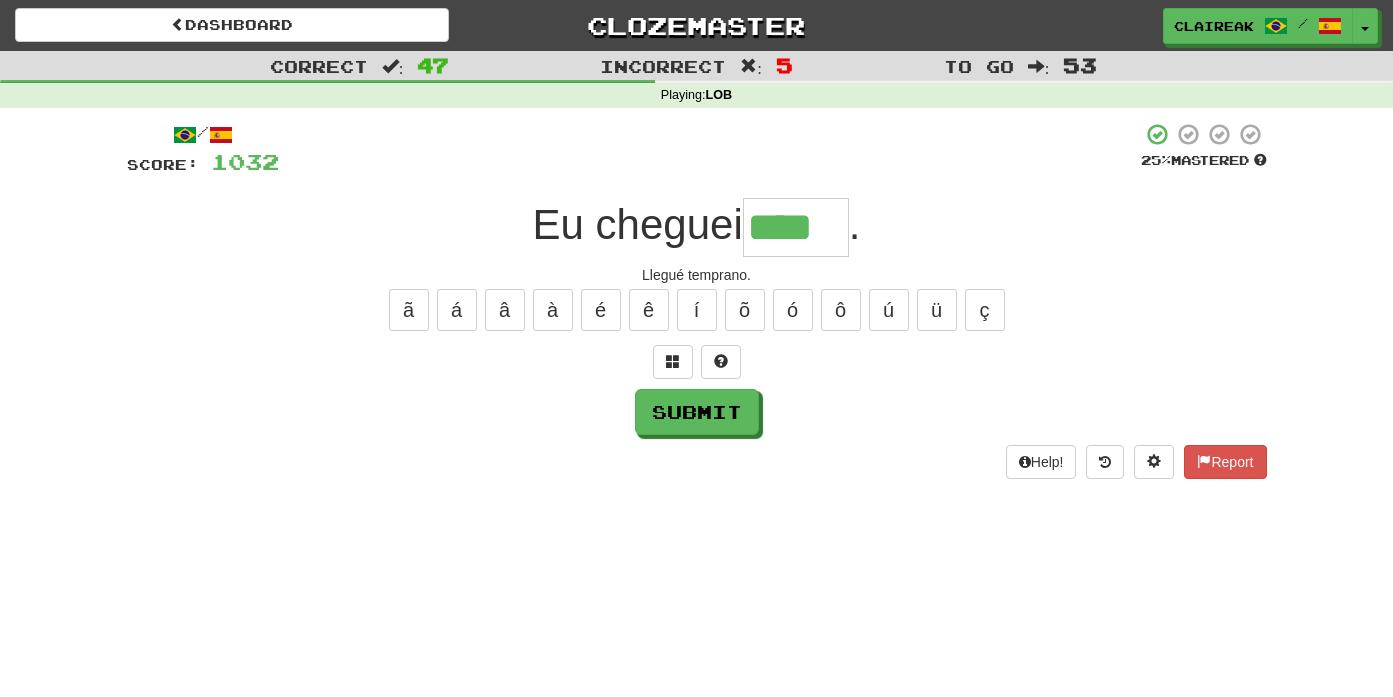 type on "****" 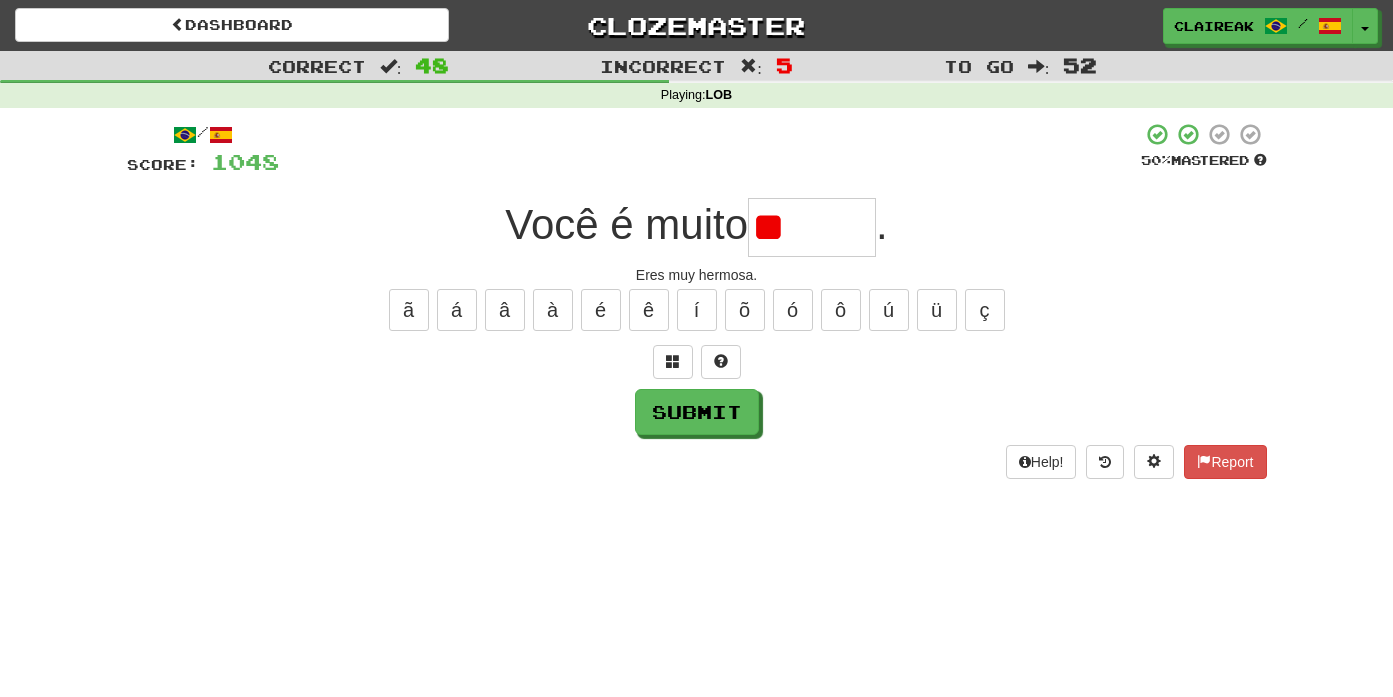 type on "*" 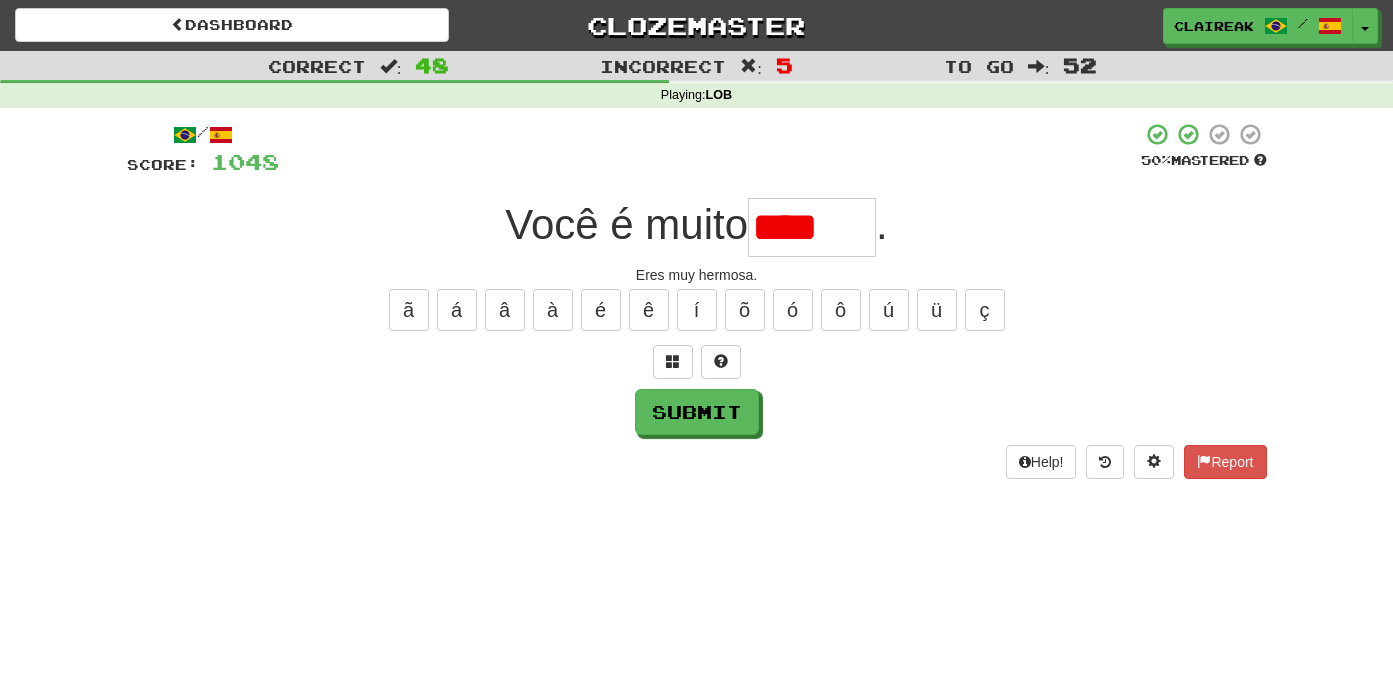 type on "*****" 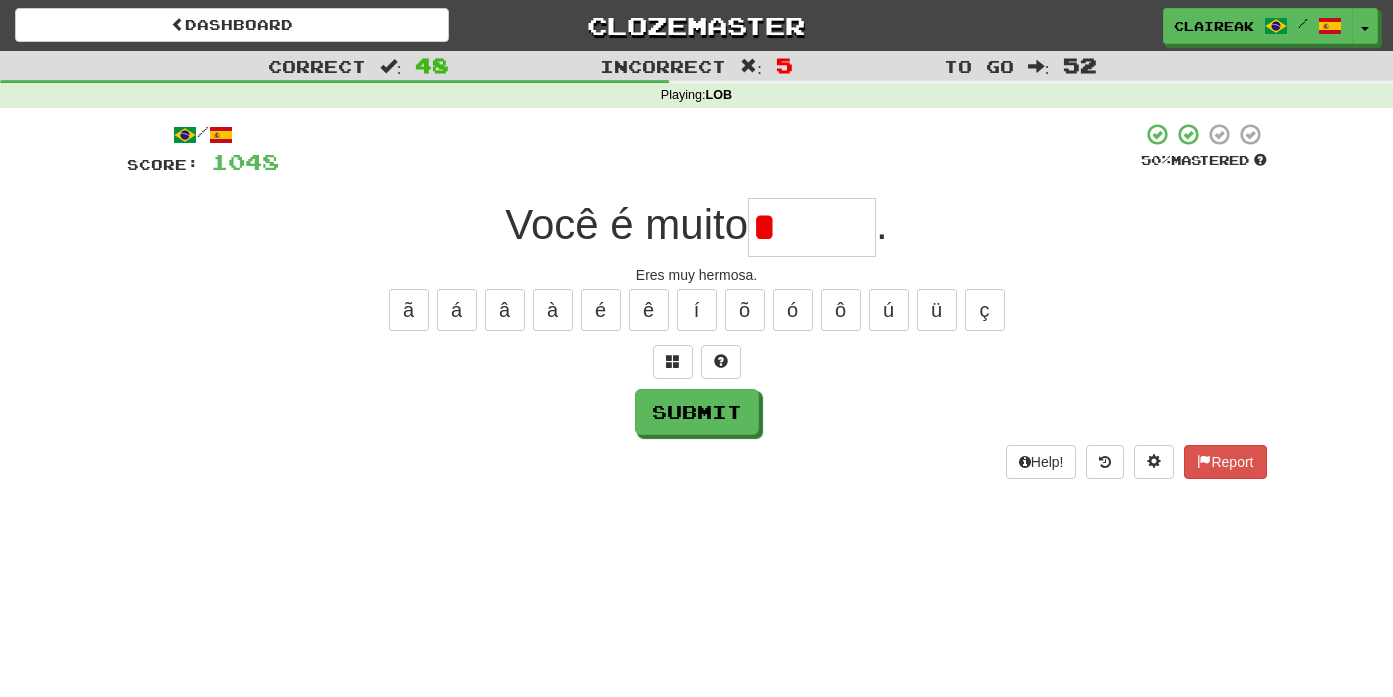 type on "******" 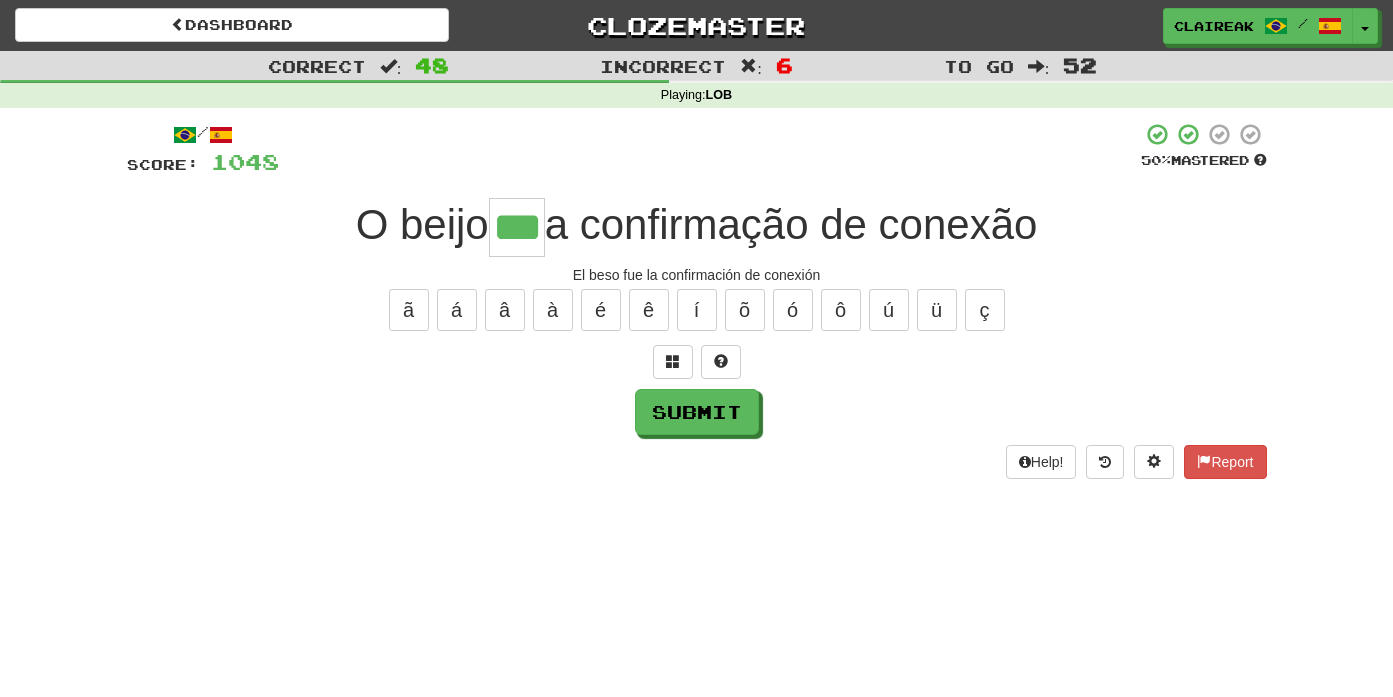 type on "***" 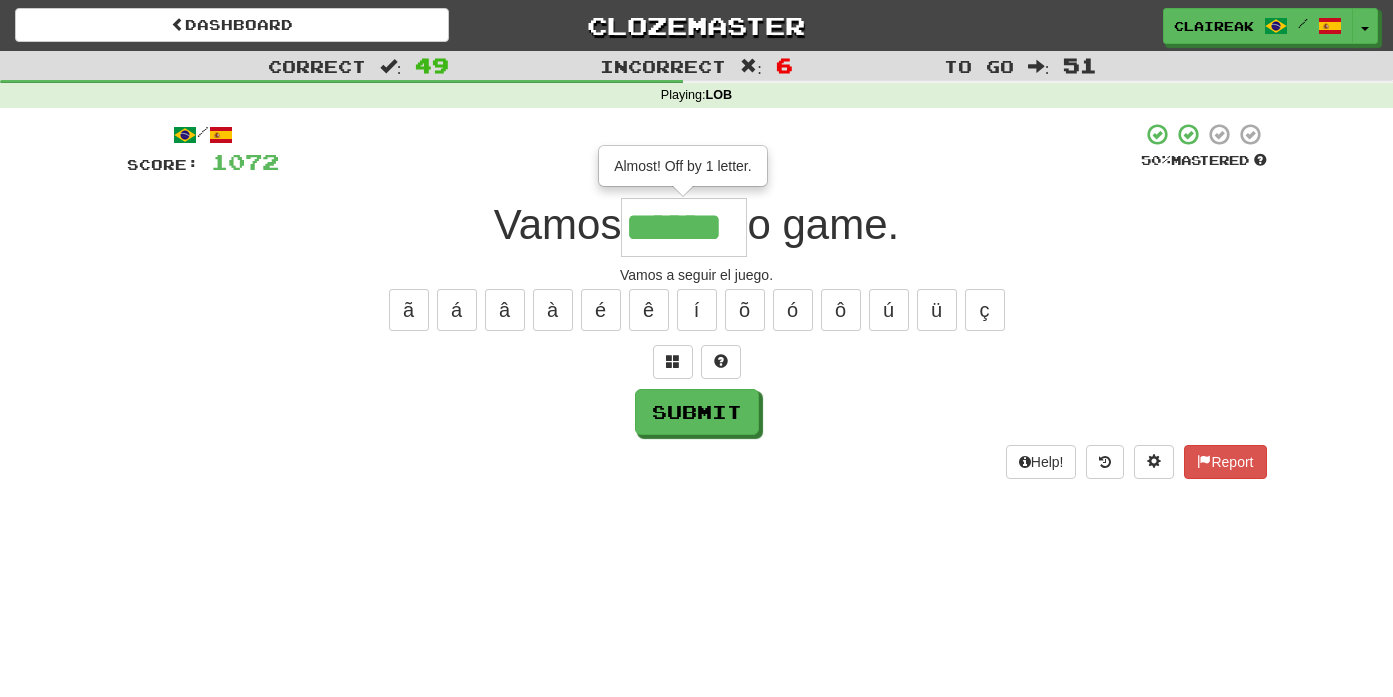 type on "******" 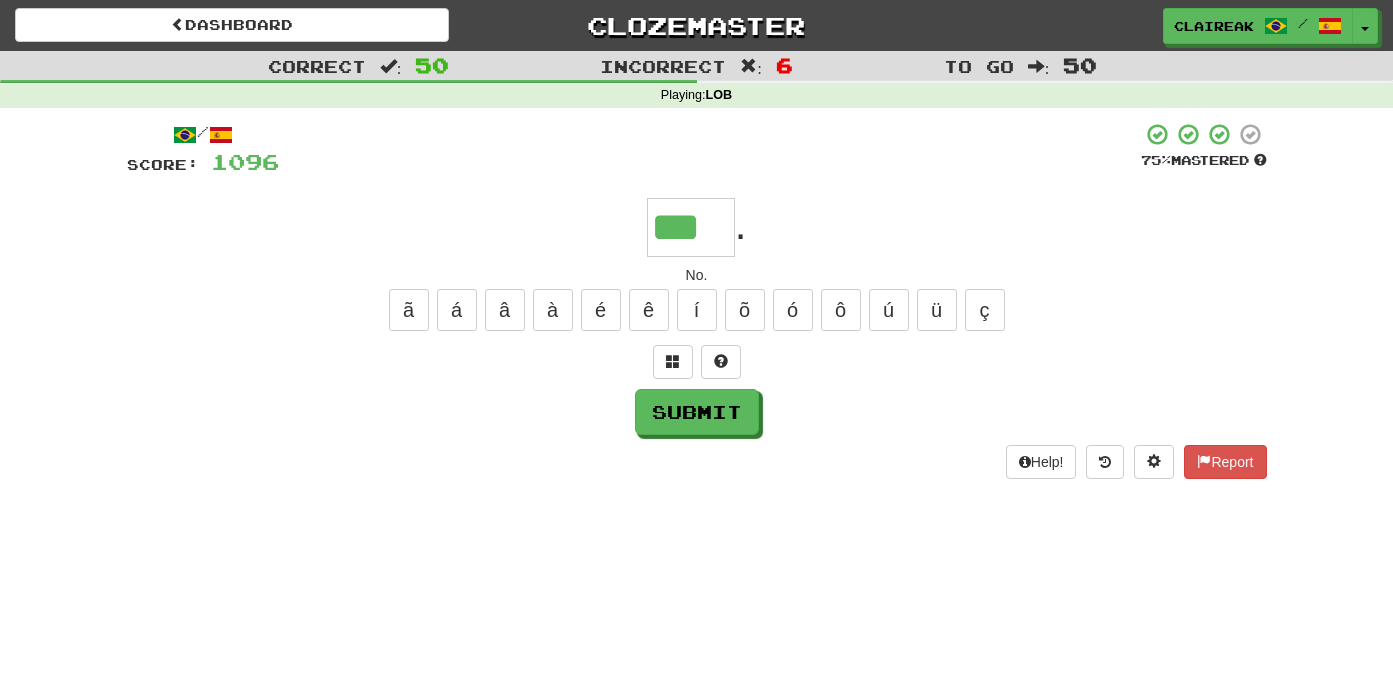 type on "***" 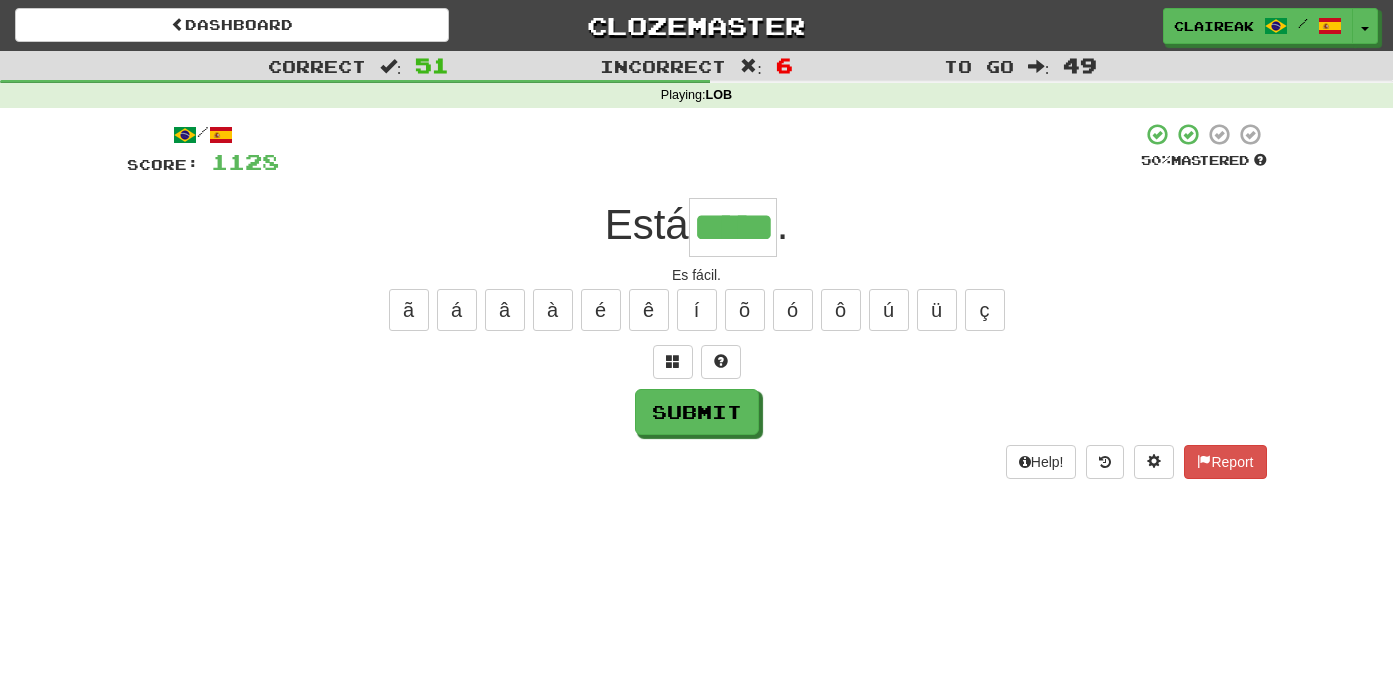 type on "*****" 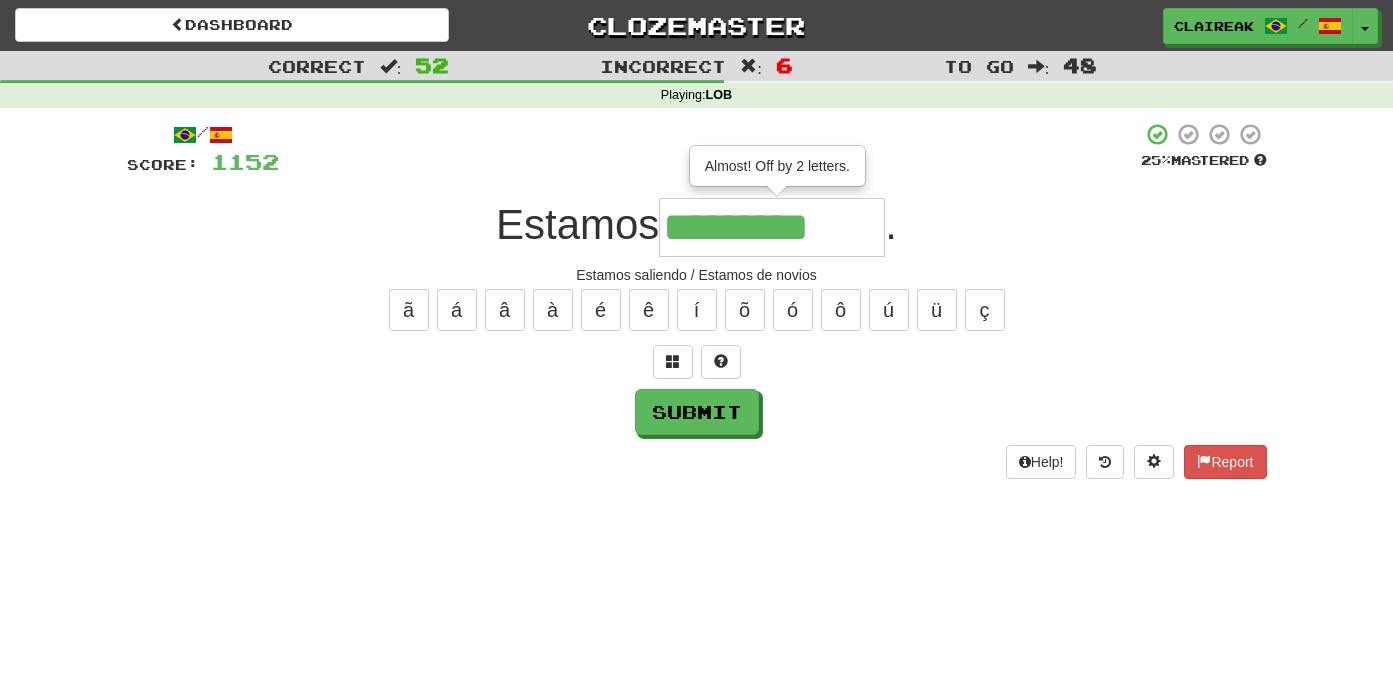 type on "*********" 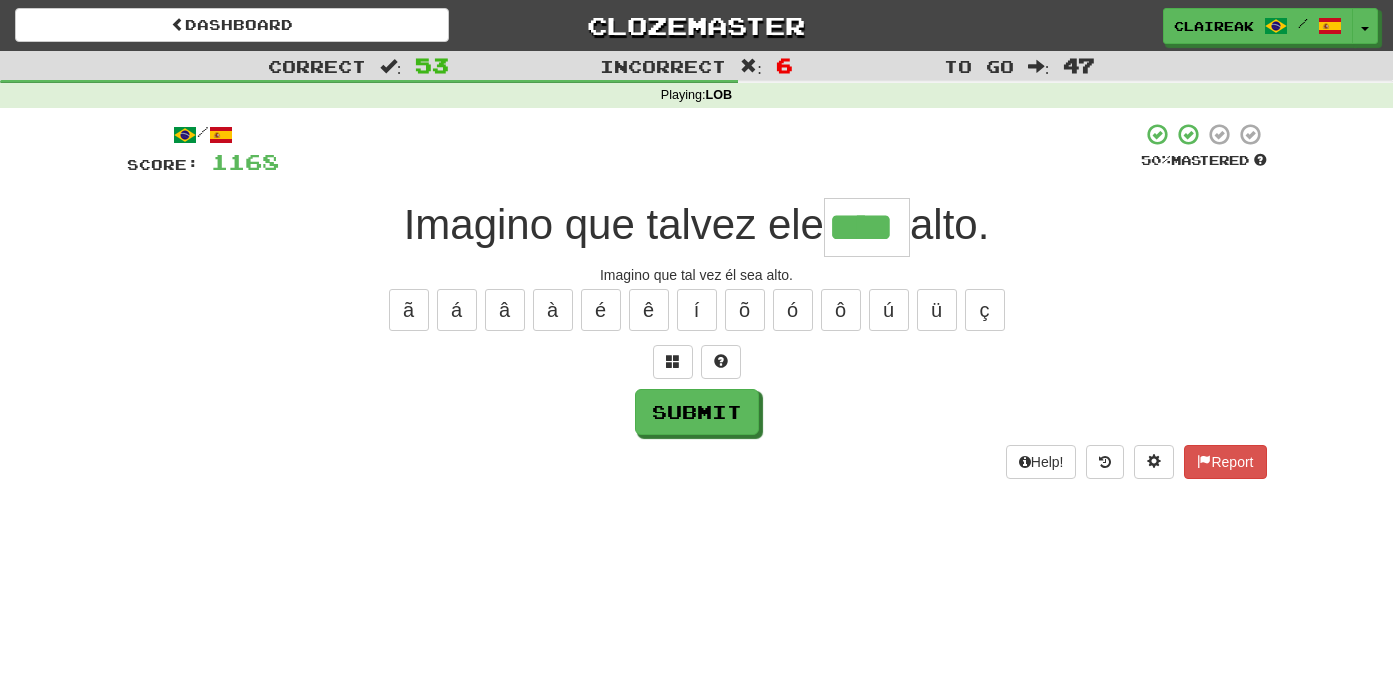 type on "****" 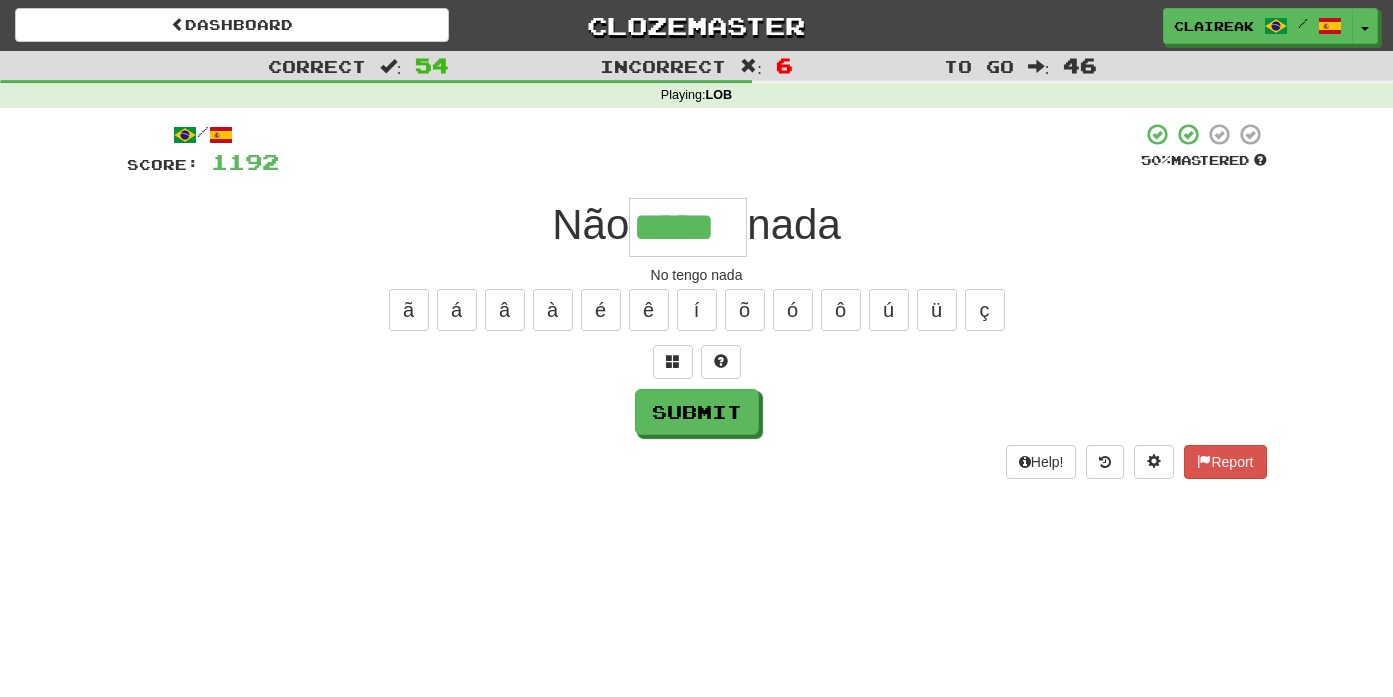 type on "*****" 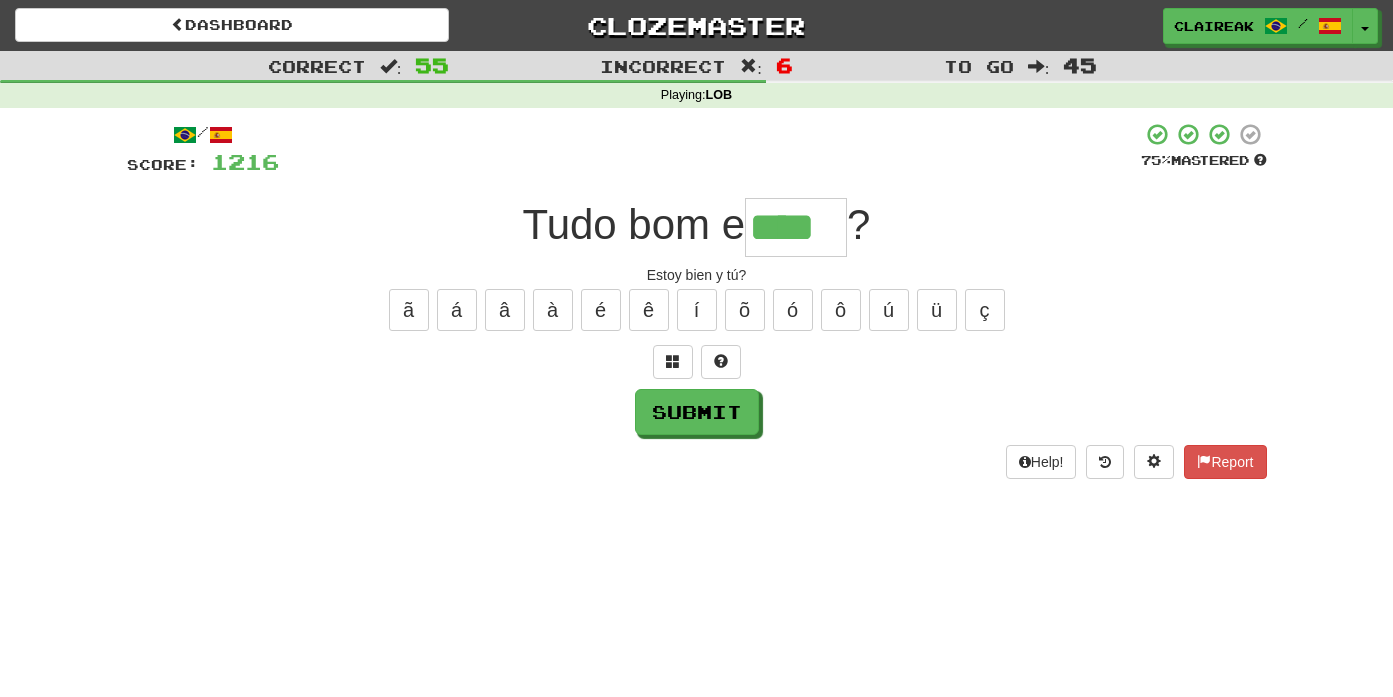 type on "****" 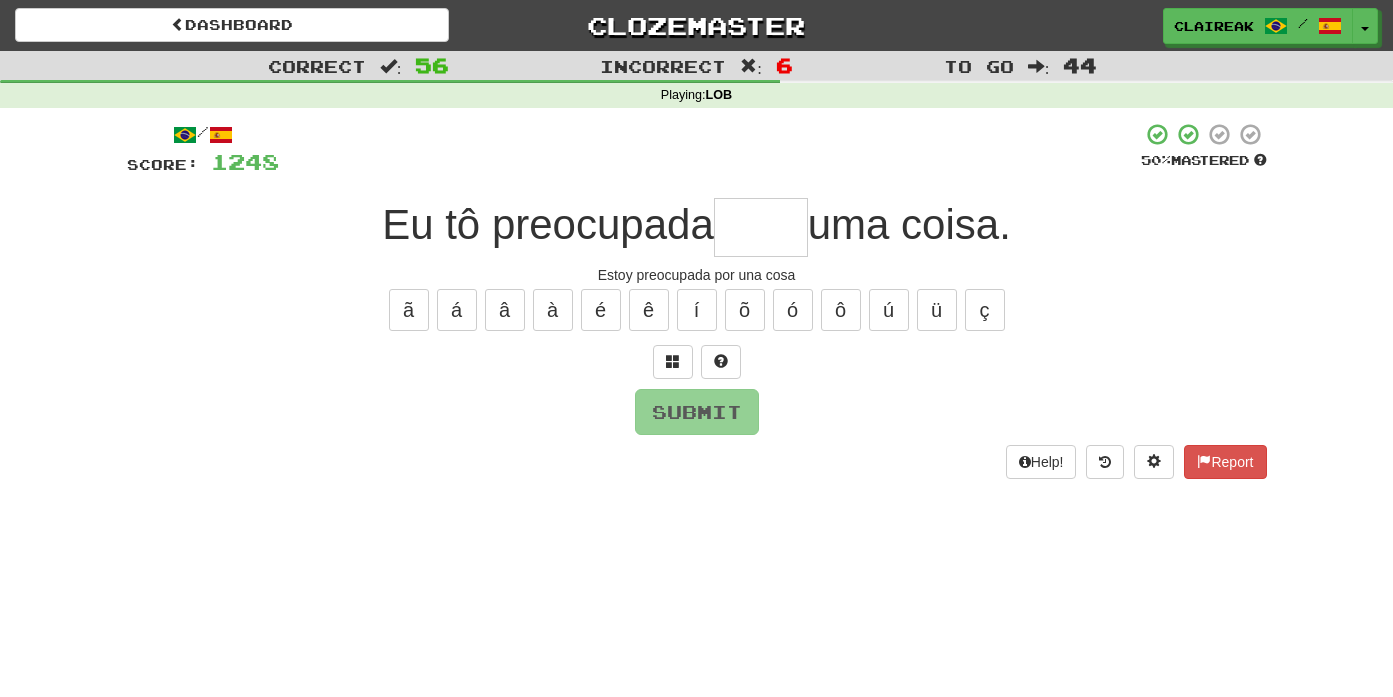 type on "*" 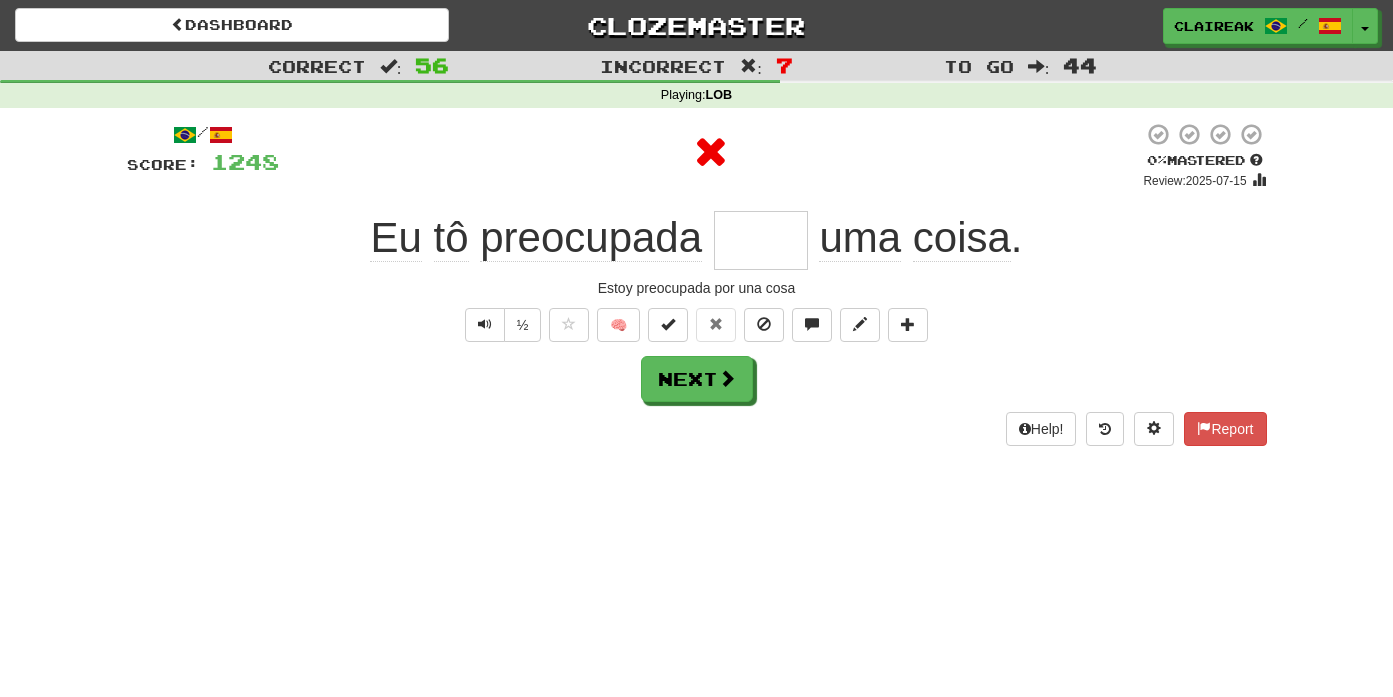 type on "***" 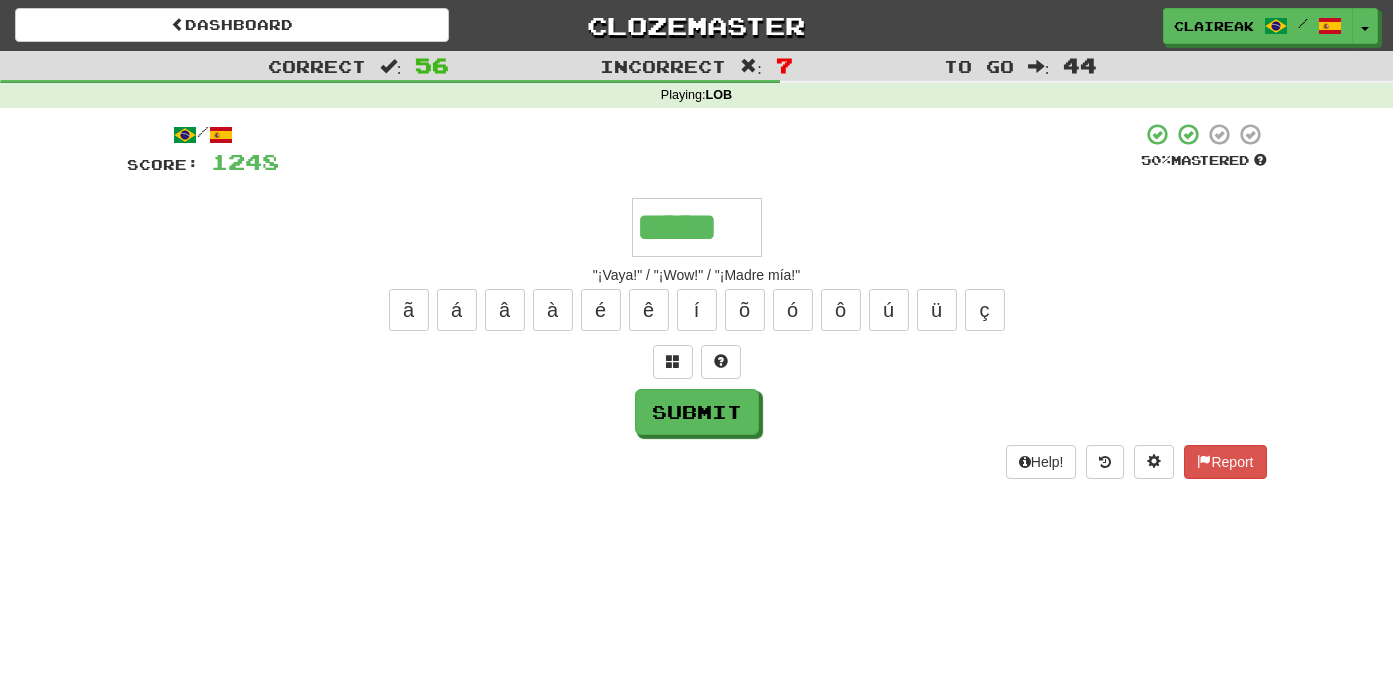 type on "*****" 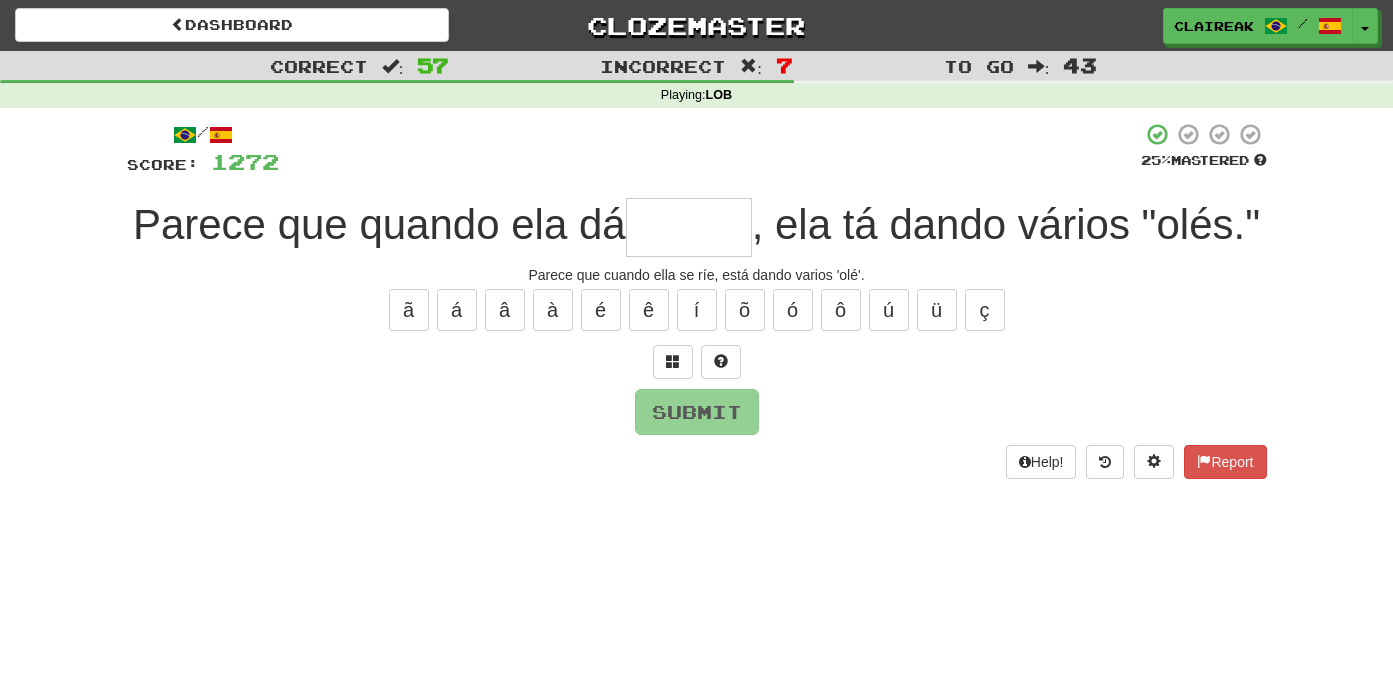 type on "*" 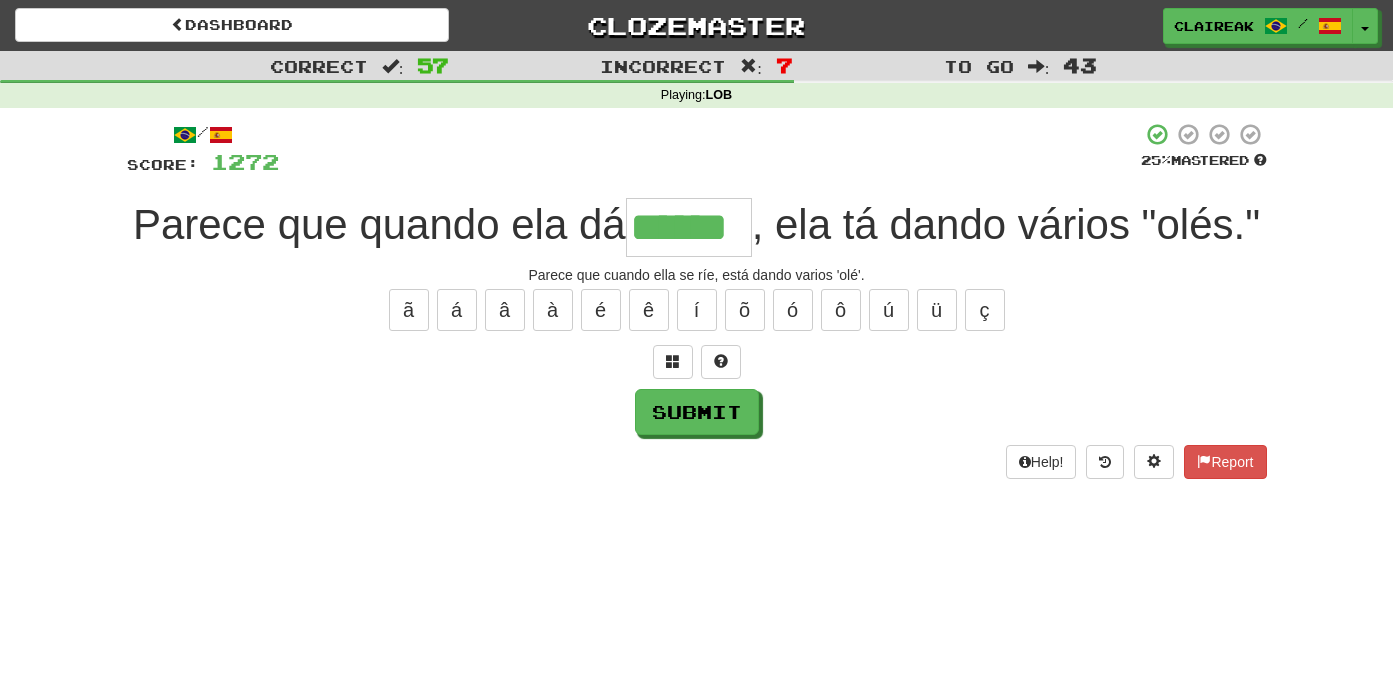 type on "******" 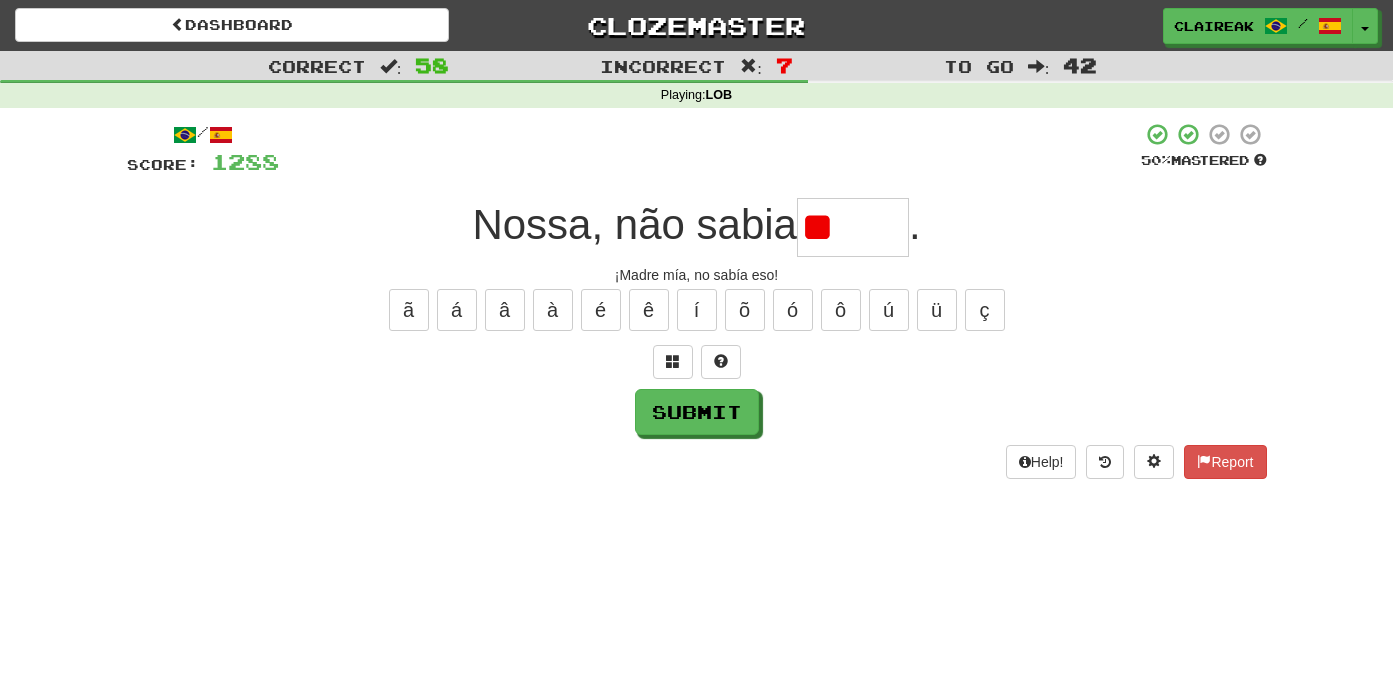 type on "*" 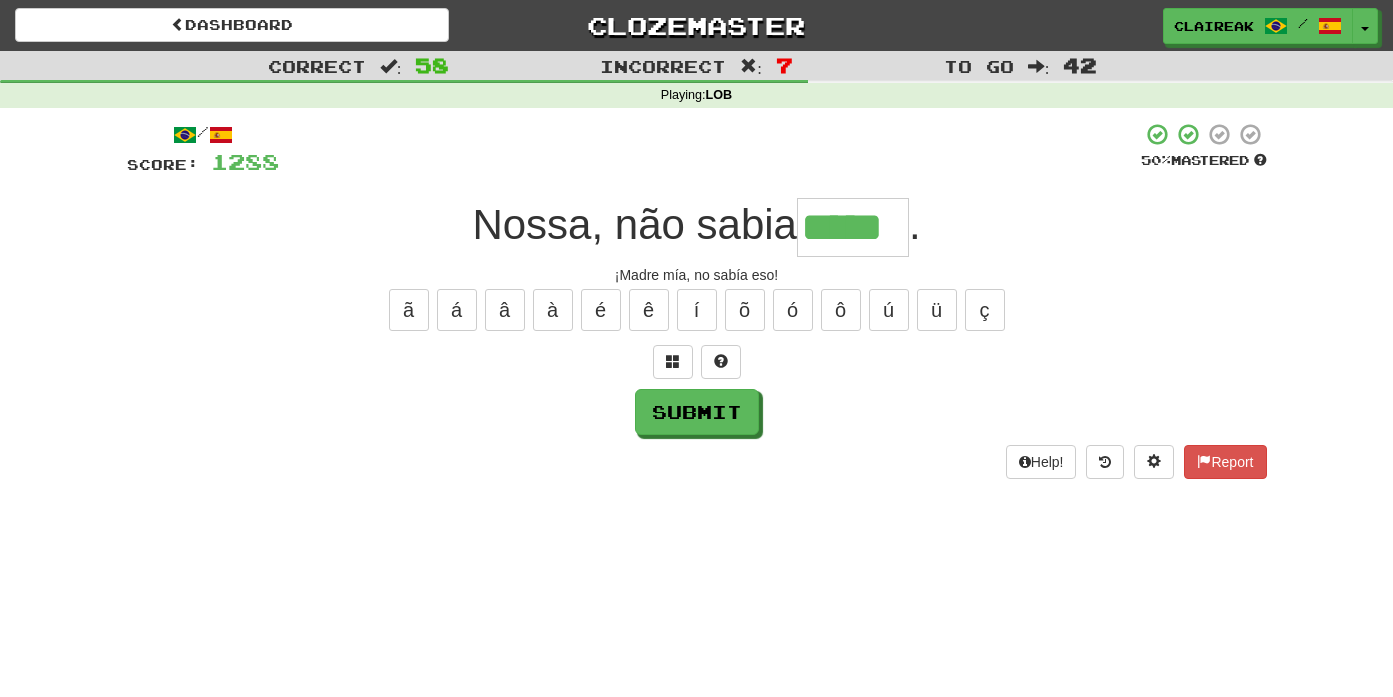 type on "*****" 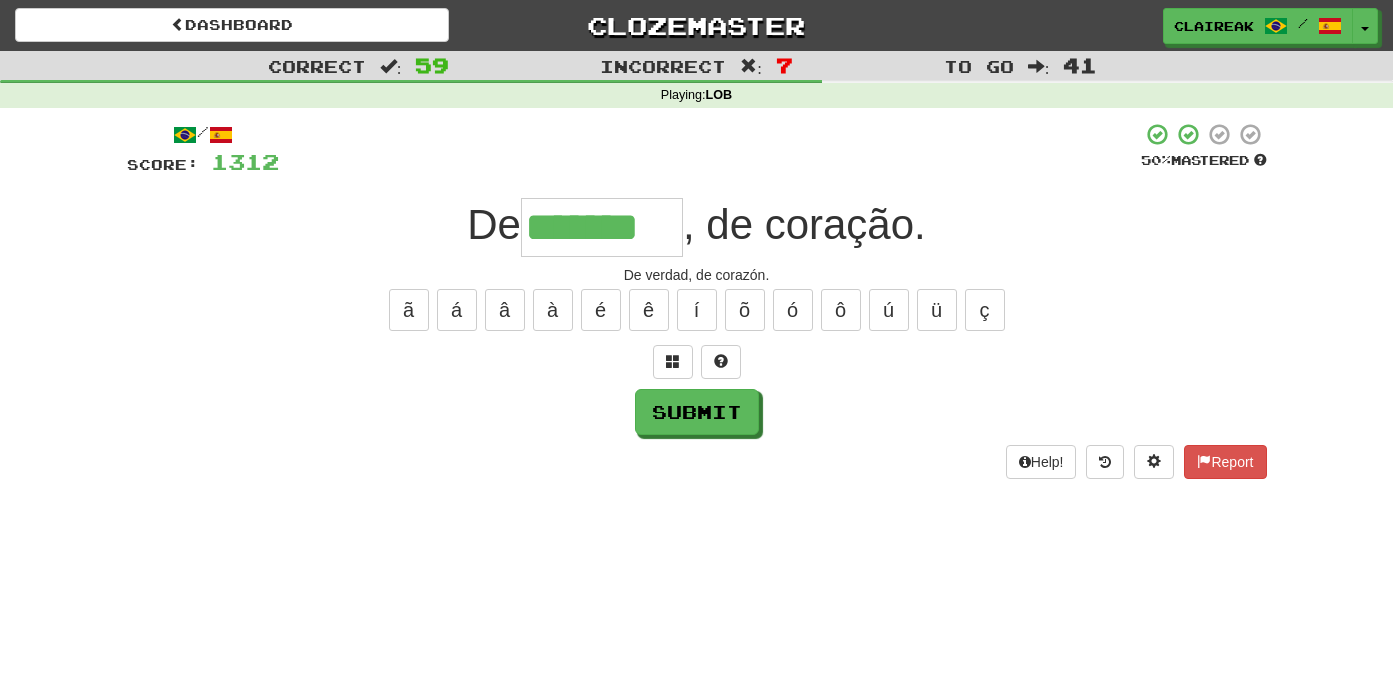 type on "*******" 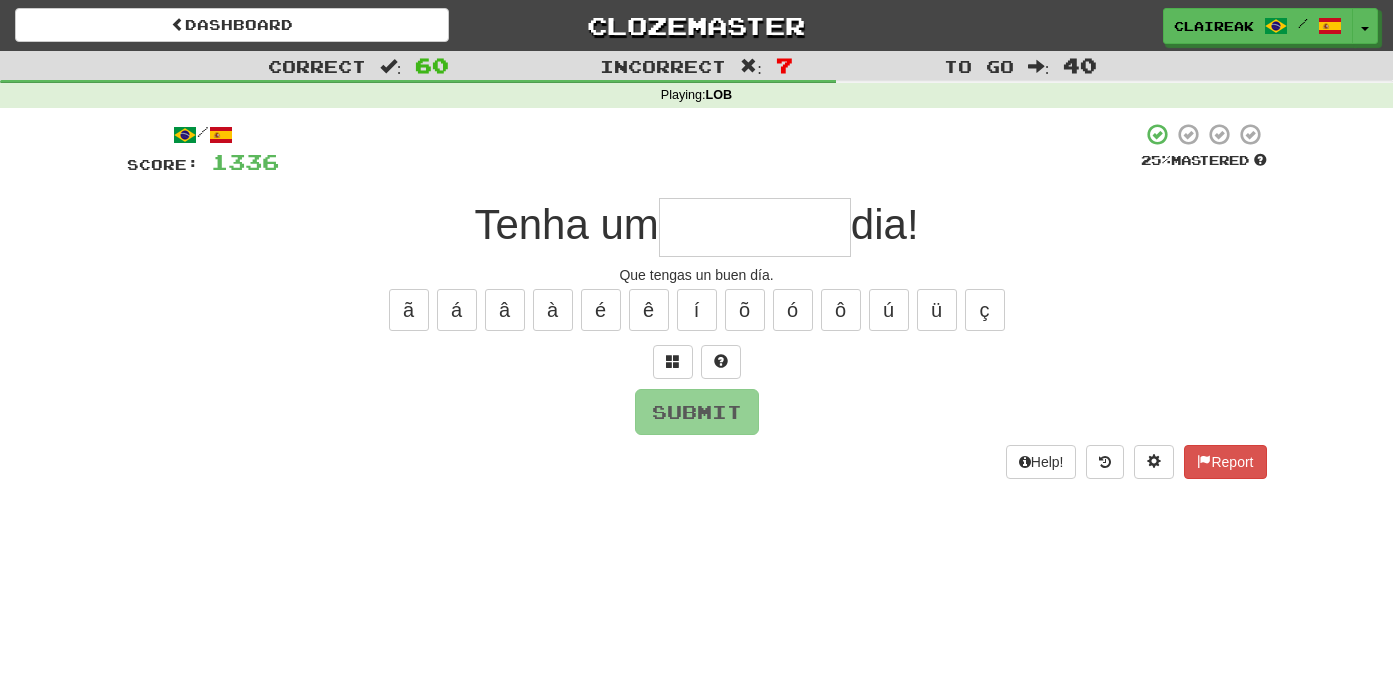 type on "*" 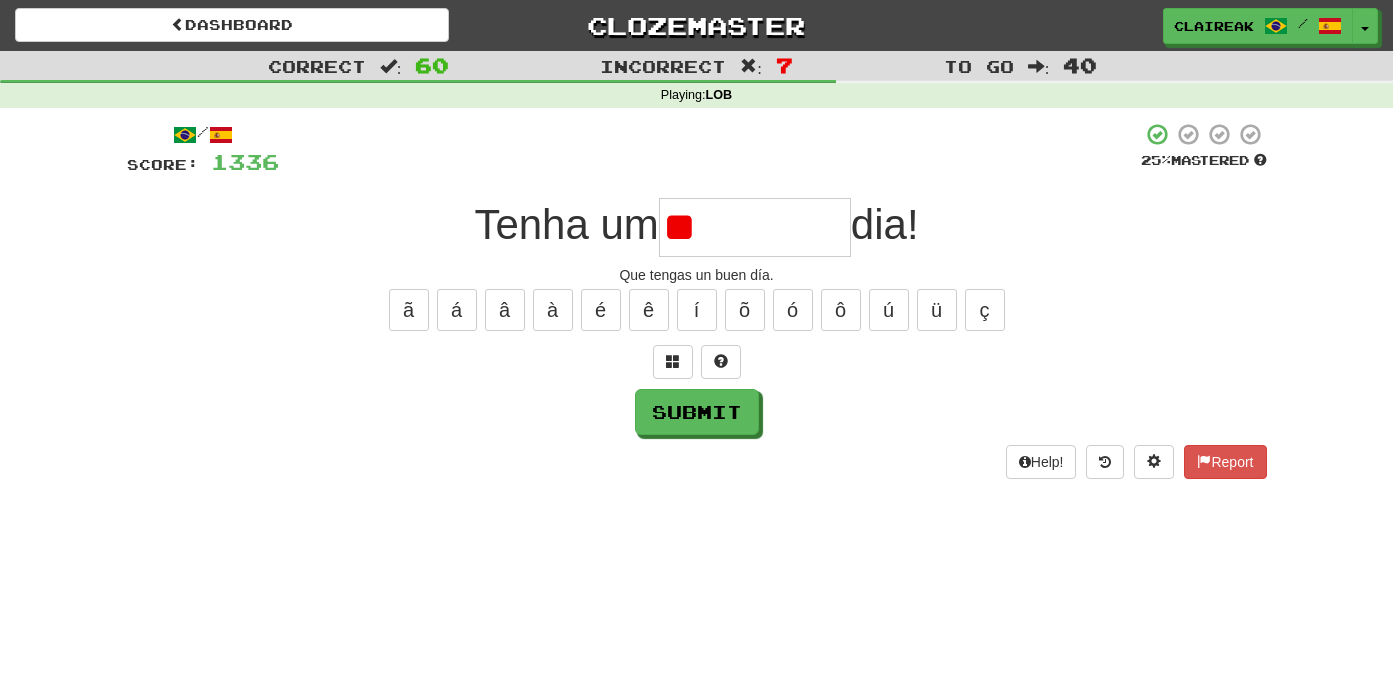 type on "*" 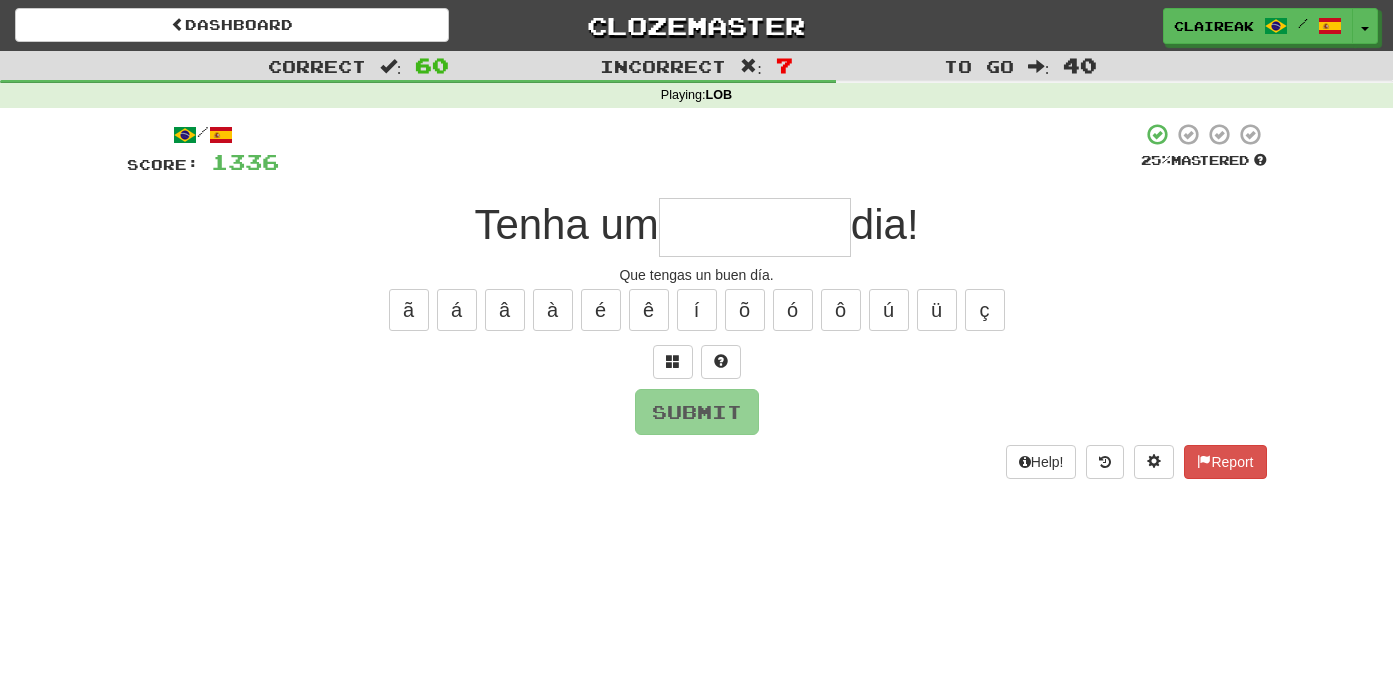 type on "*********" 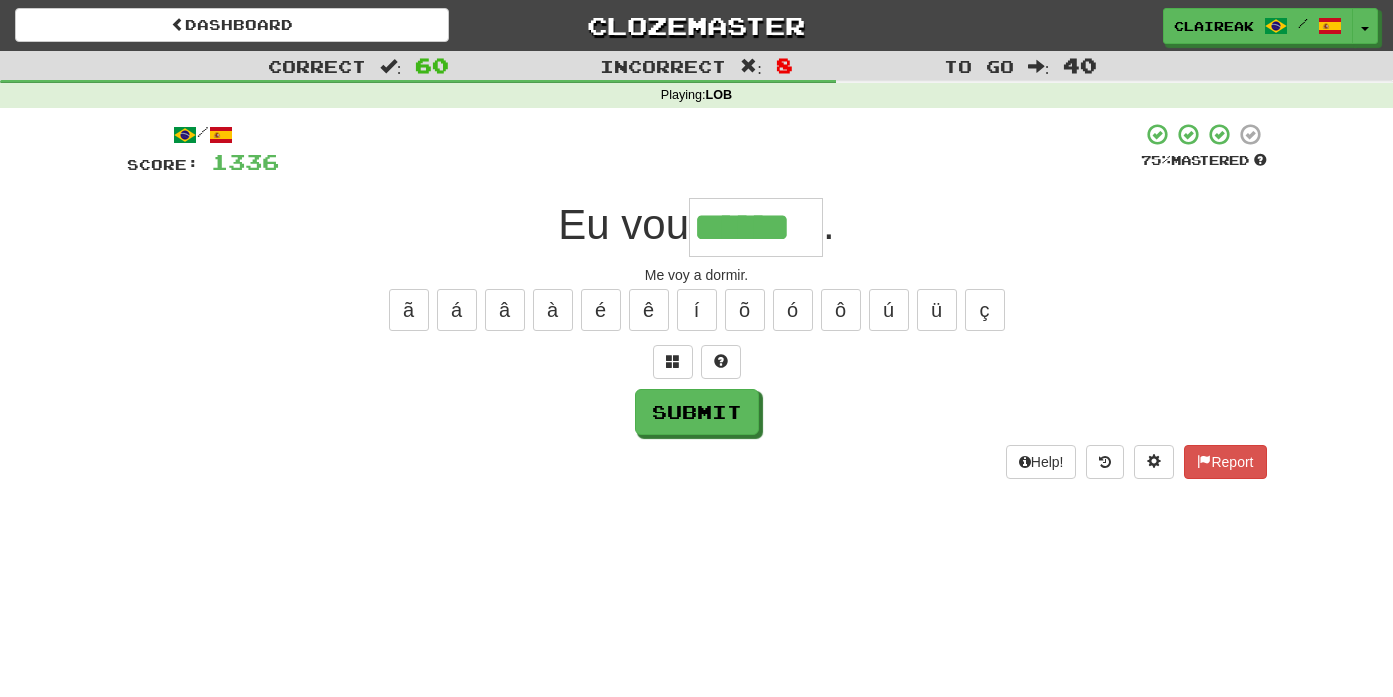 type on "******" 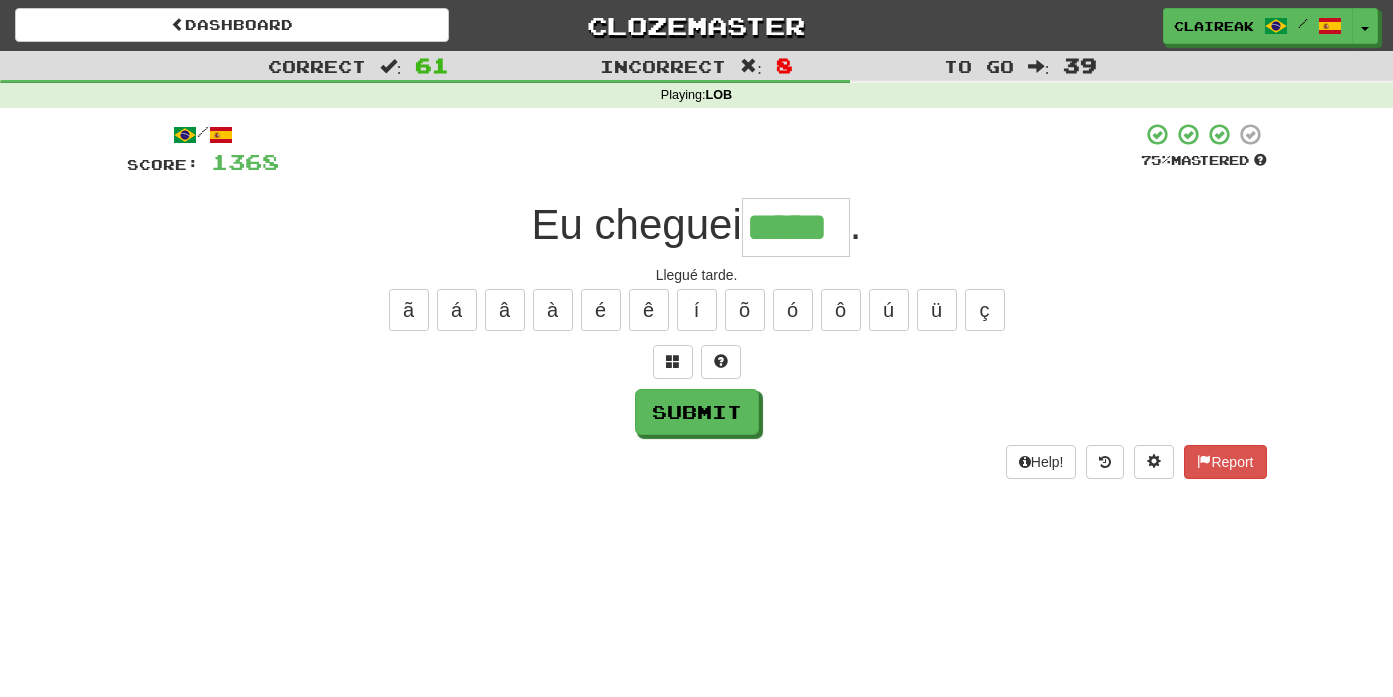 type on "*****" 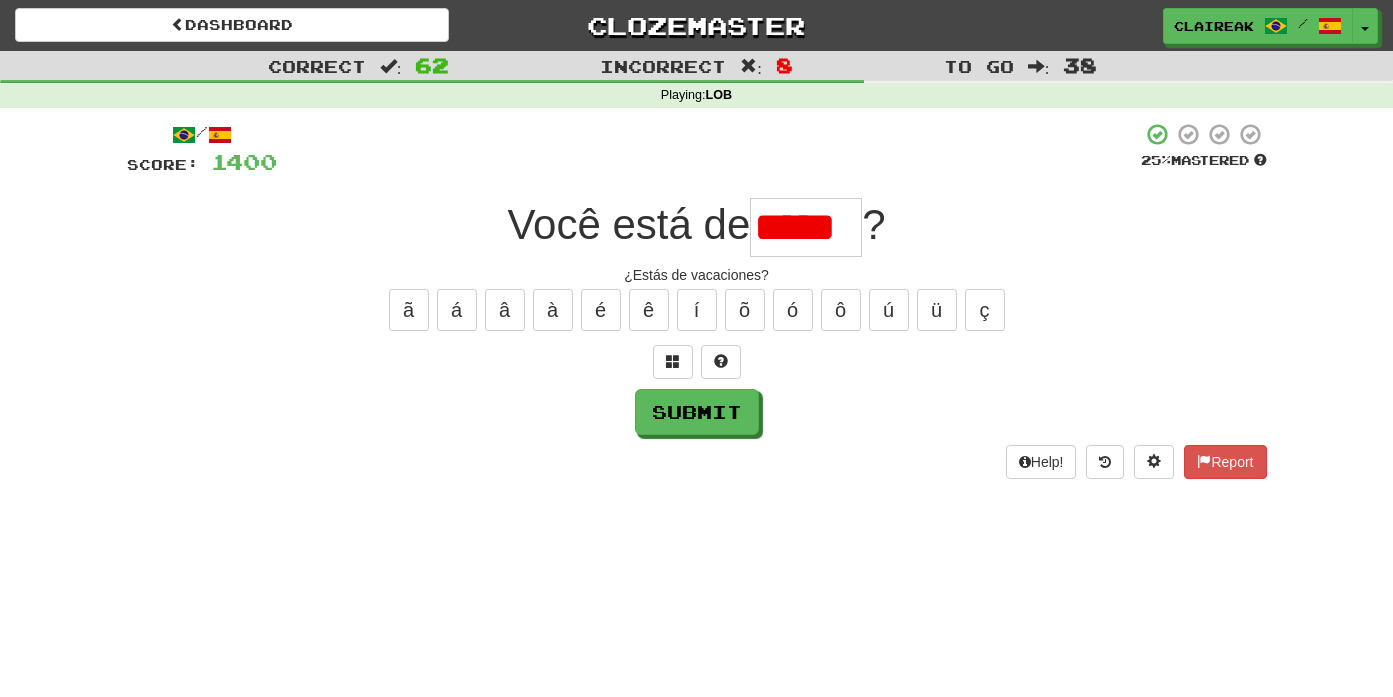 type on "******" 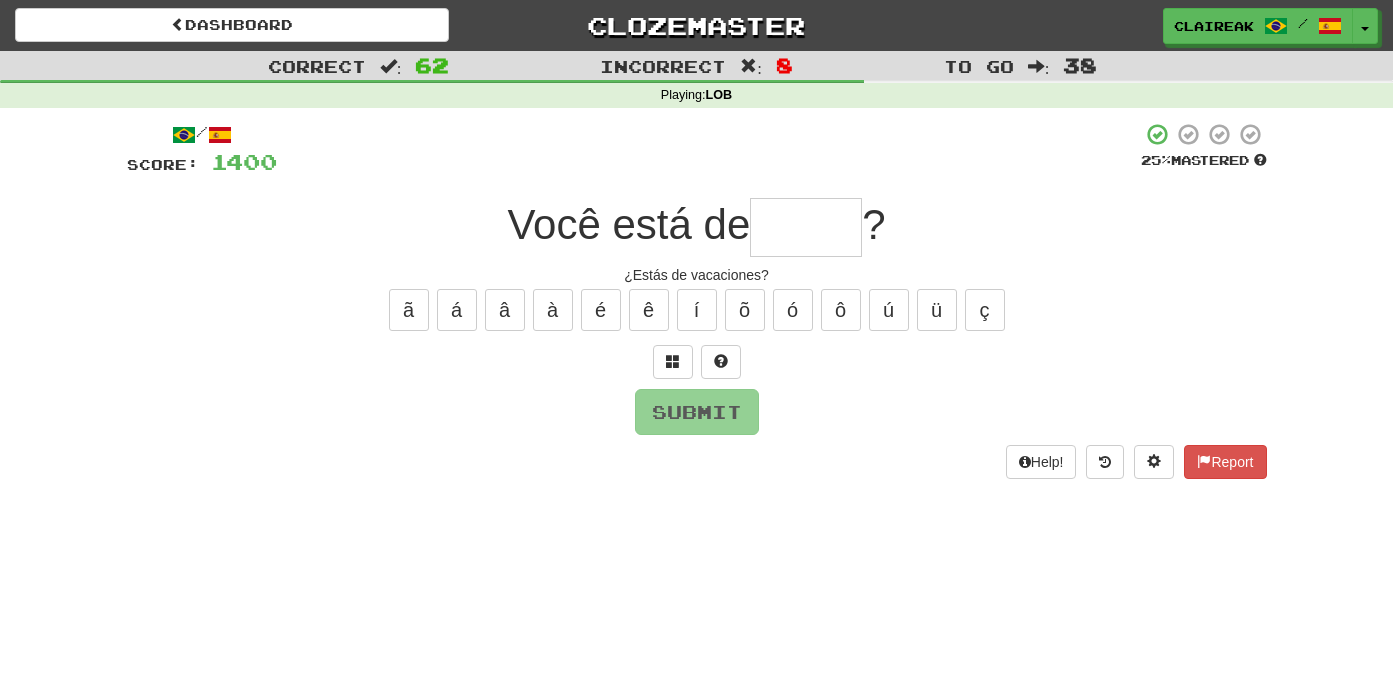 type on "******" 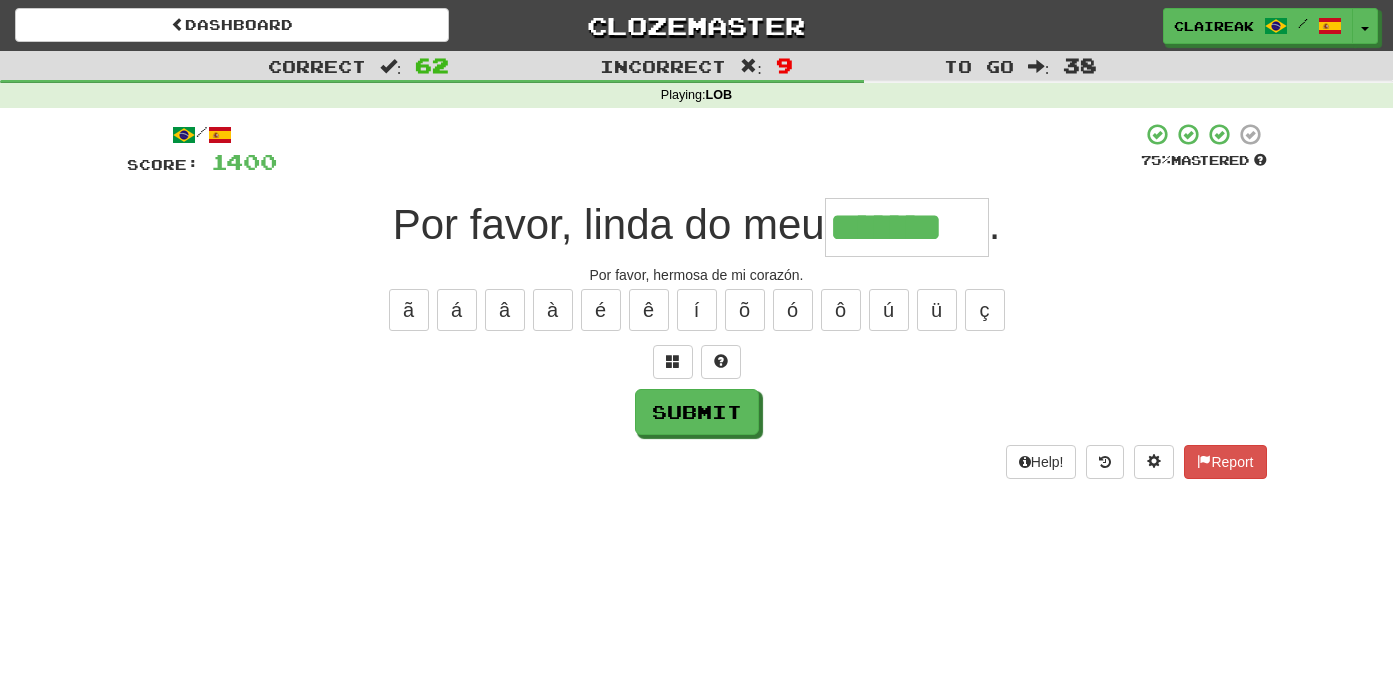 type on "*******" 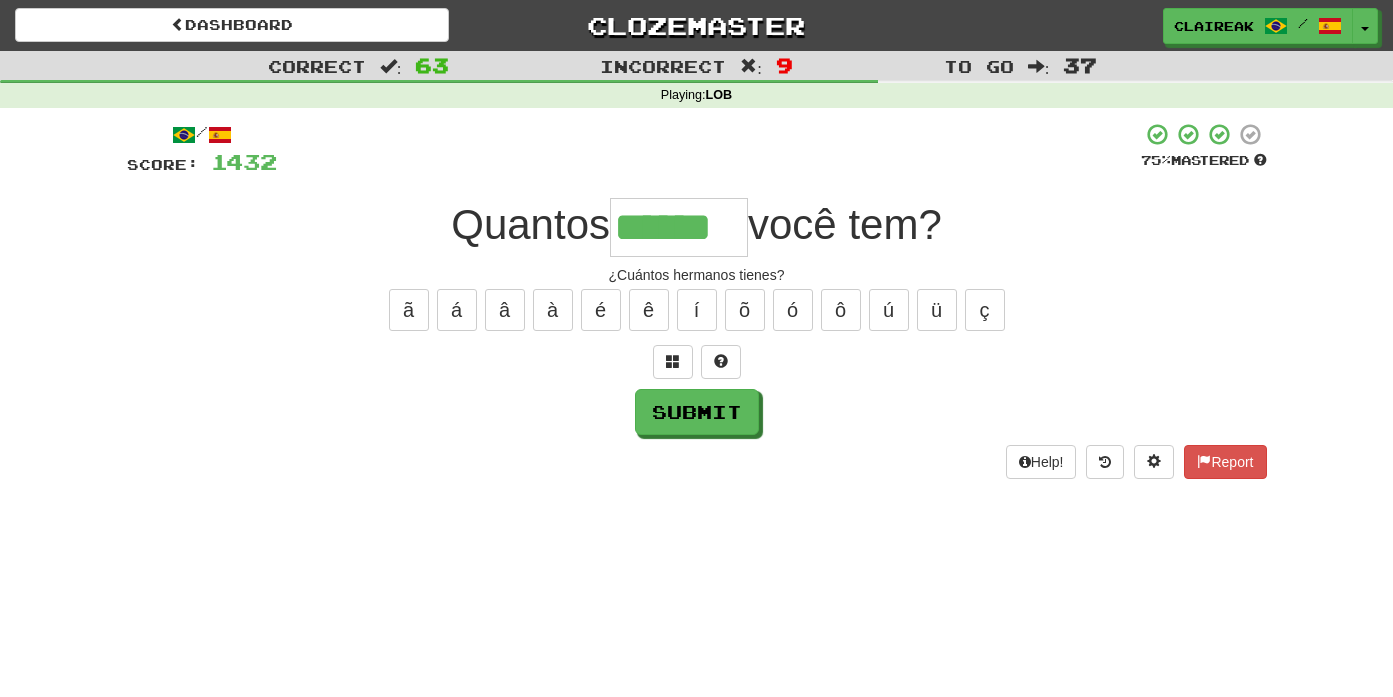 type on "******" 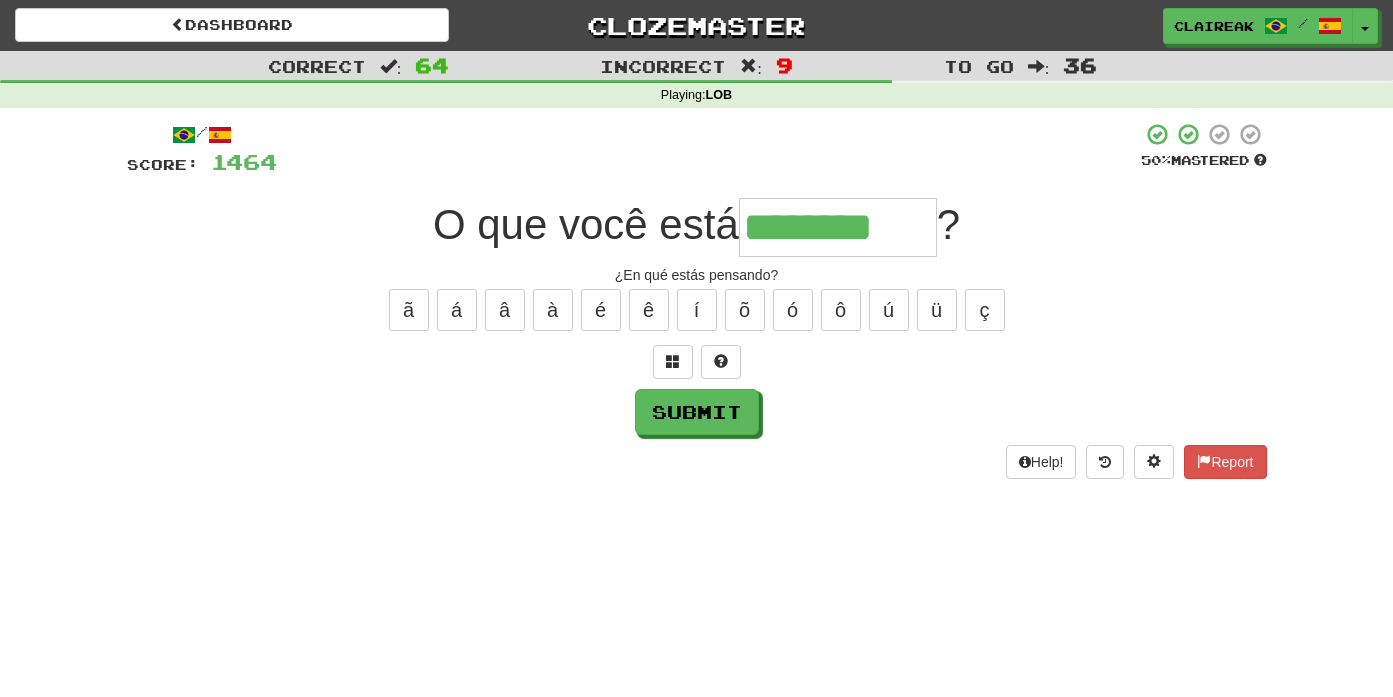 type on "********" 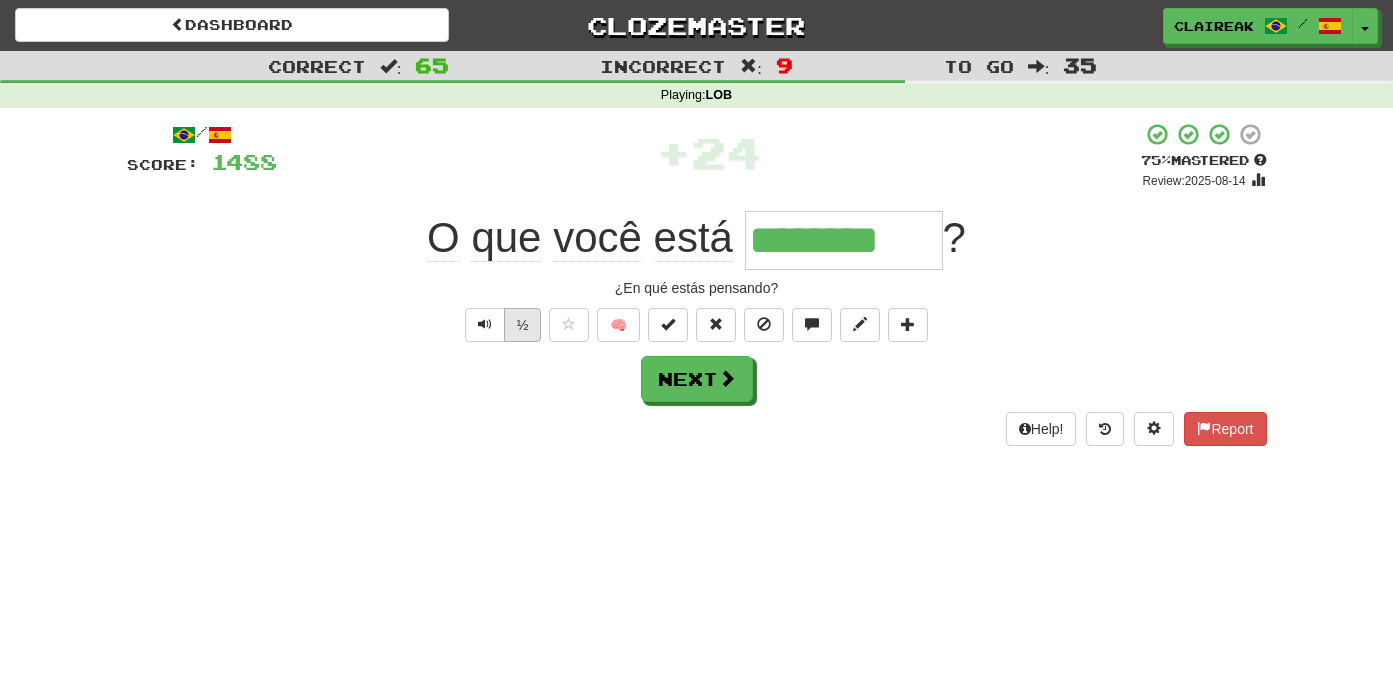 click on "½" at bounding box center [523, 325] 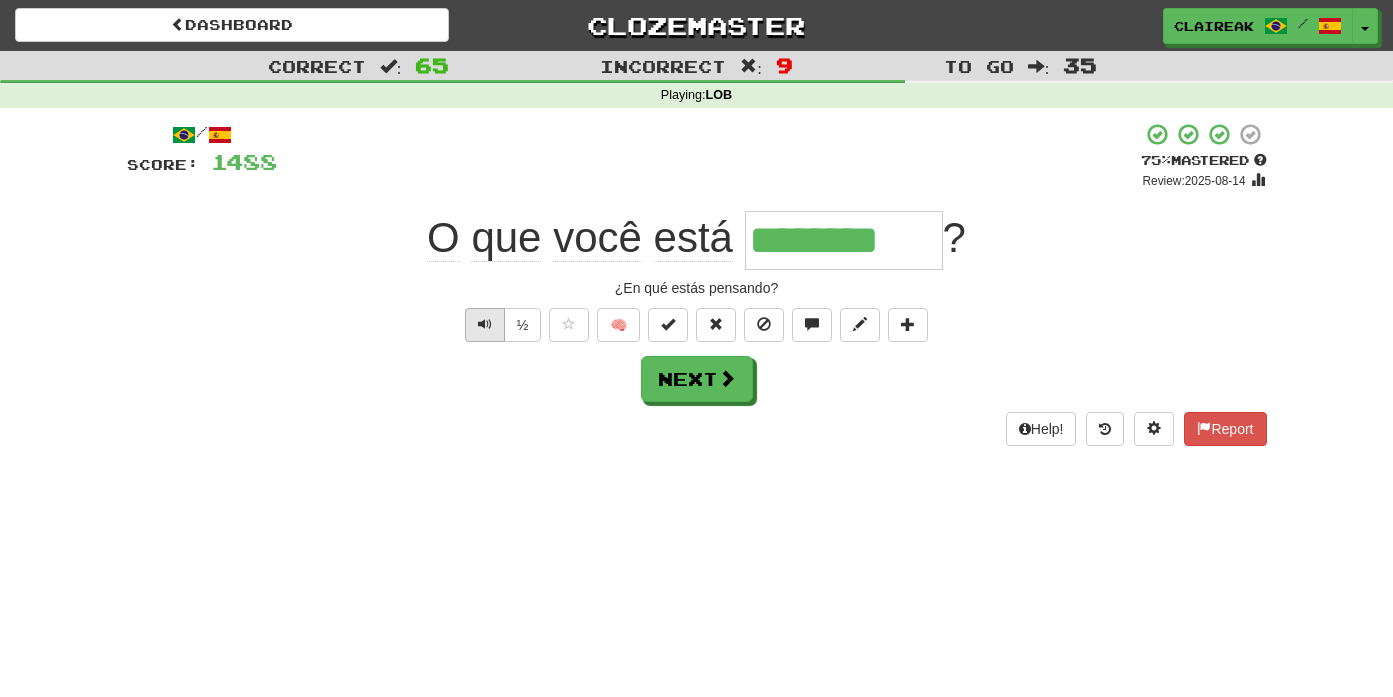 click at bounding box center (485, 324) 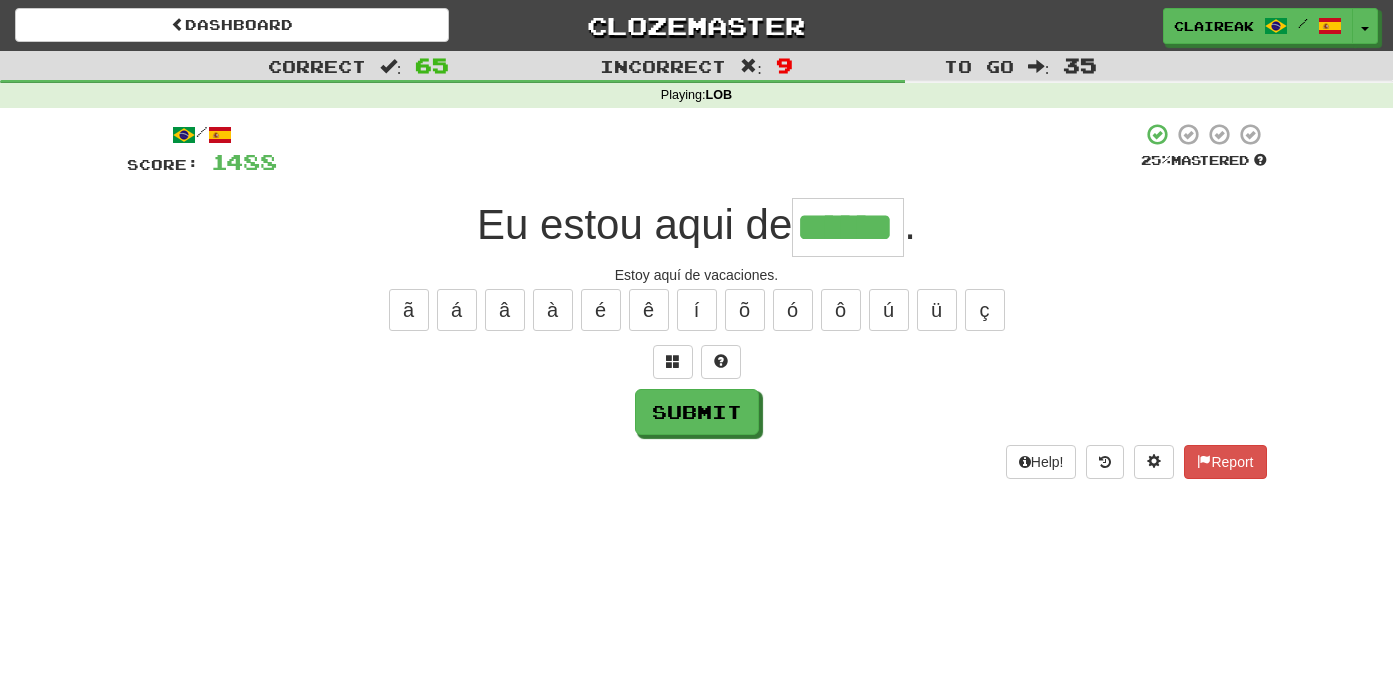 type on "******" 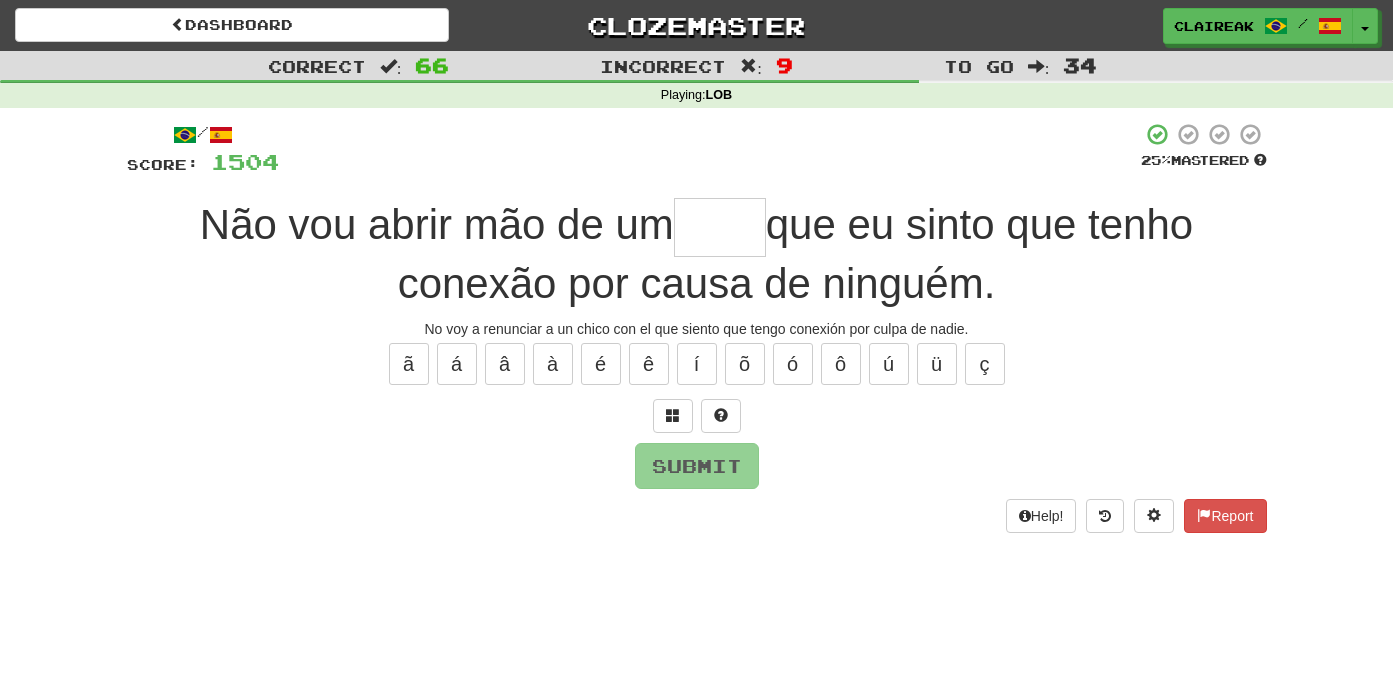 type on "*" 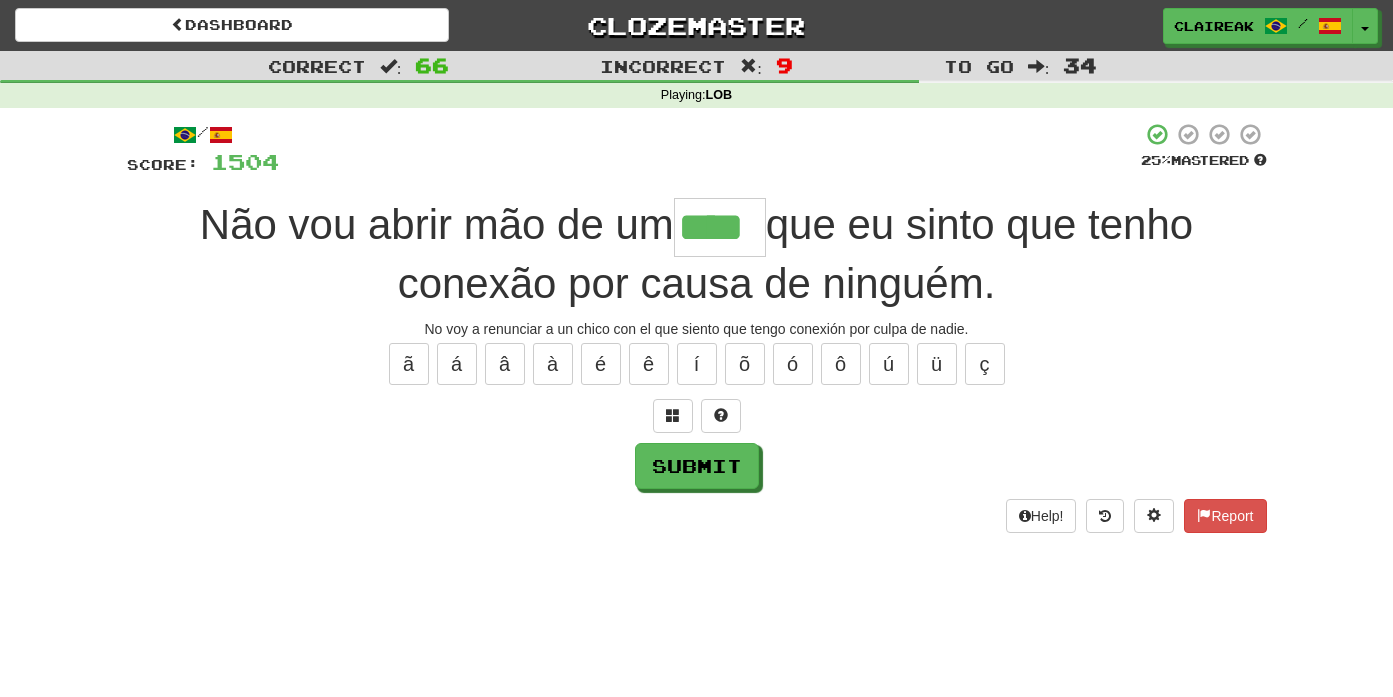 type on "****" 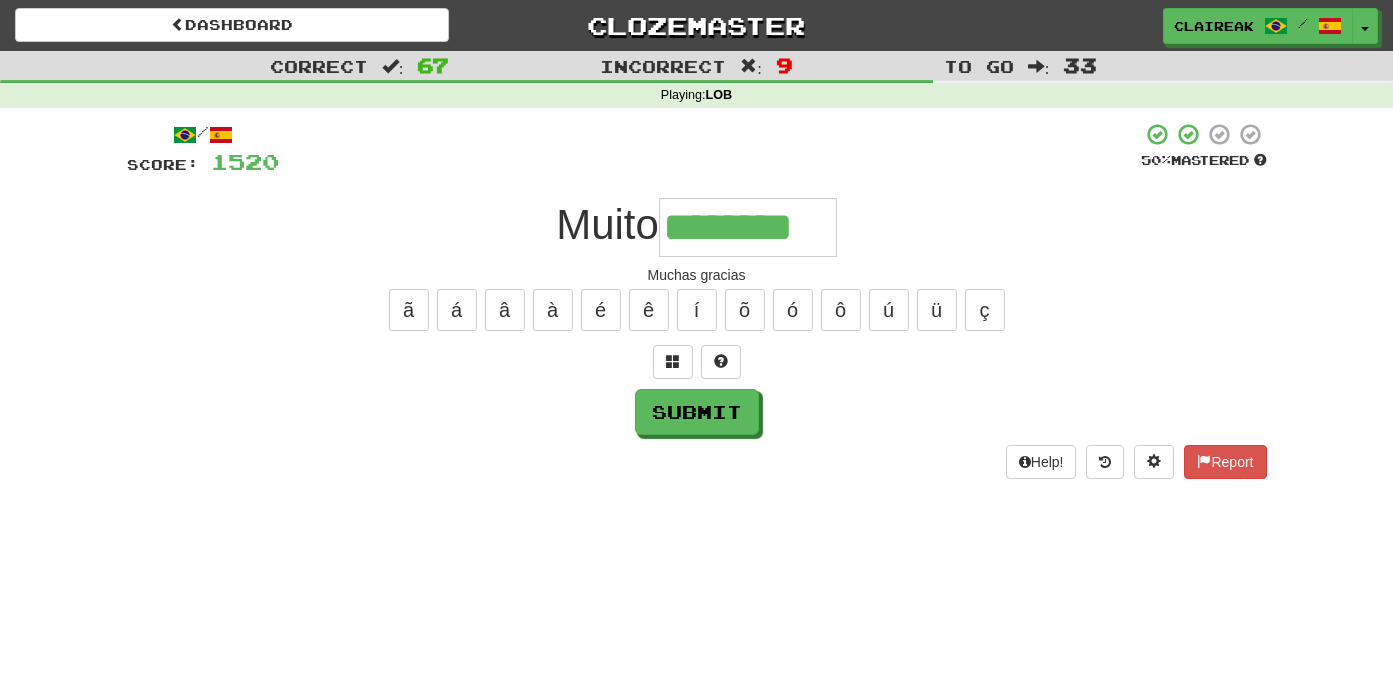 type on "********" 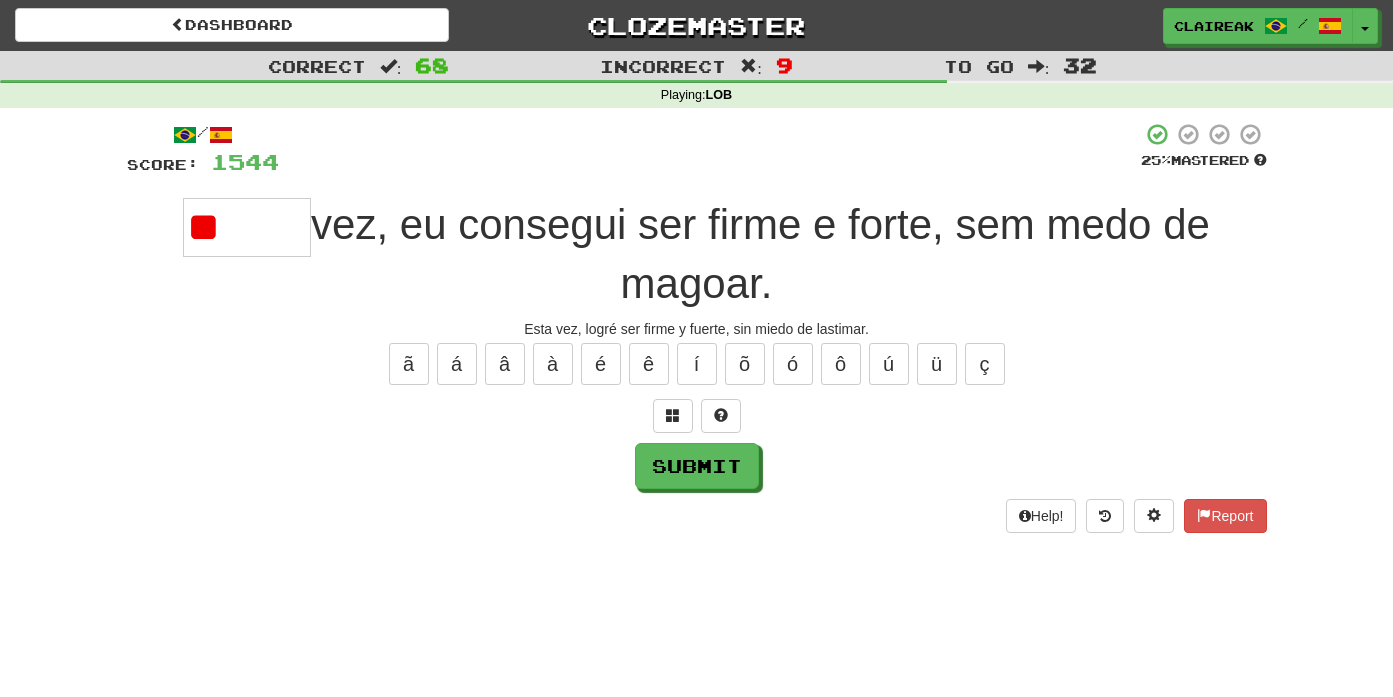 type on "*" 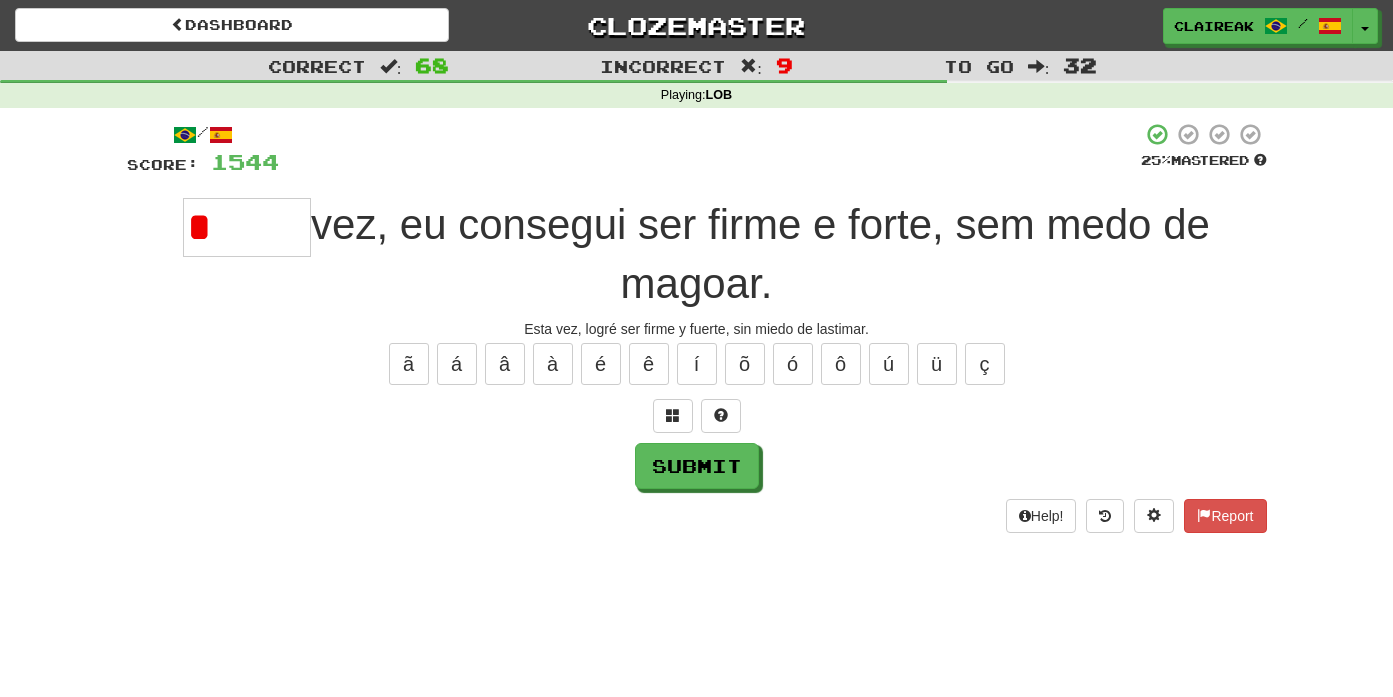 type on "*" 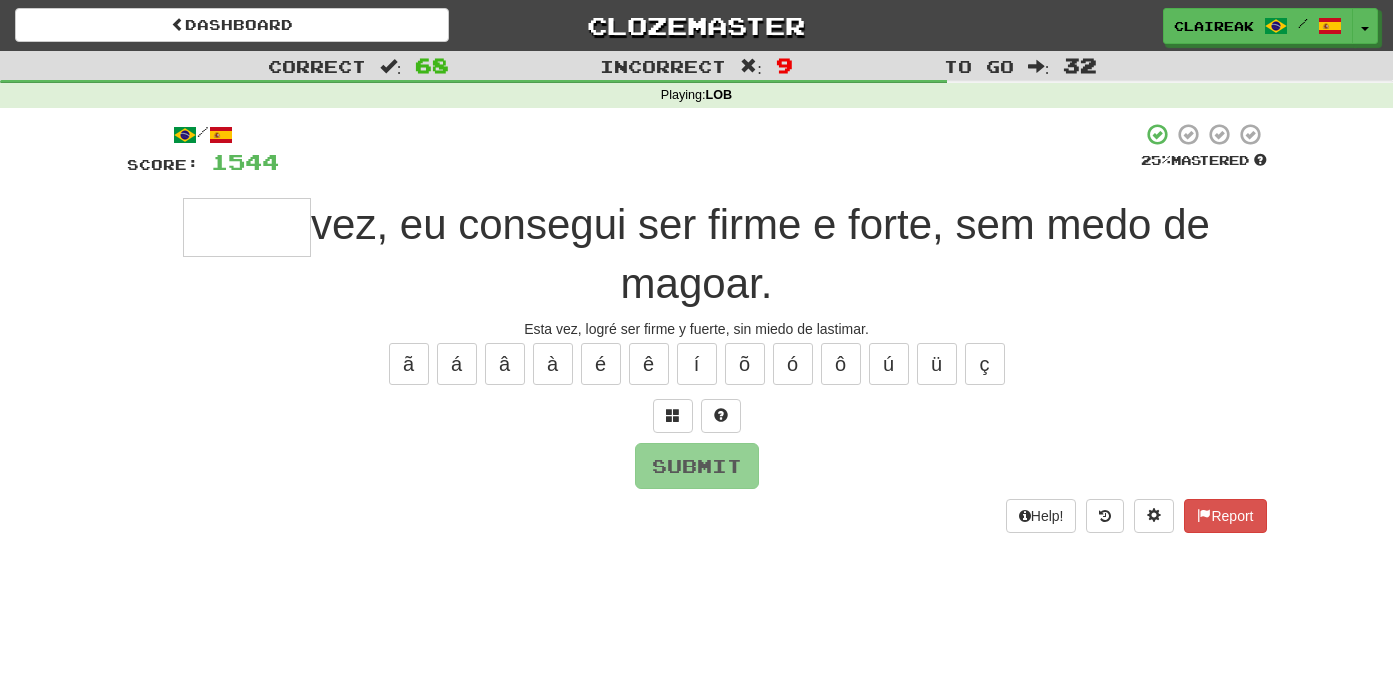 type on "*****" 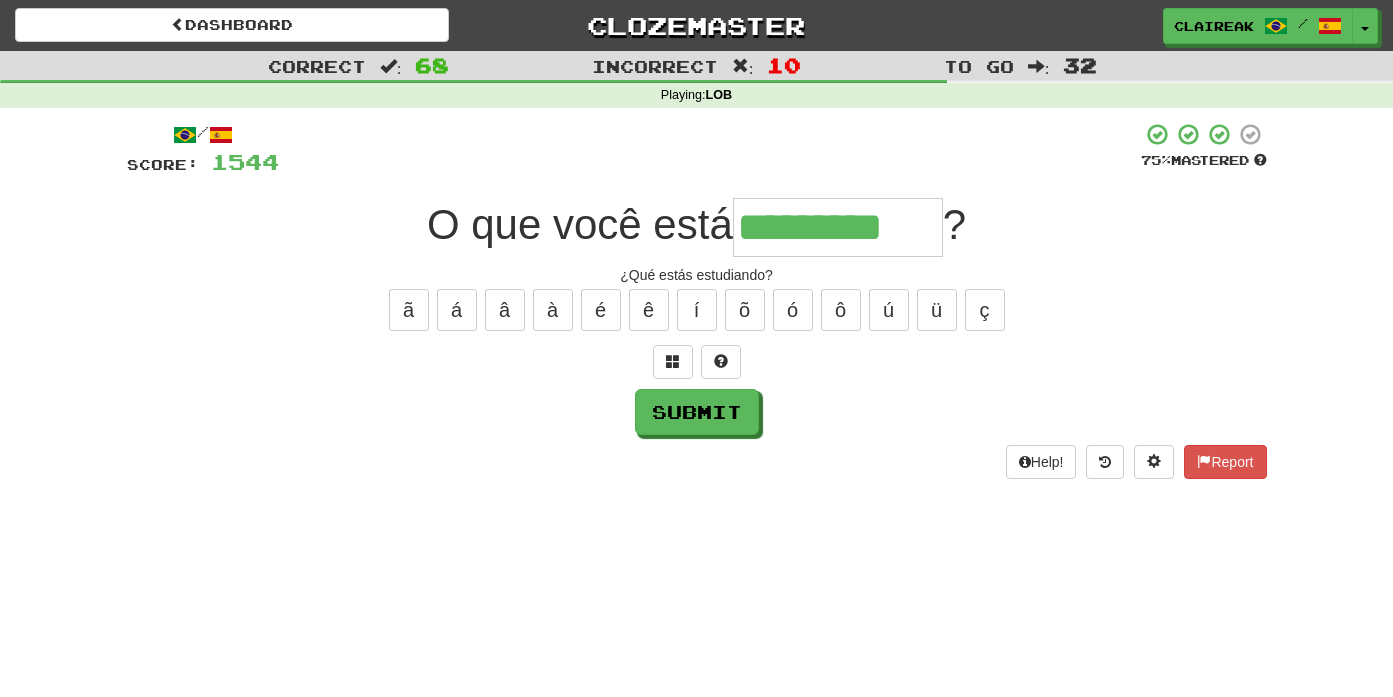 type on "*********" 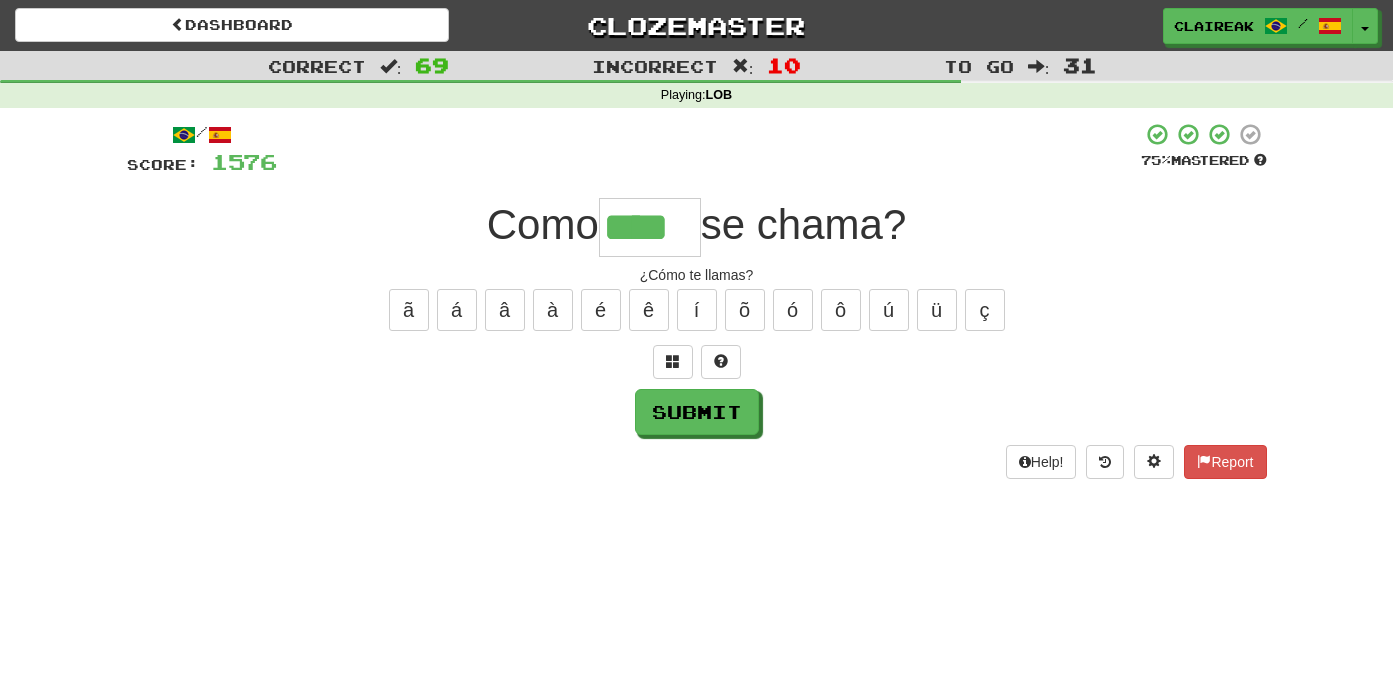 type on "****" 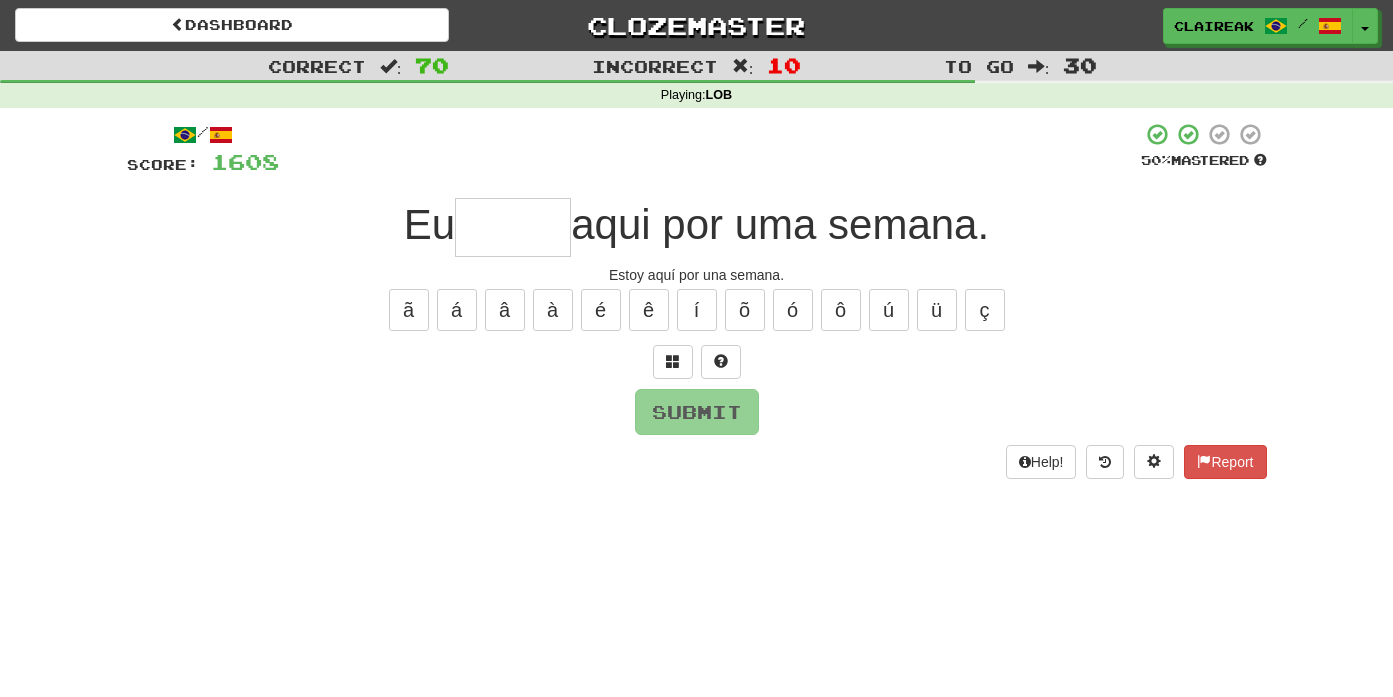 type on "*" 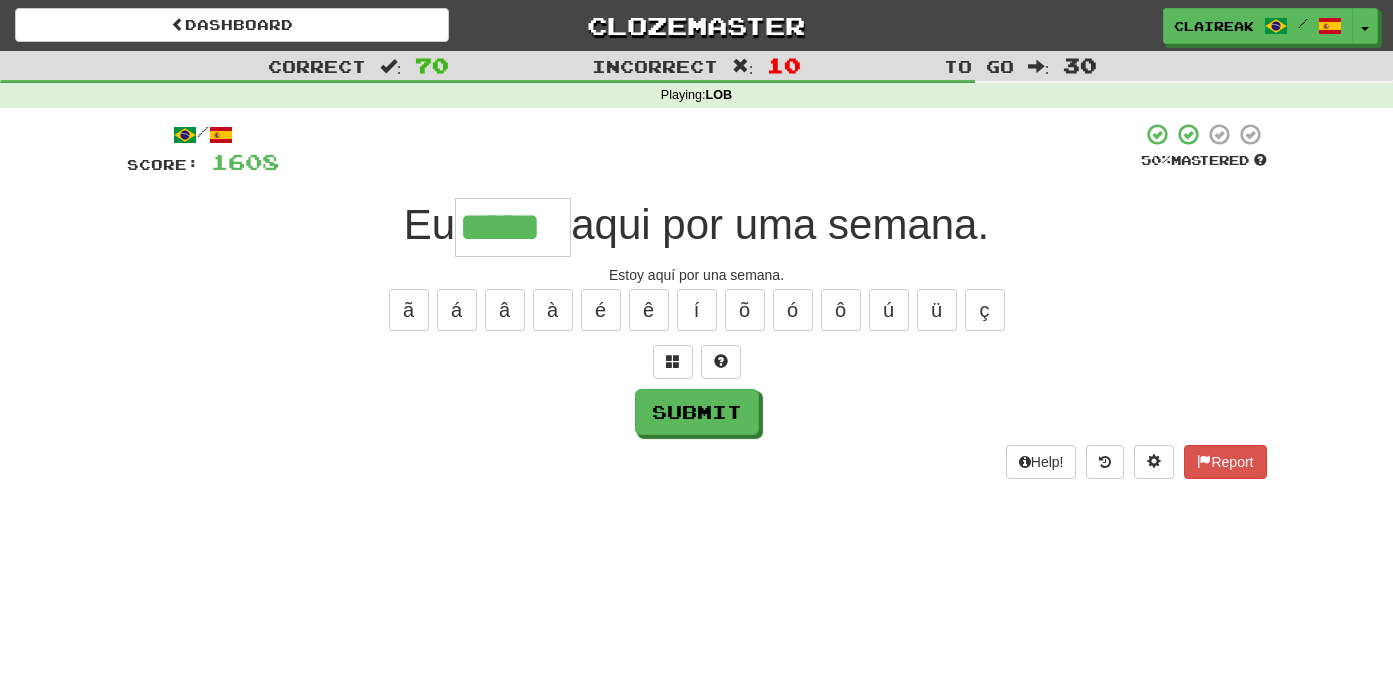 type on "*****" 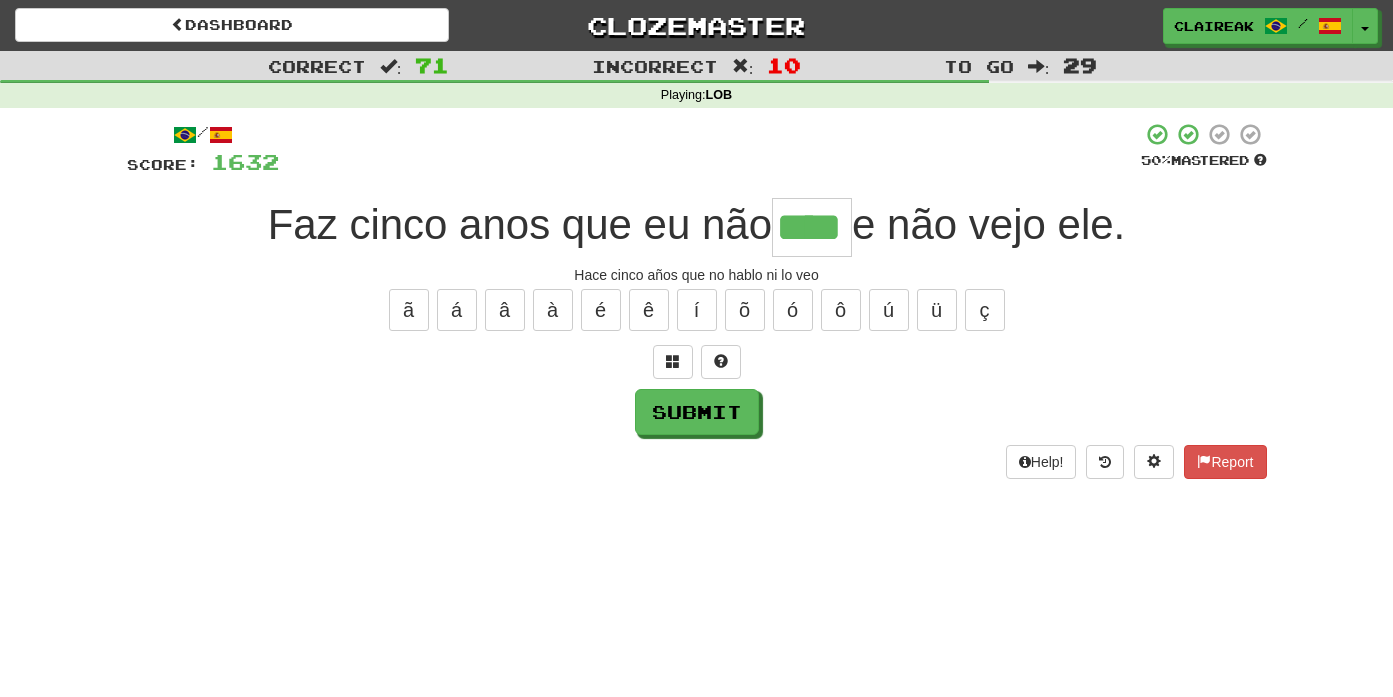 type on "****" 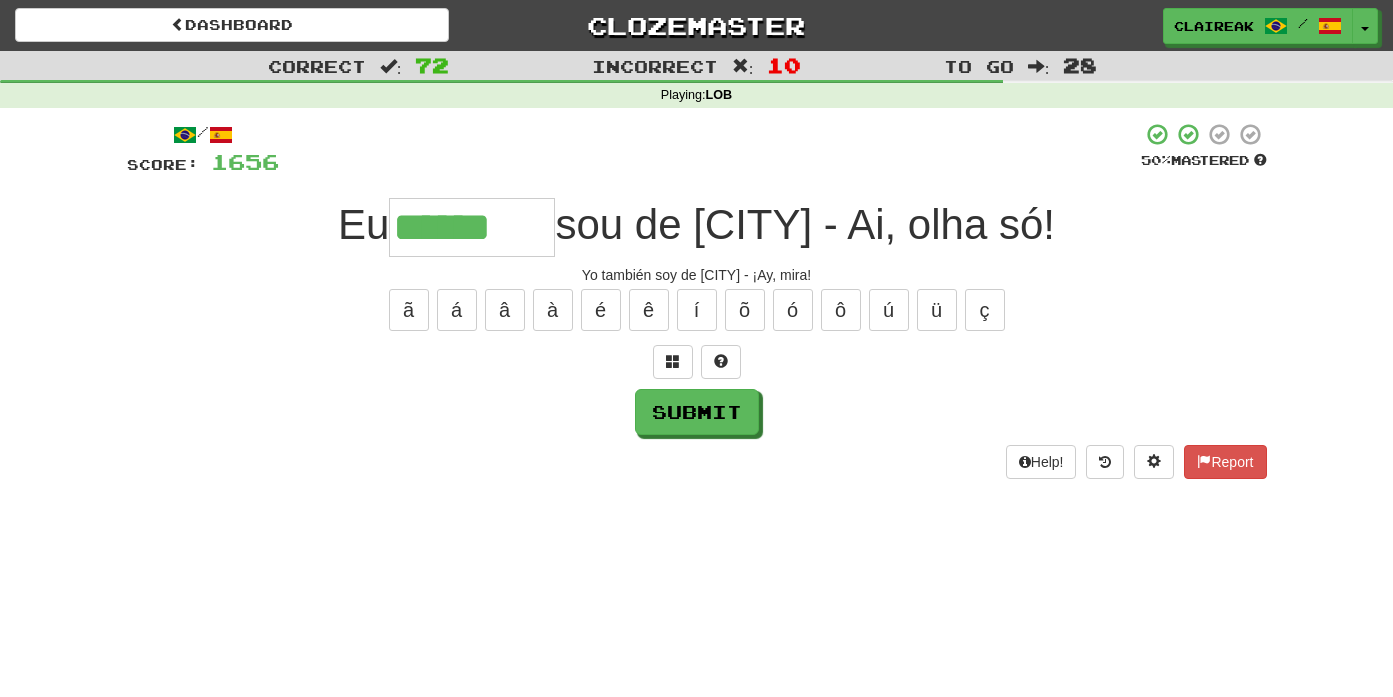 type on "******" 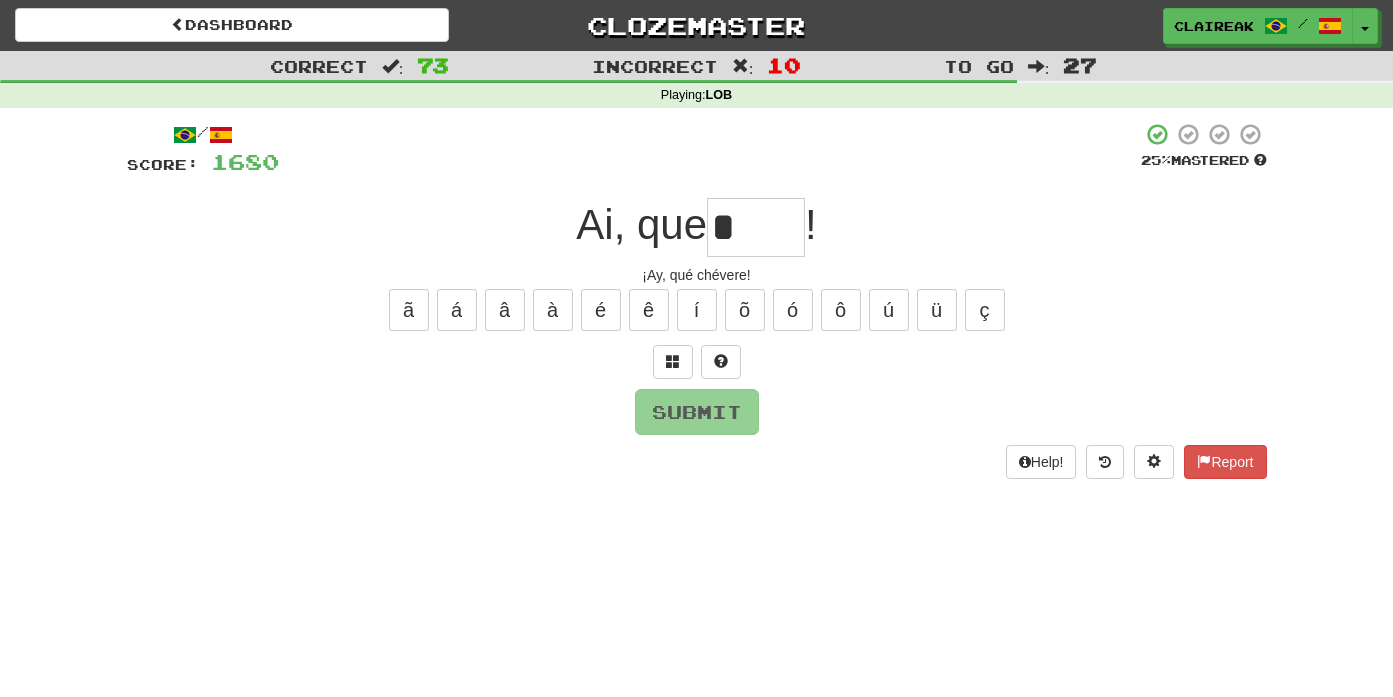 type on "*" 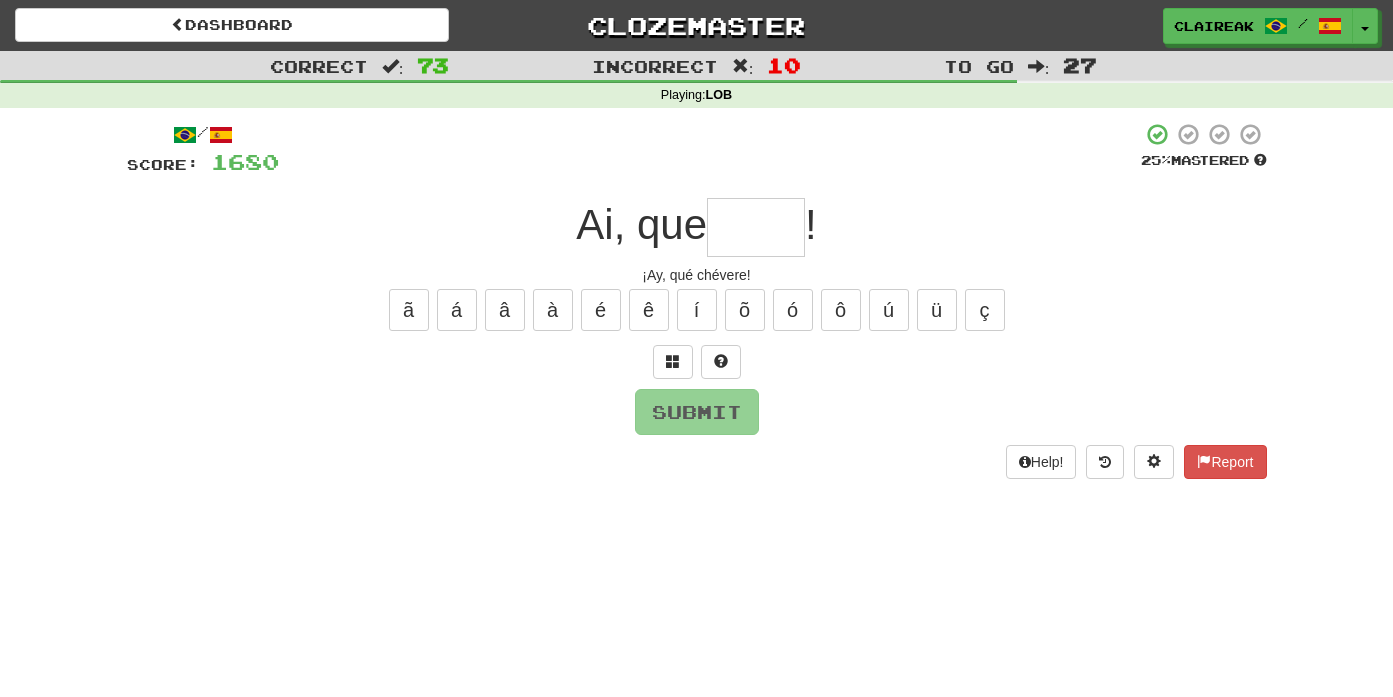 type on "*" 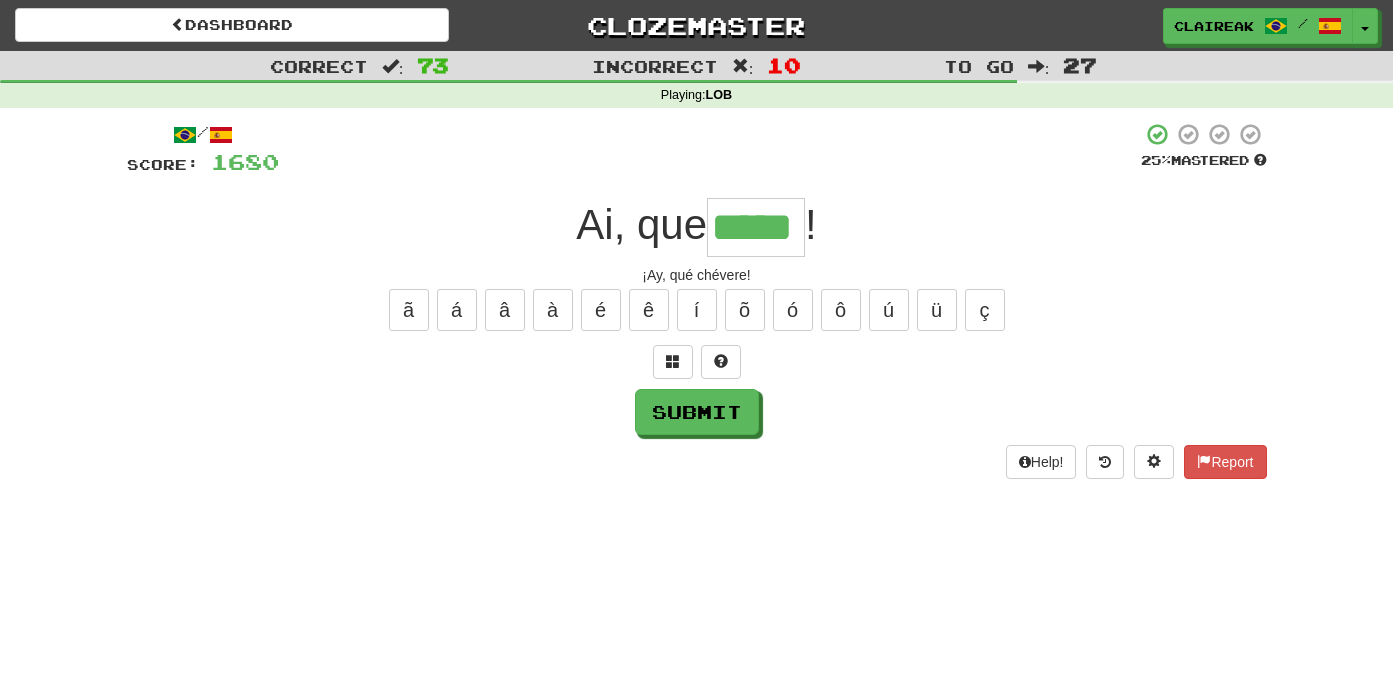 type on "*****" 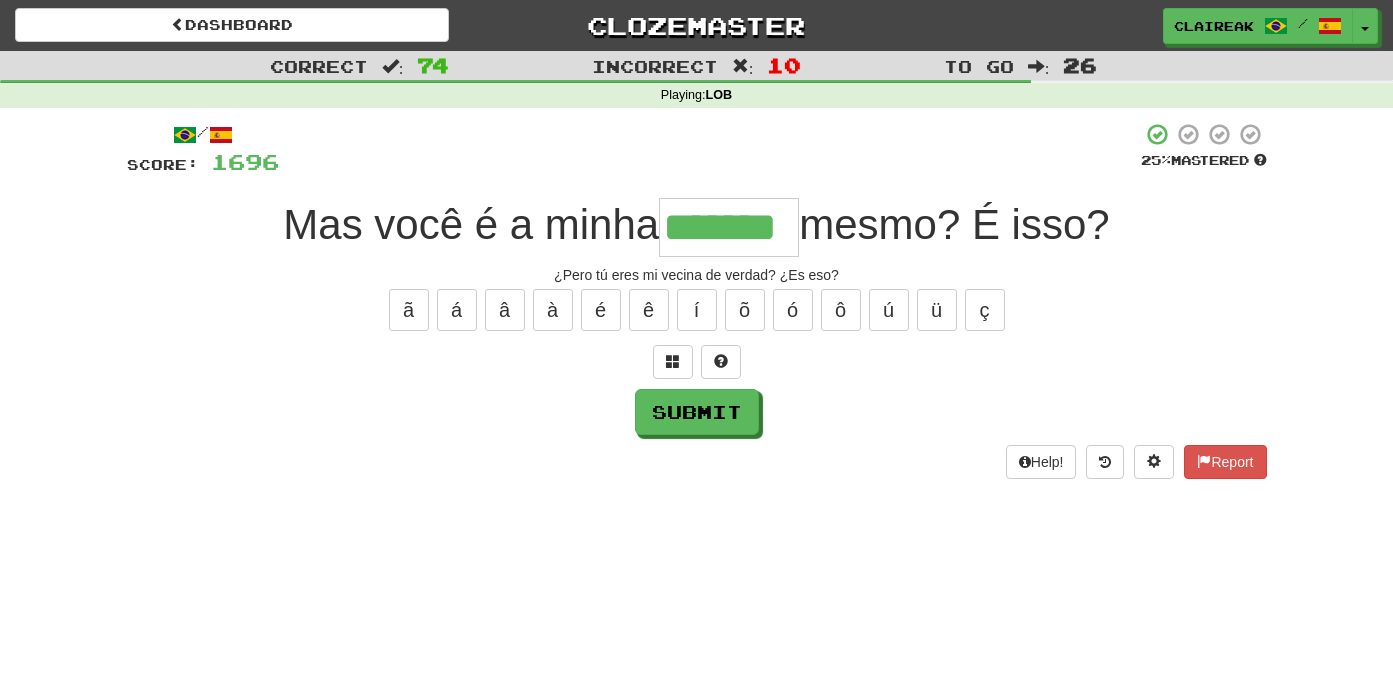 type on "*******" 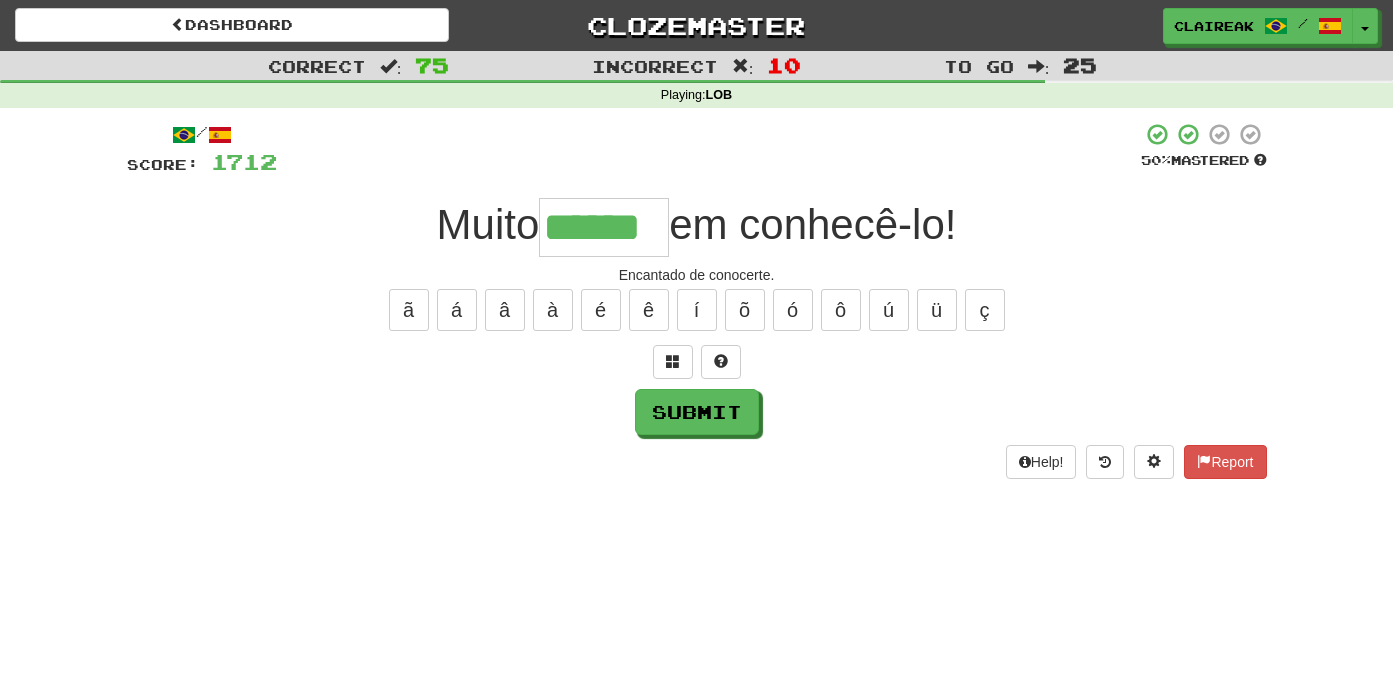 type on "******" 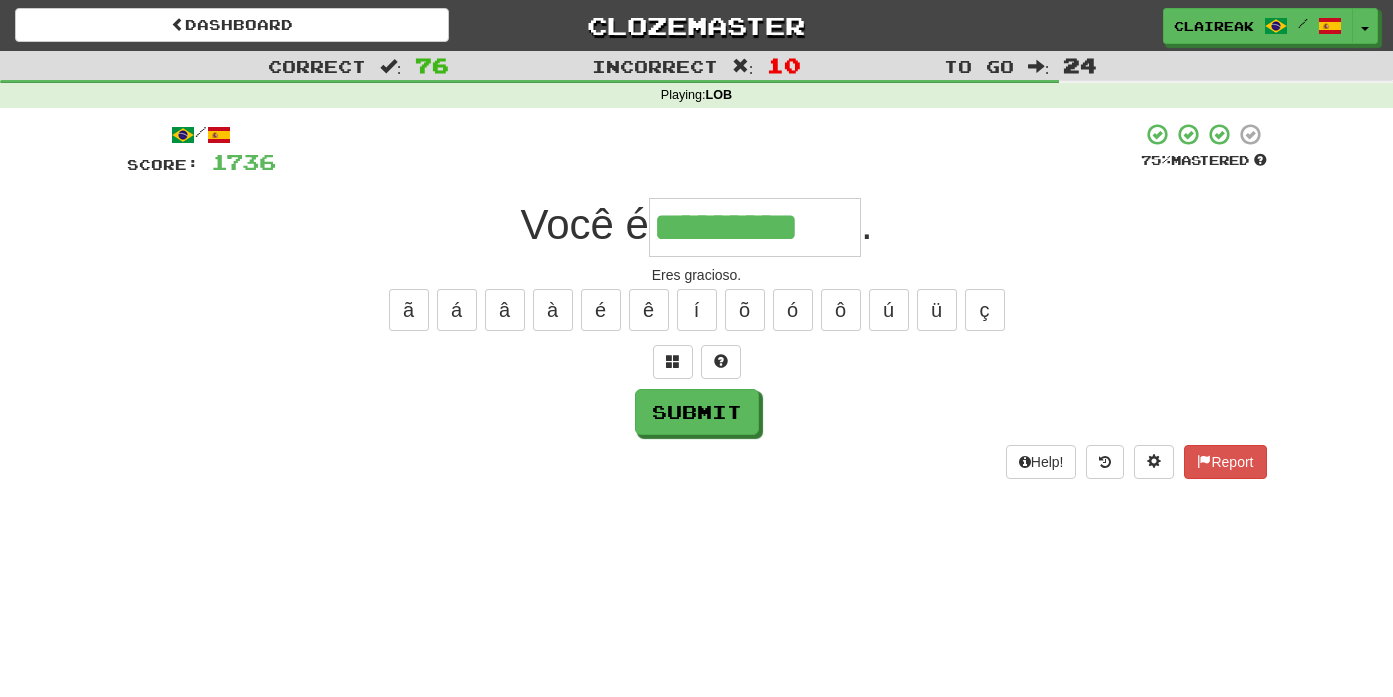 type on "*********" 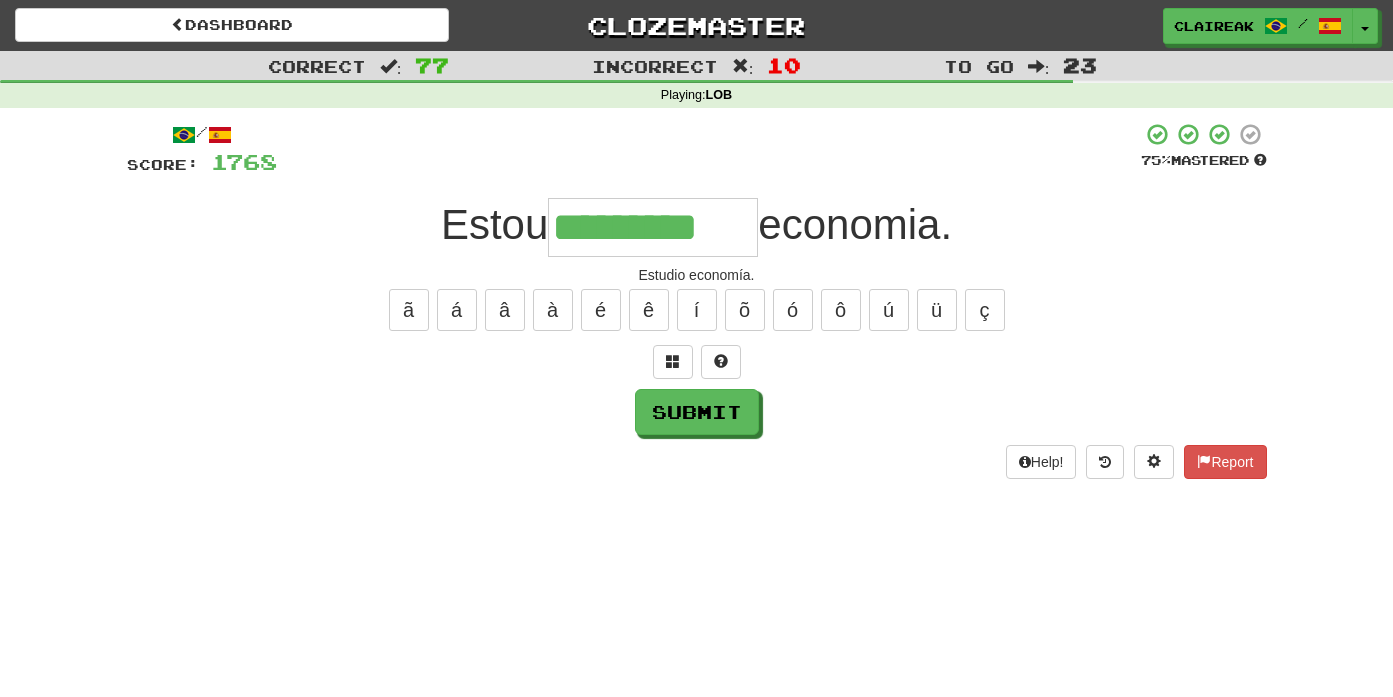 type on "*********" 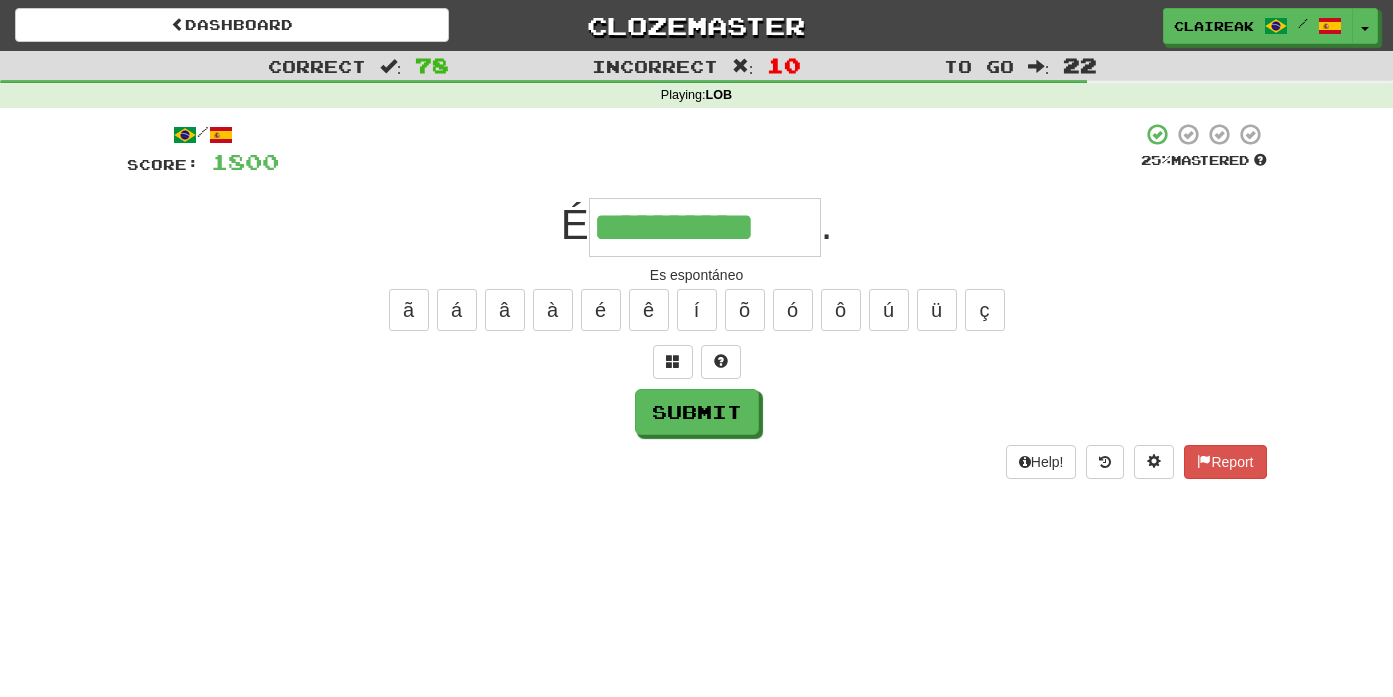 type on "**********" 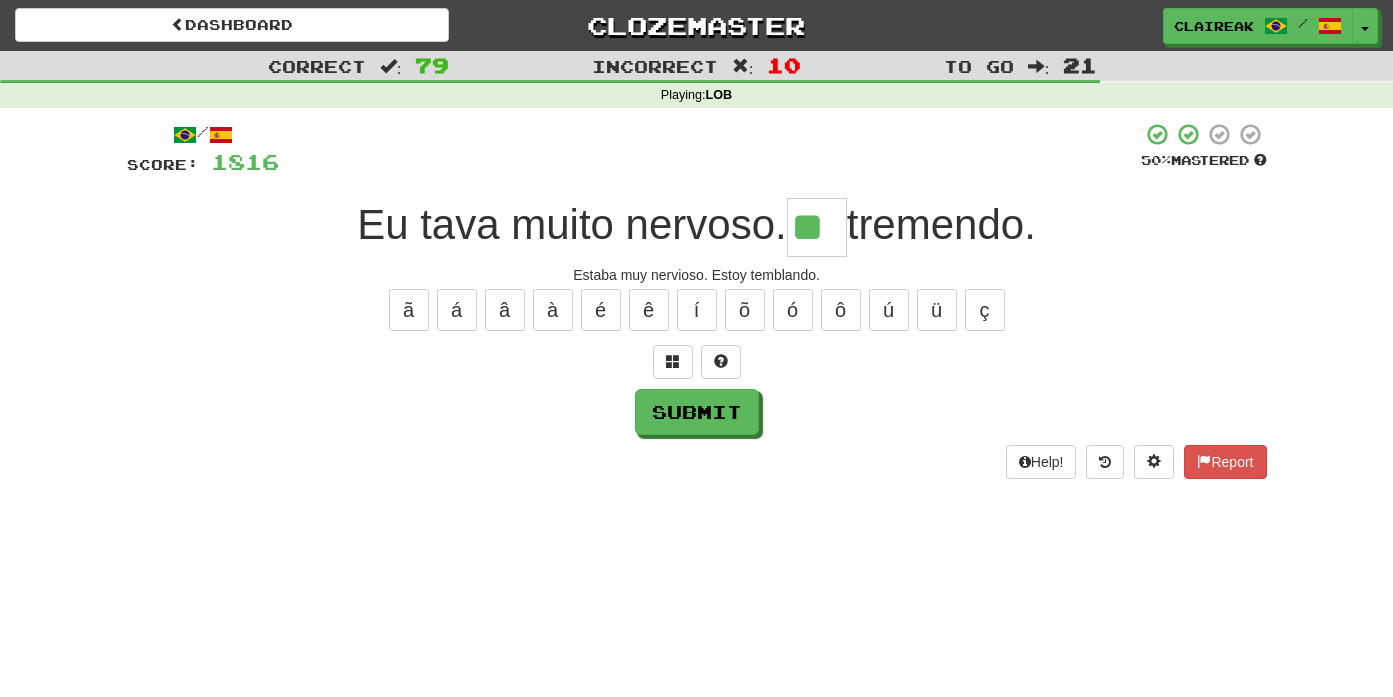 type on "**" 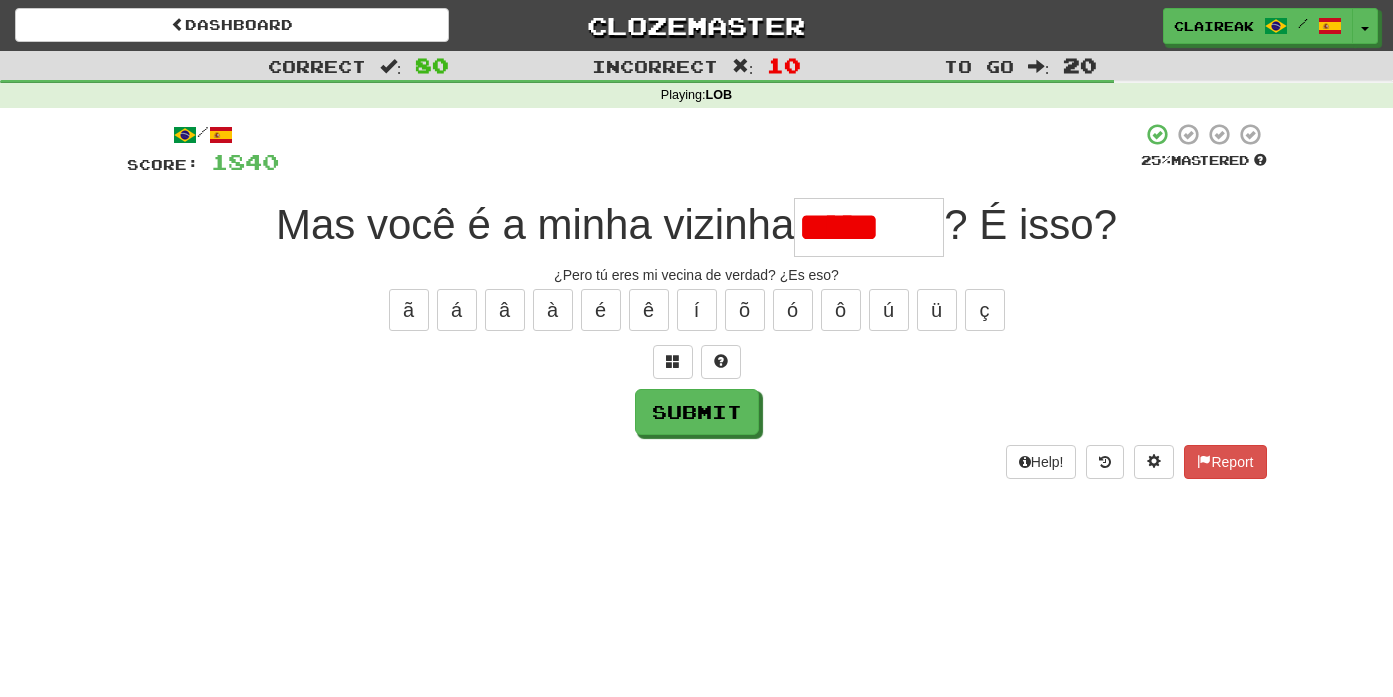 type on "******" 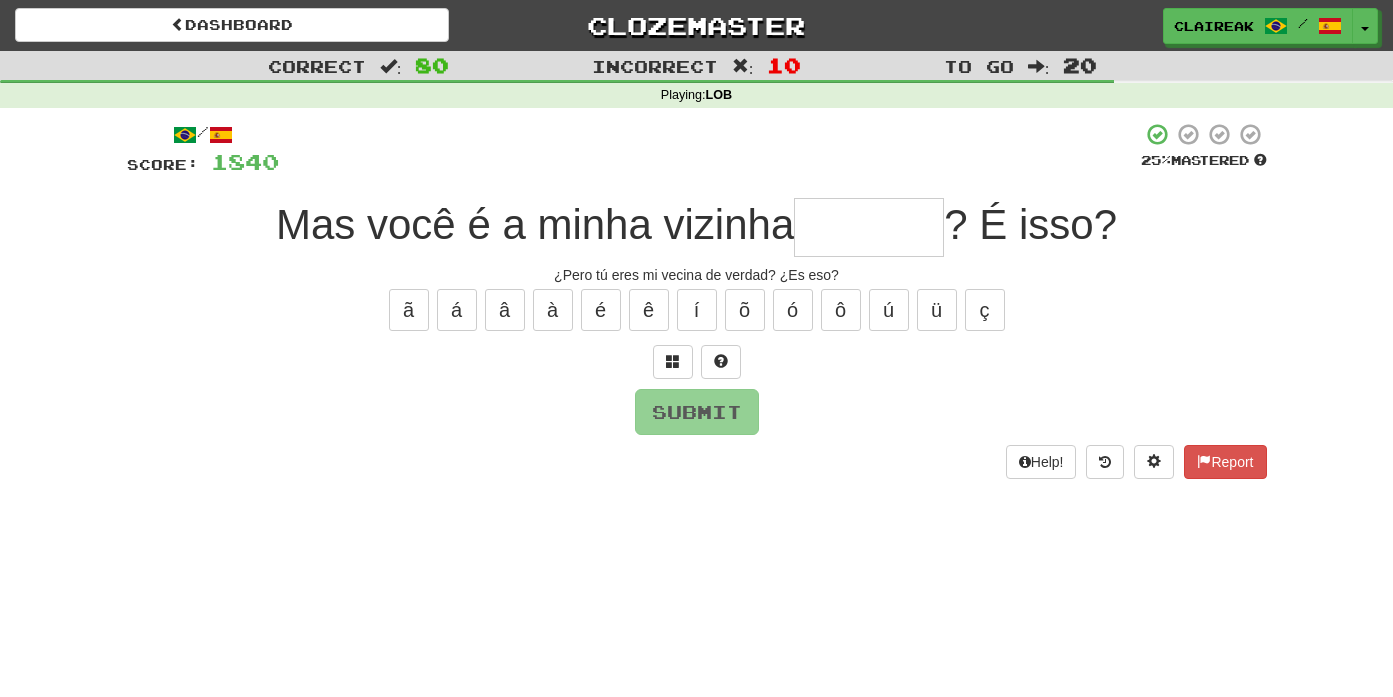 type on "*****" 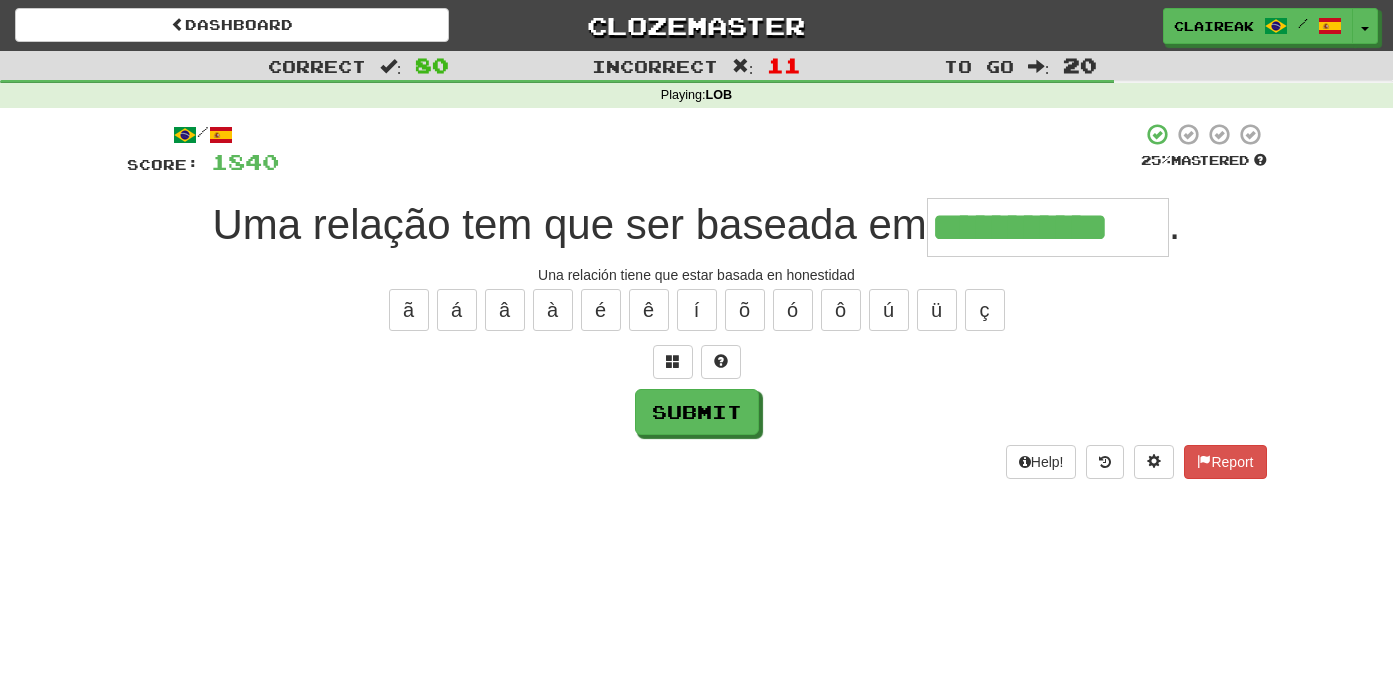 type on "**********" 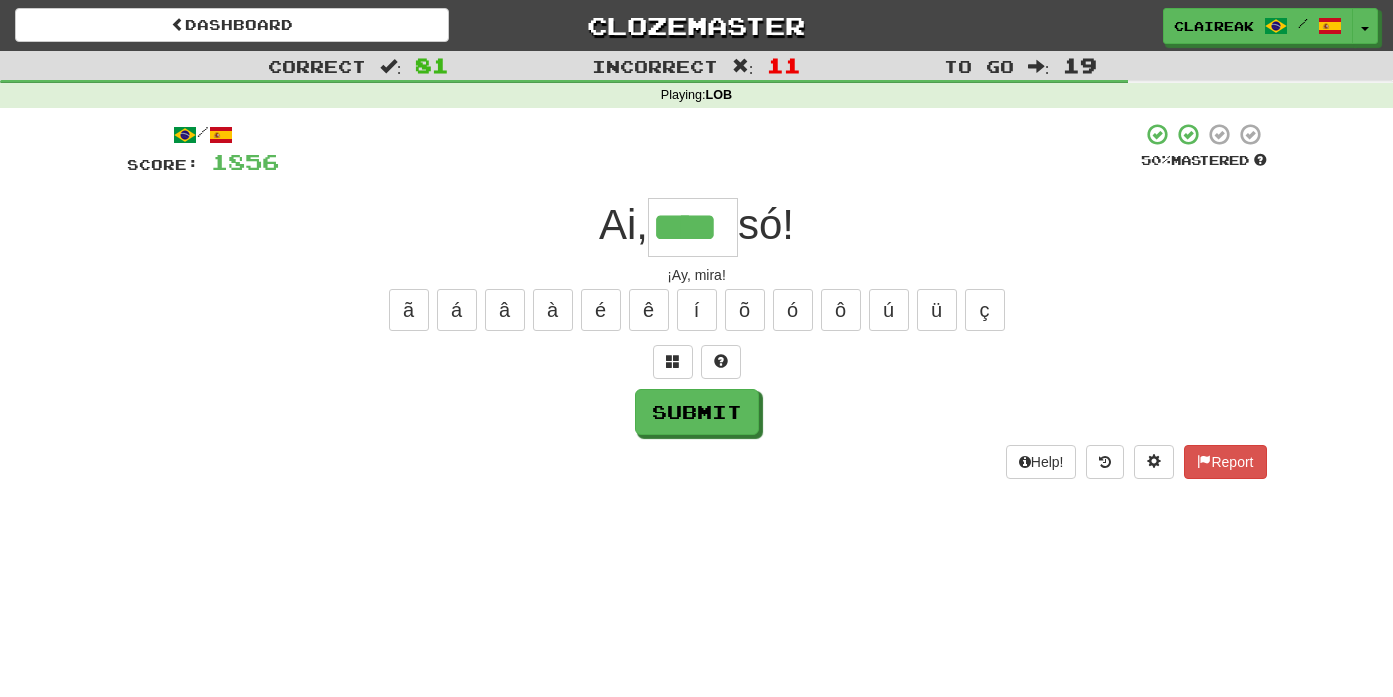 type on "****" 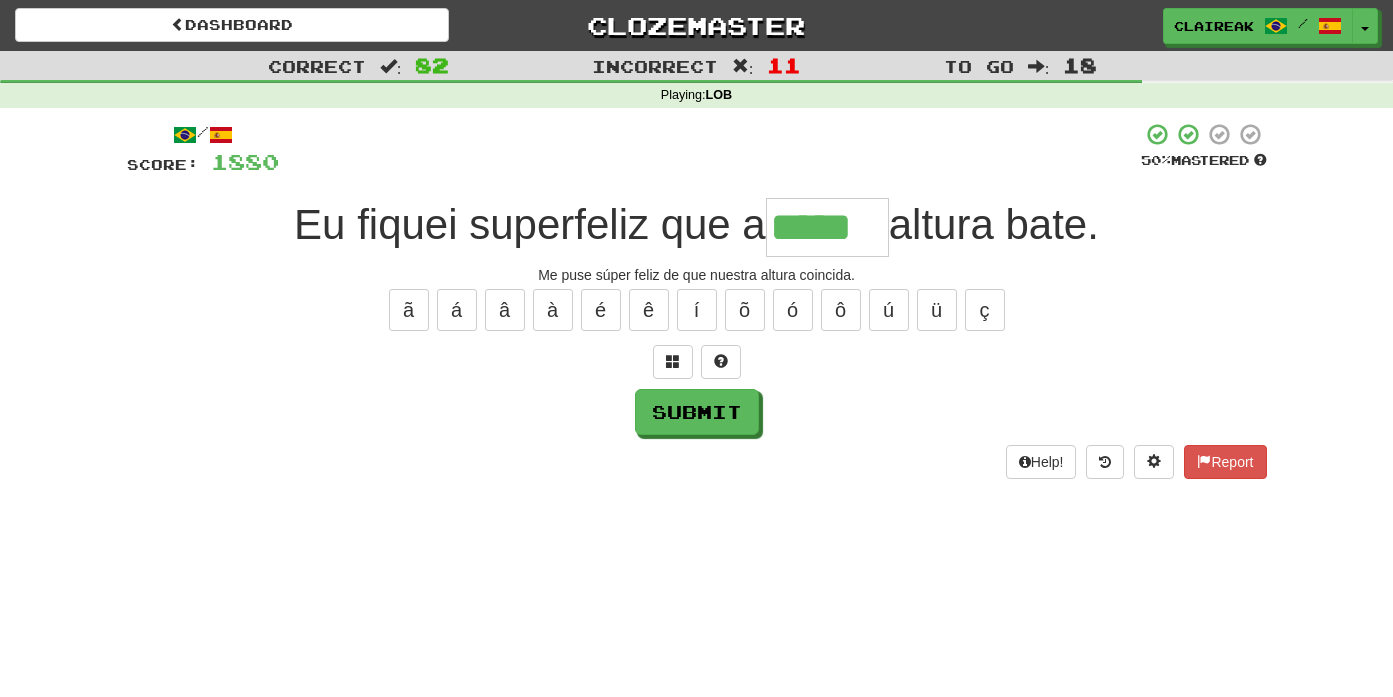 type on "*****" 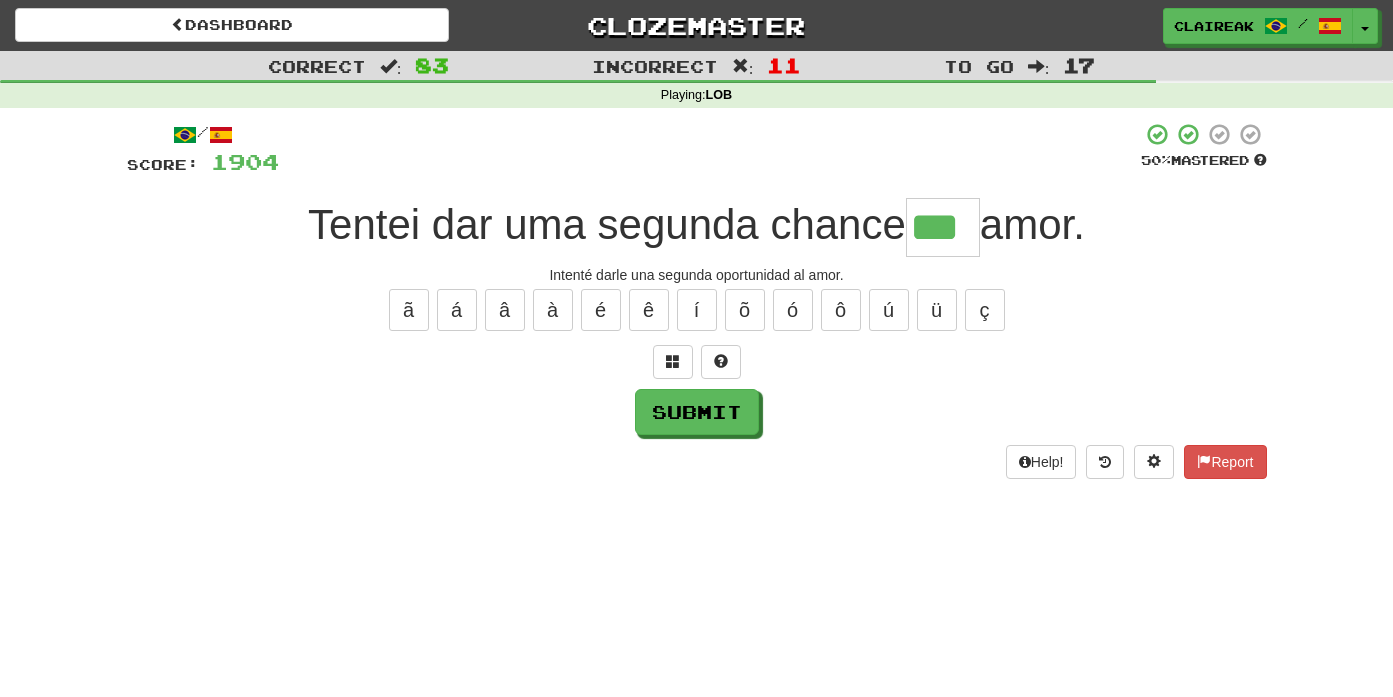 type on "***" 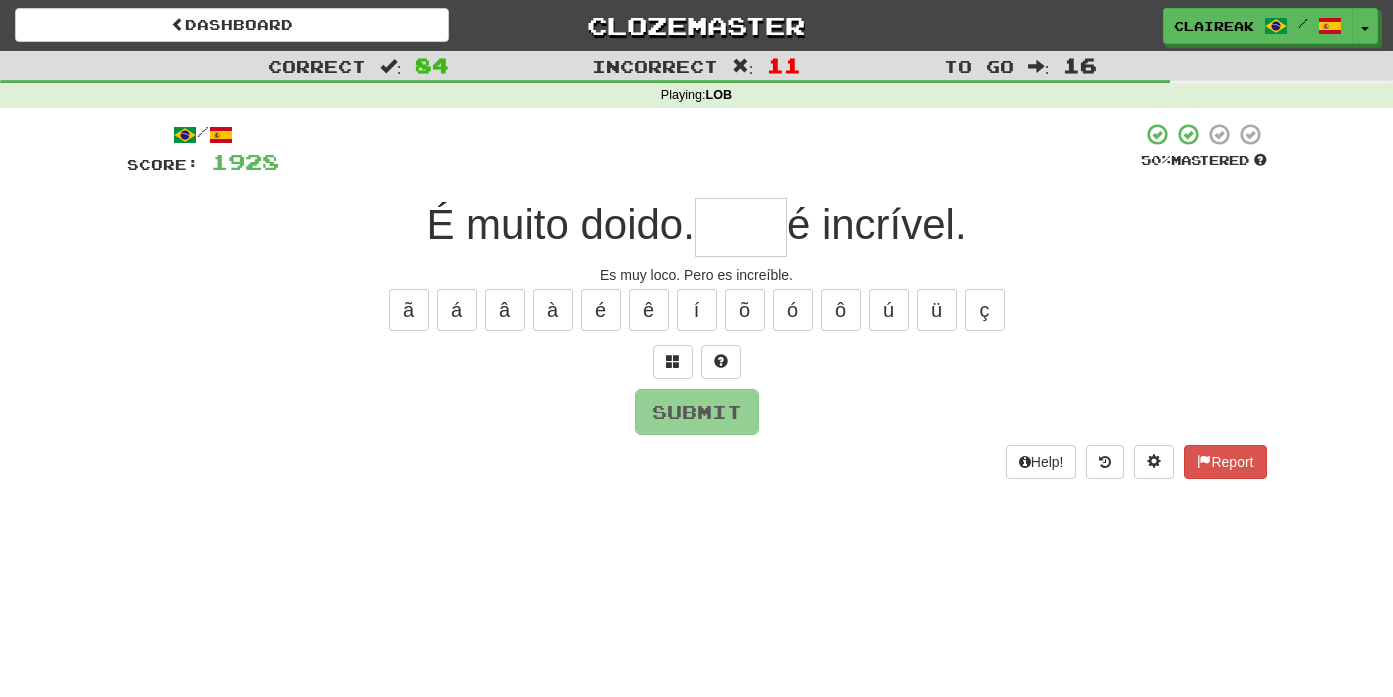 type on "*" 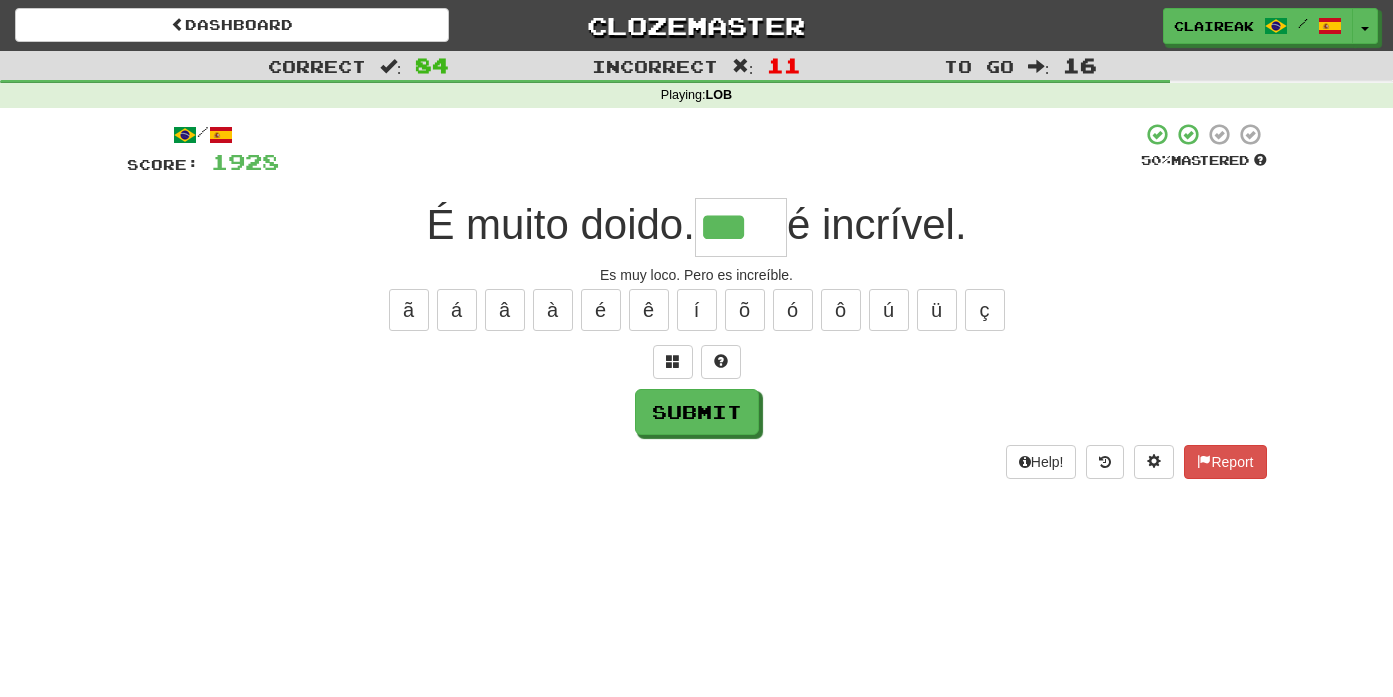 type on "***" 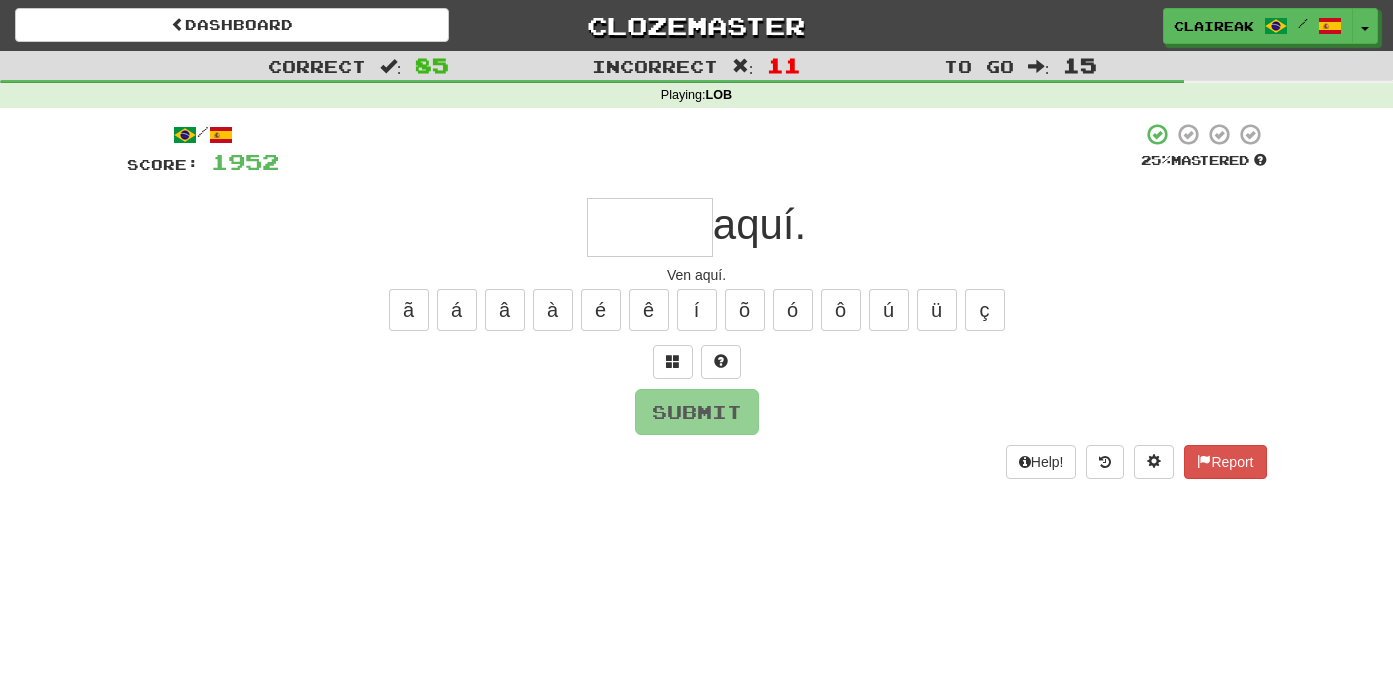 type on "*" 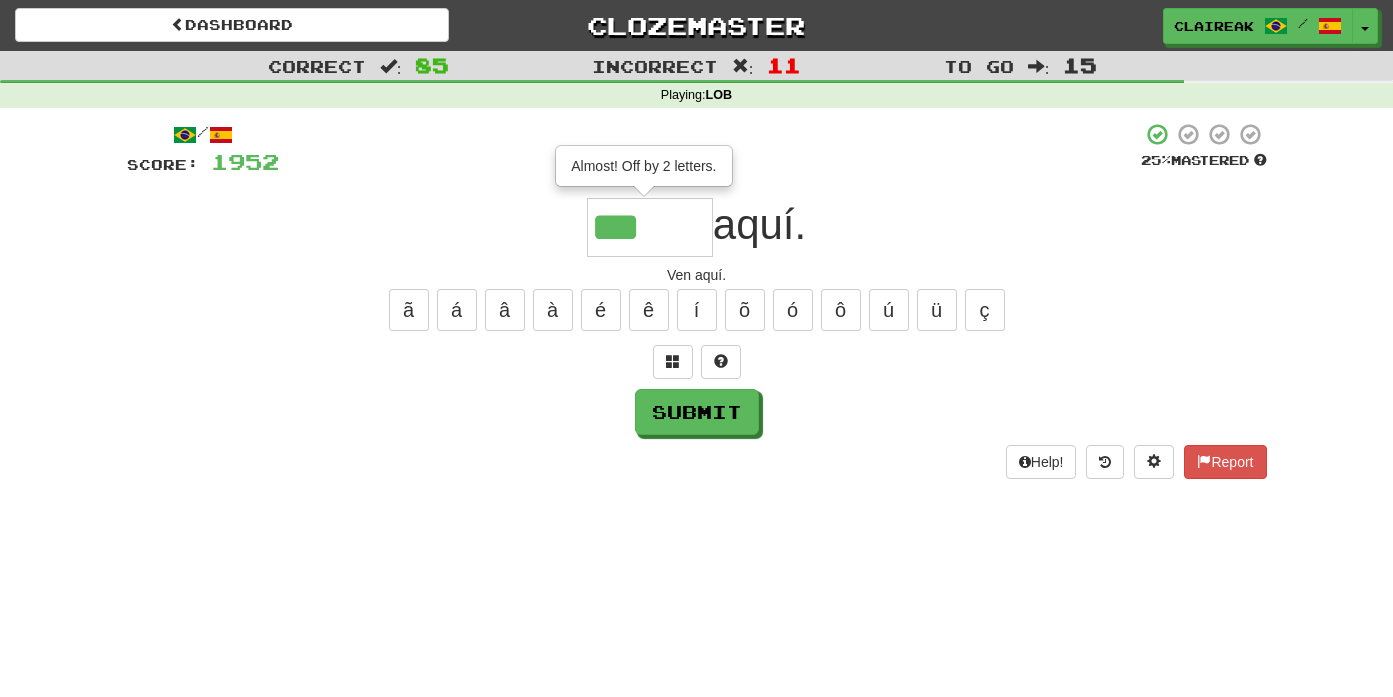 type on "*****" 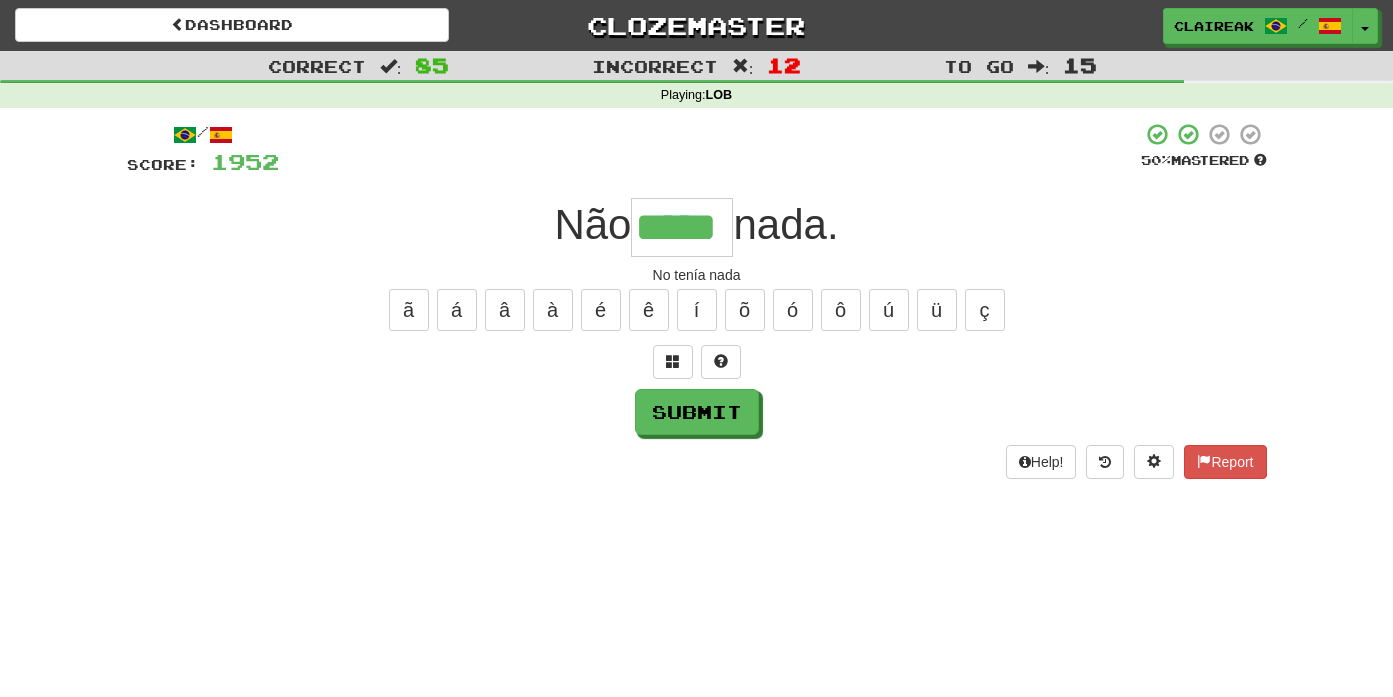 type on "*****" 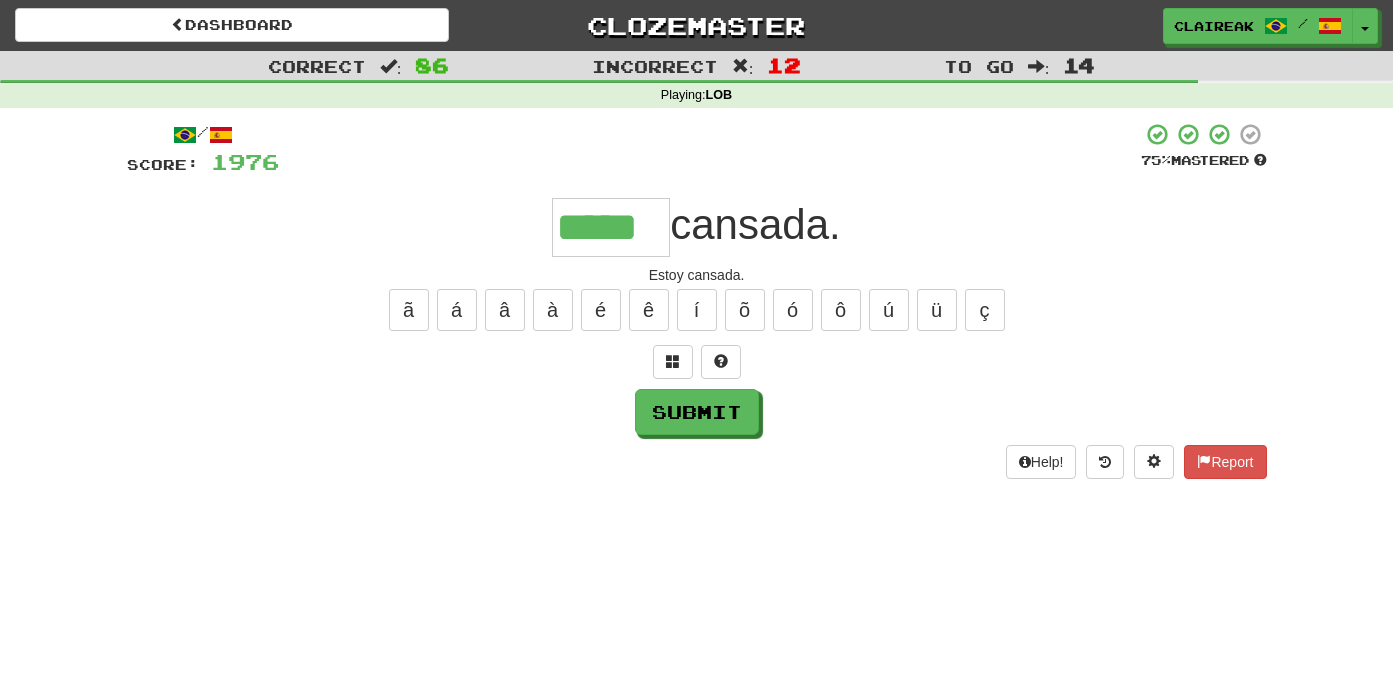 type on "*****" 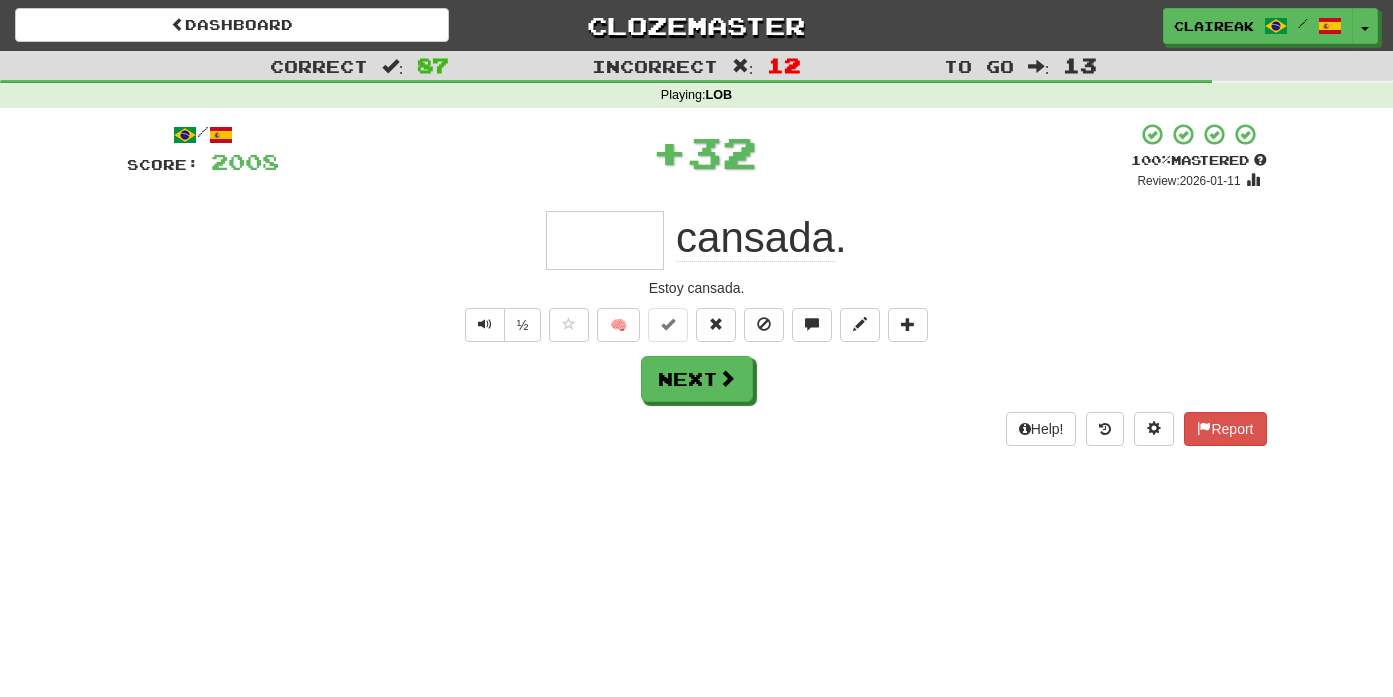 type on "***" 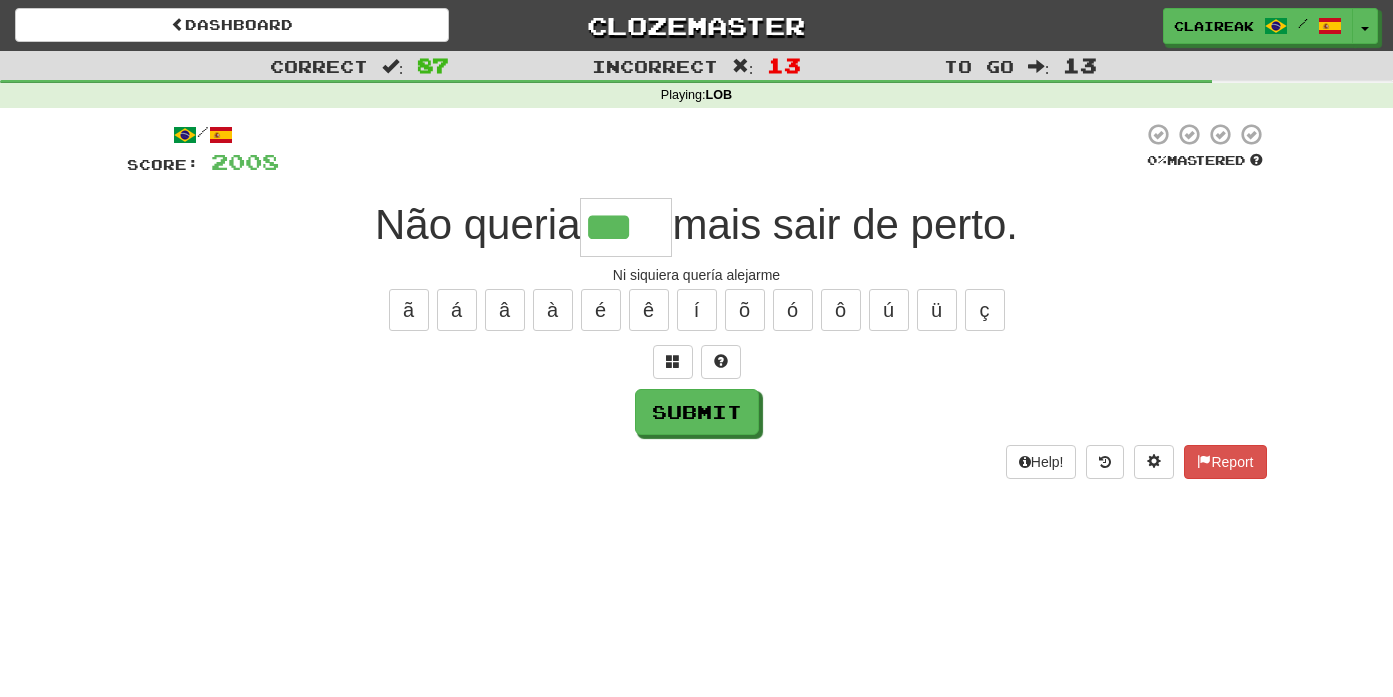 type on "***" 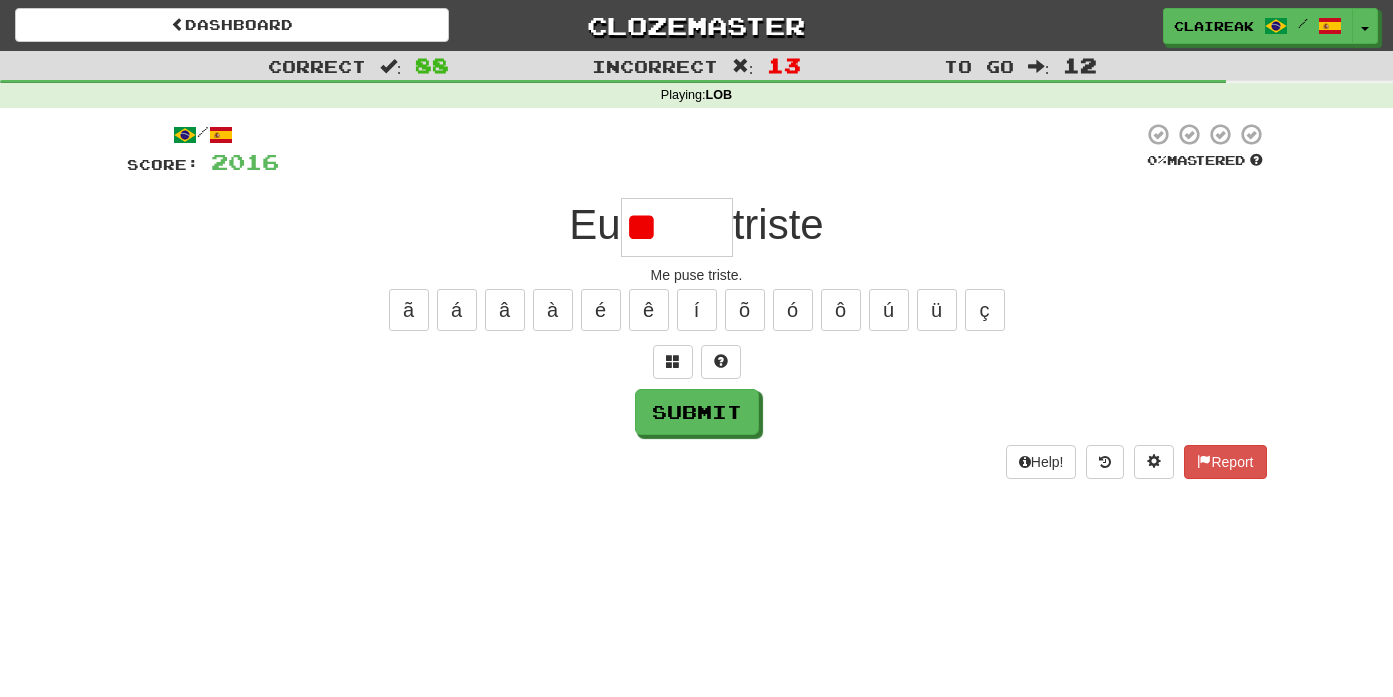 type on "*" 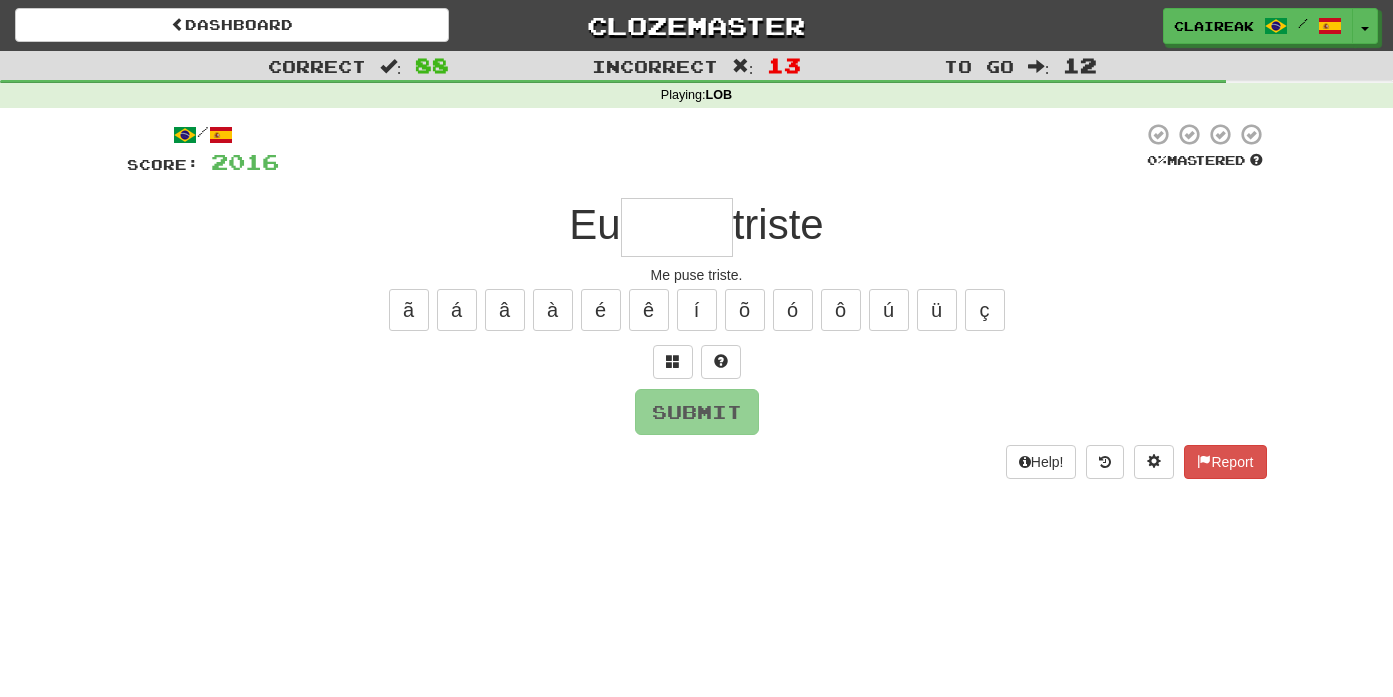 type on "******" 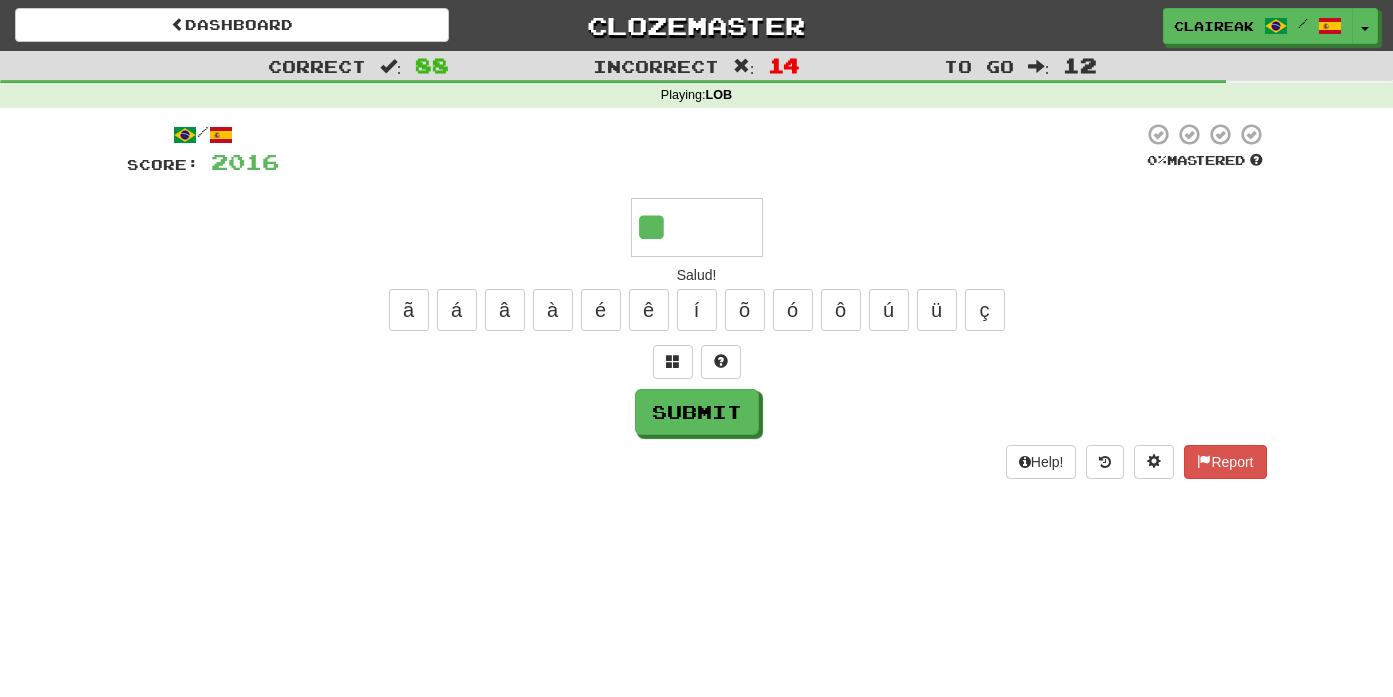 type on "*****" 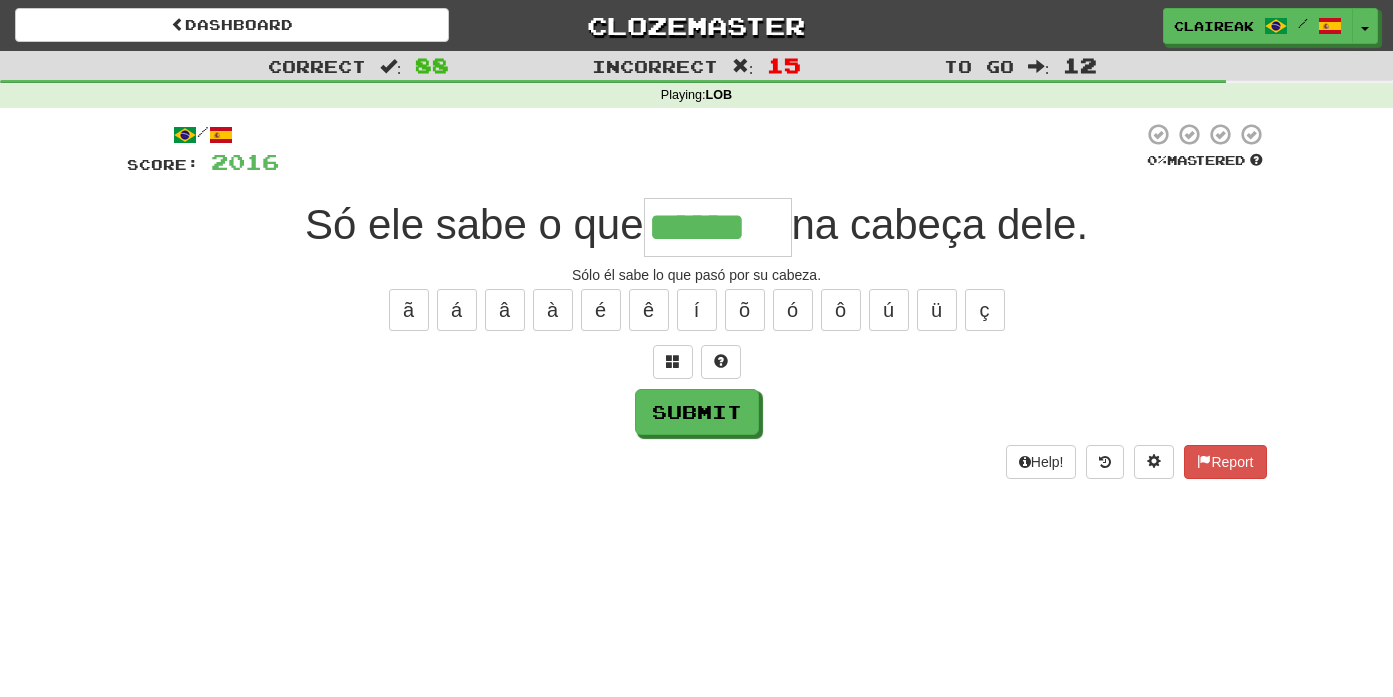 type on "******" 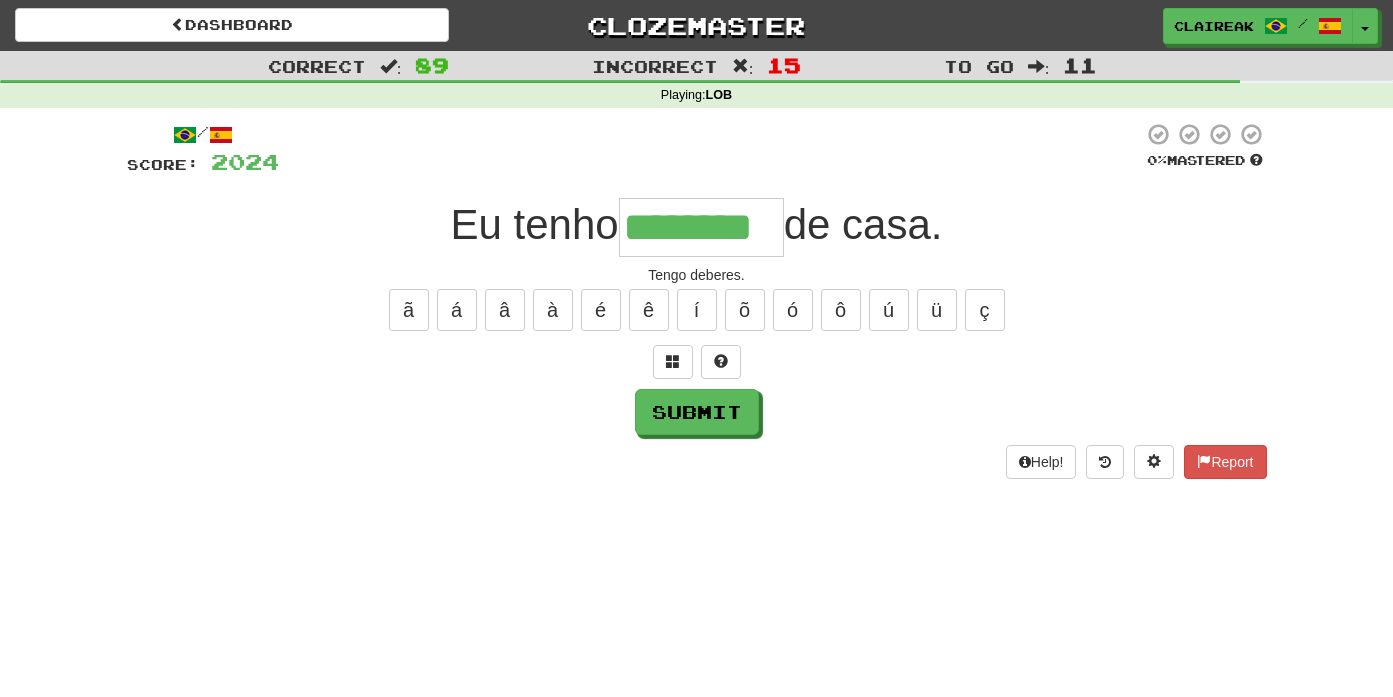 type on "********" 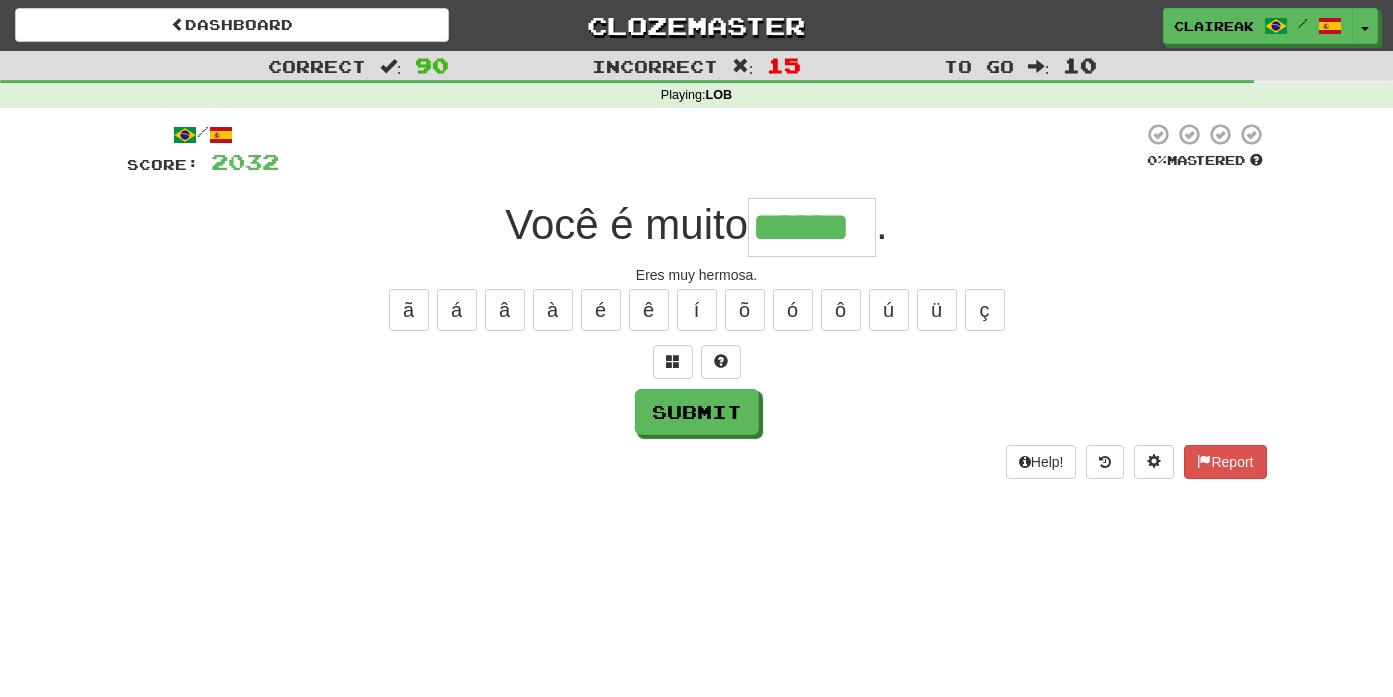 type on "******" 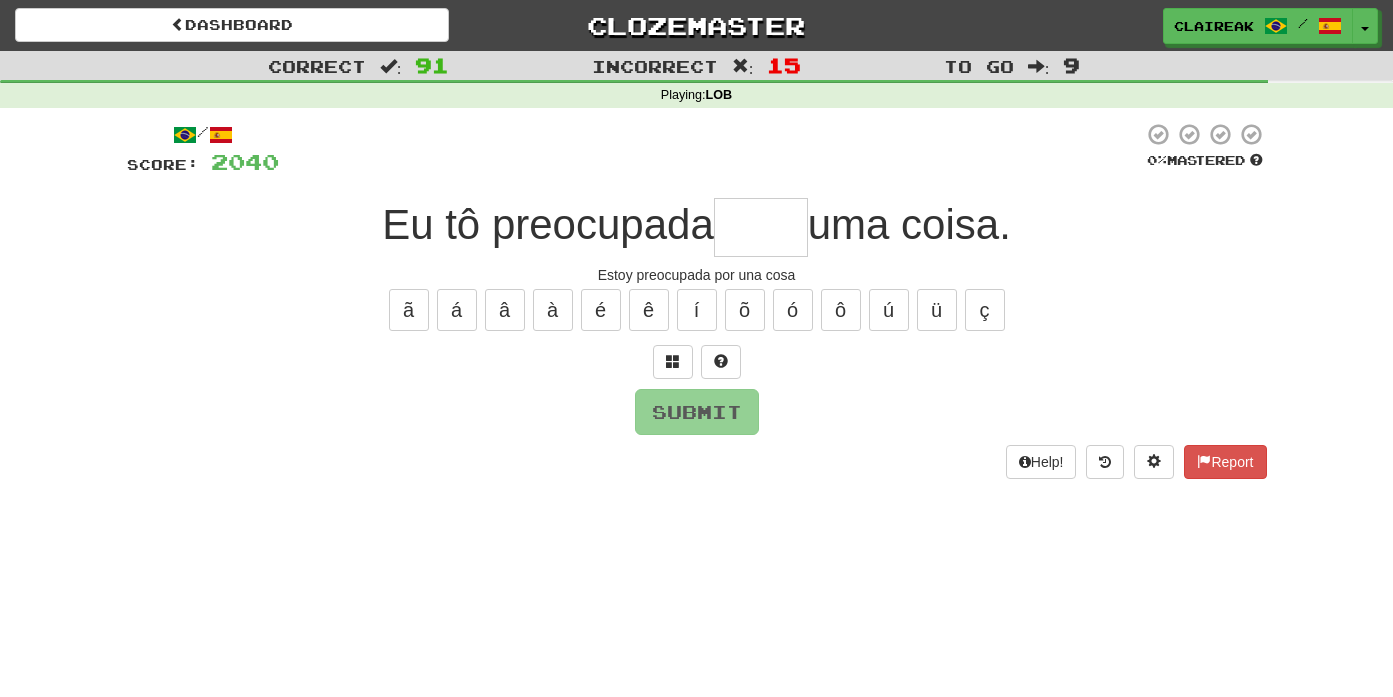 type on "*" 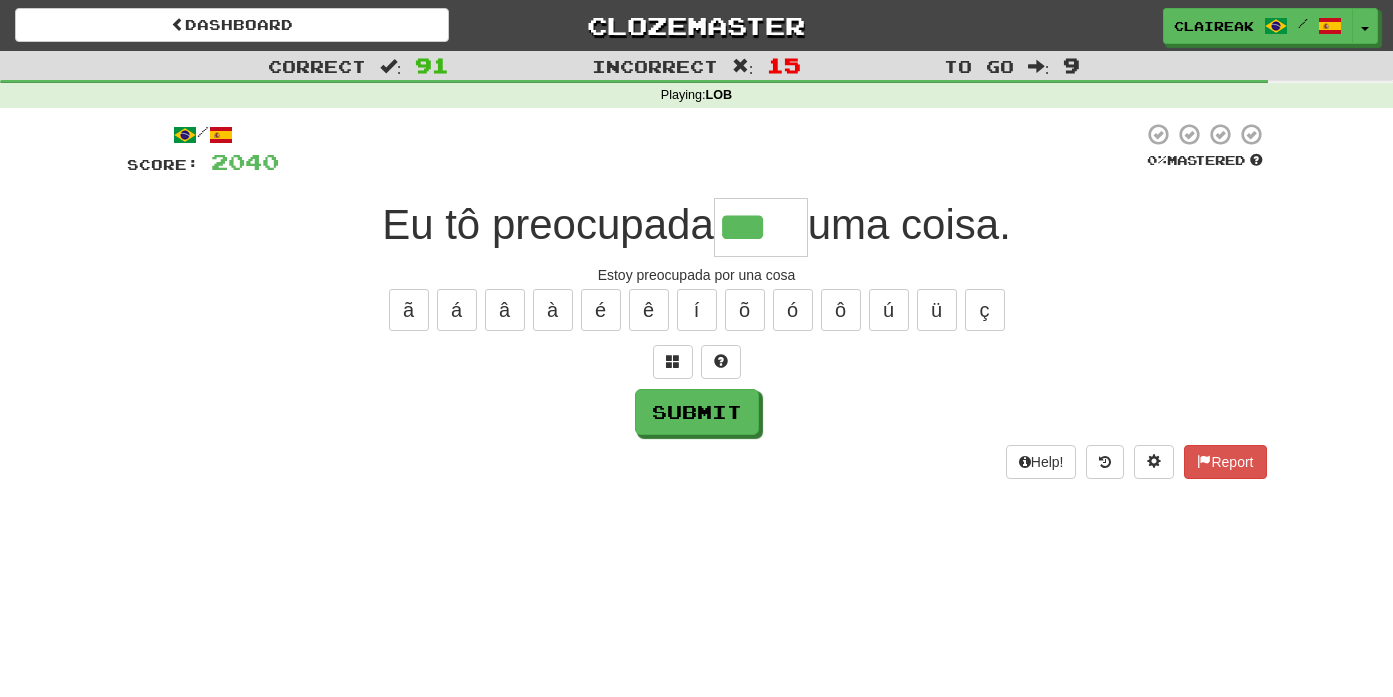 type on "***" 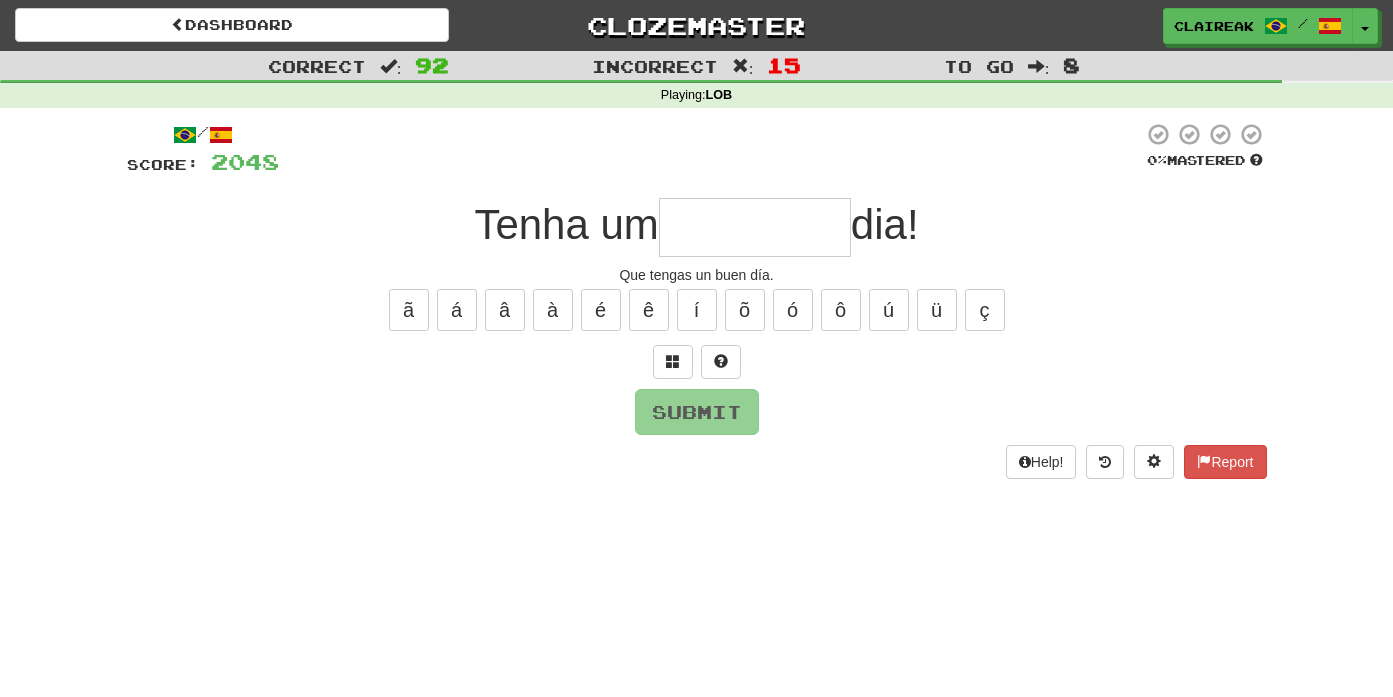 type on "*" 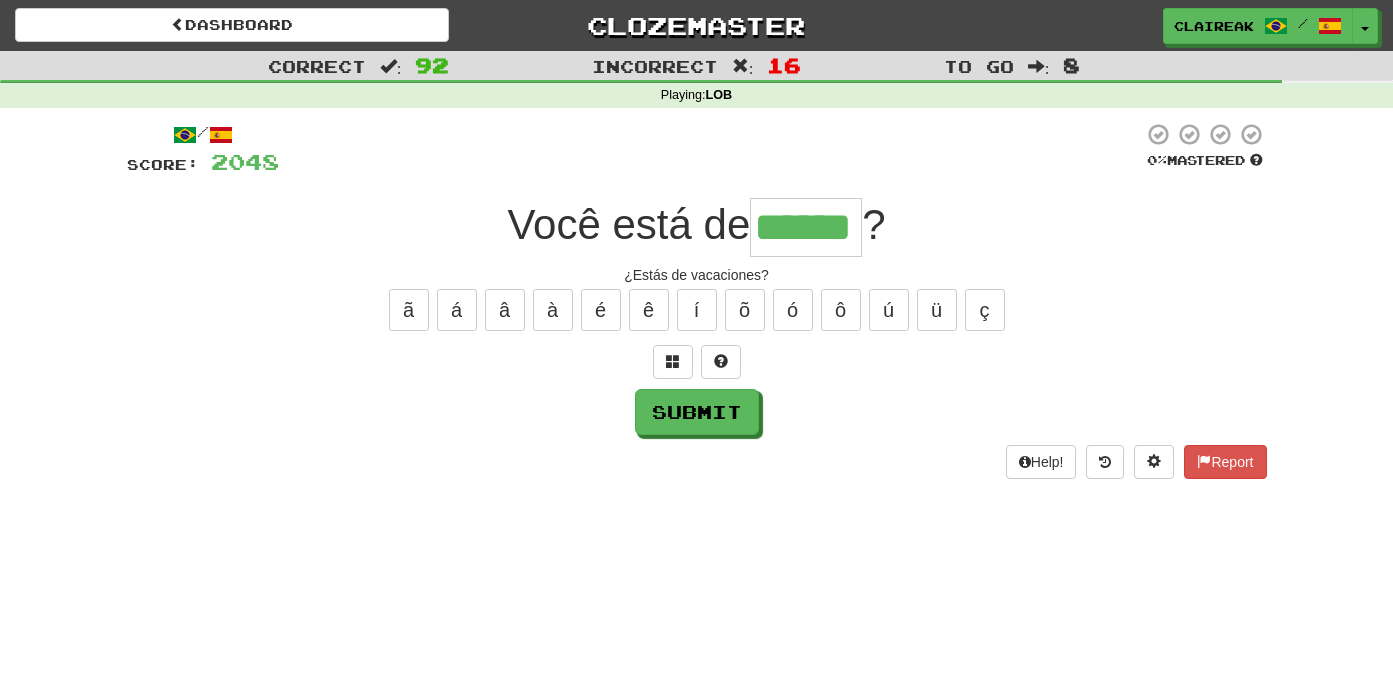 type on "******" 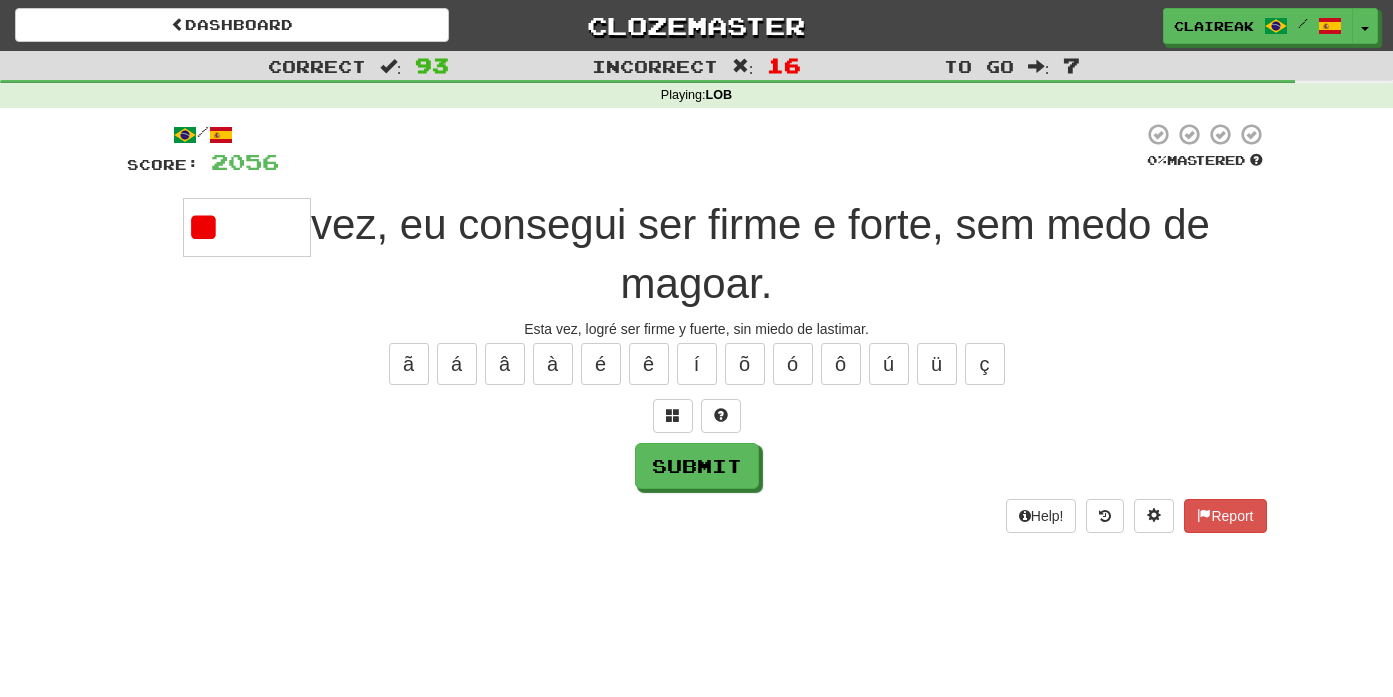 type on "*" 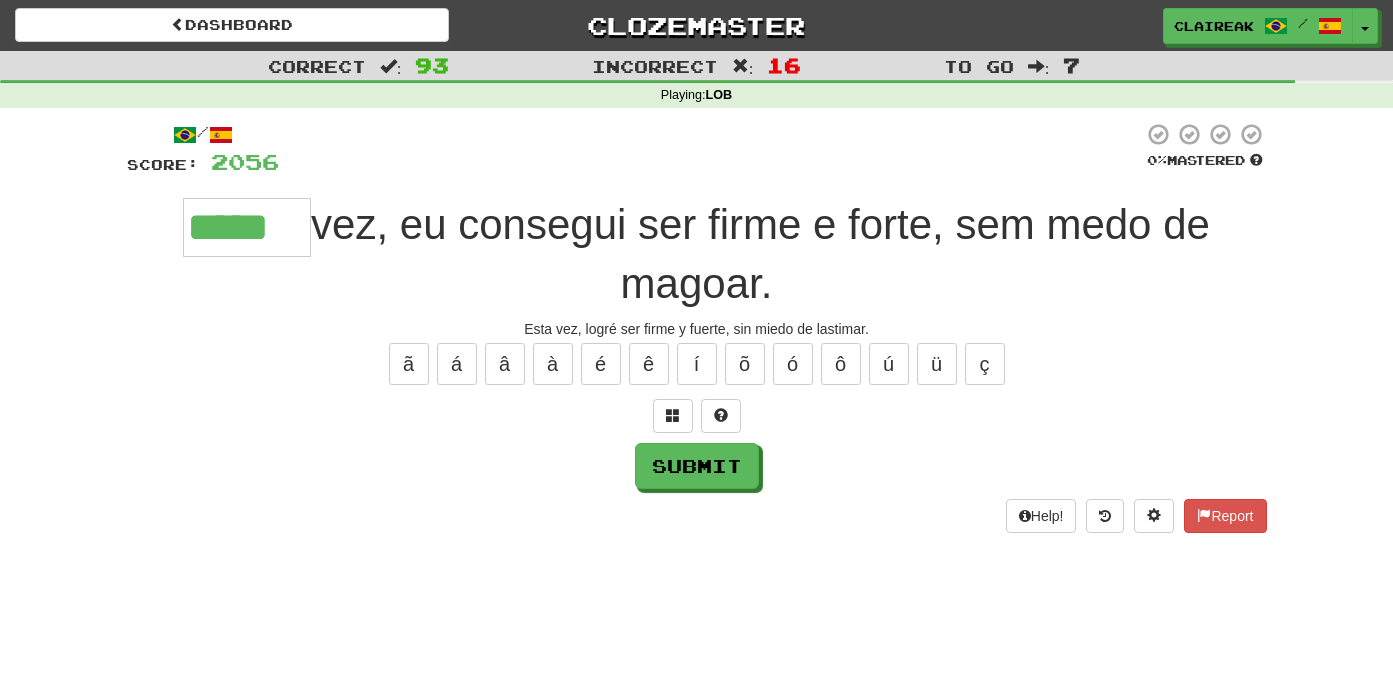 type on "*****" 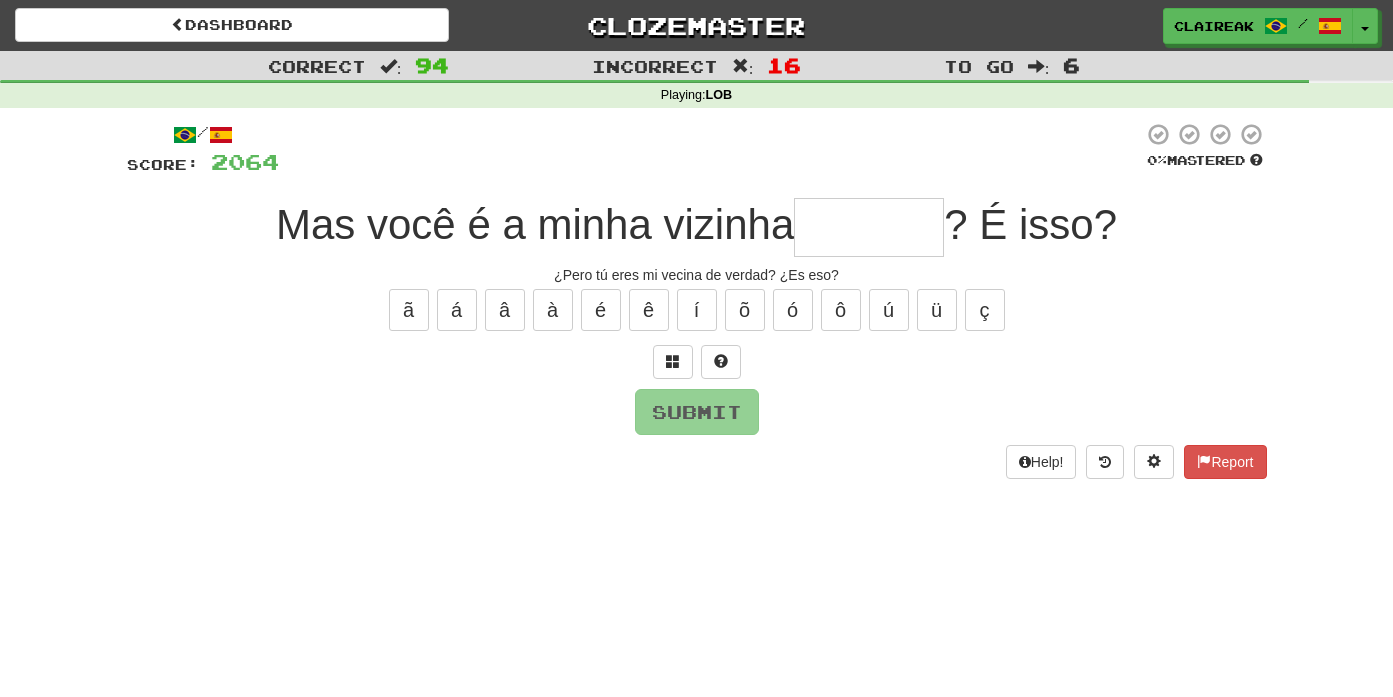 type on "*" 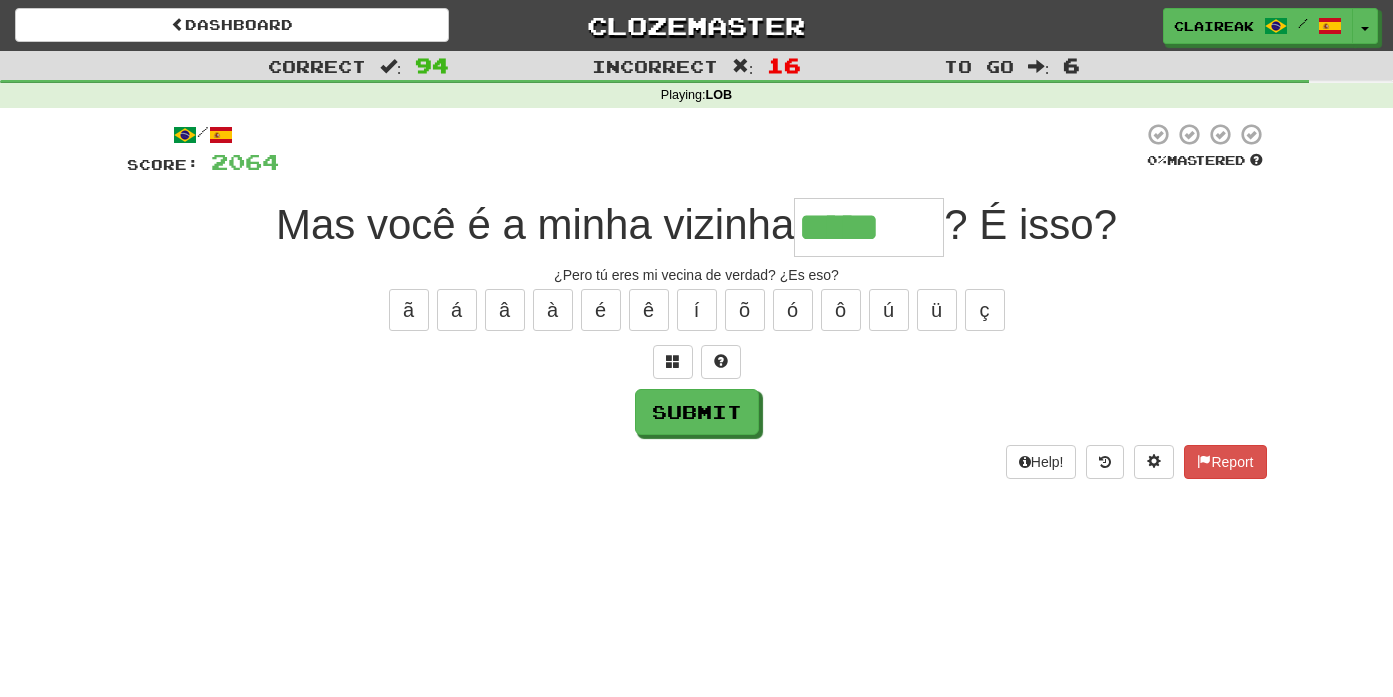 type on "*****" 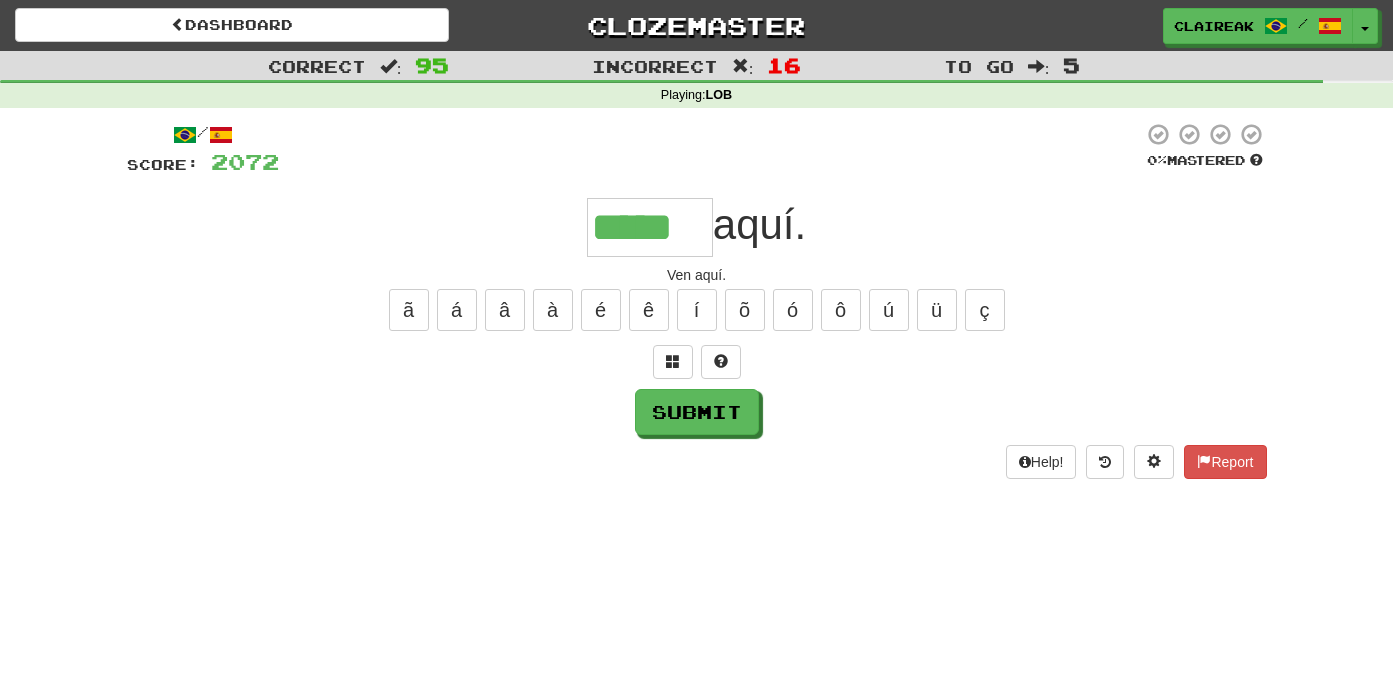 type on "*****" 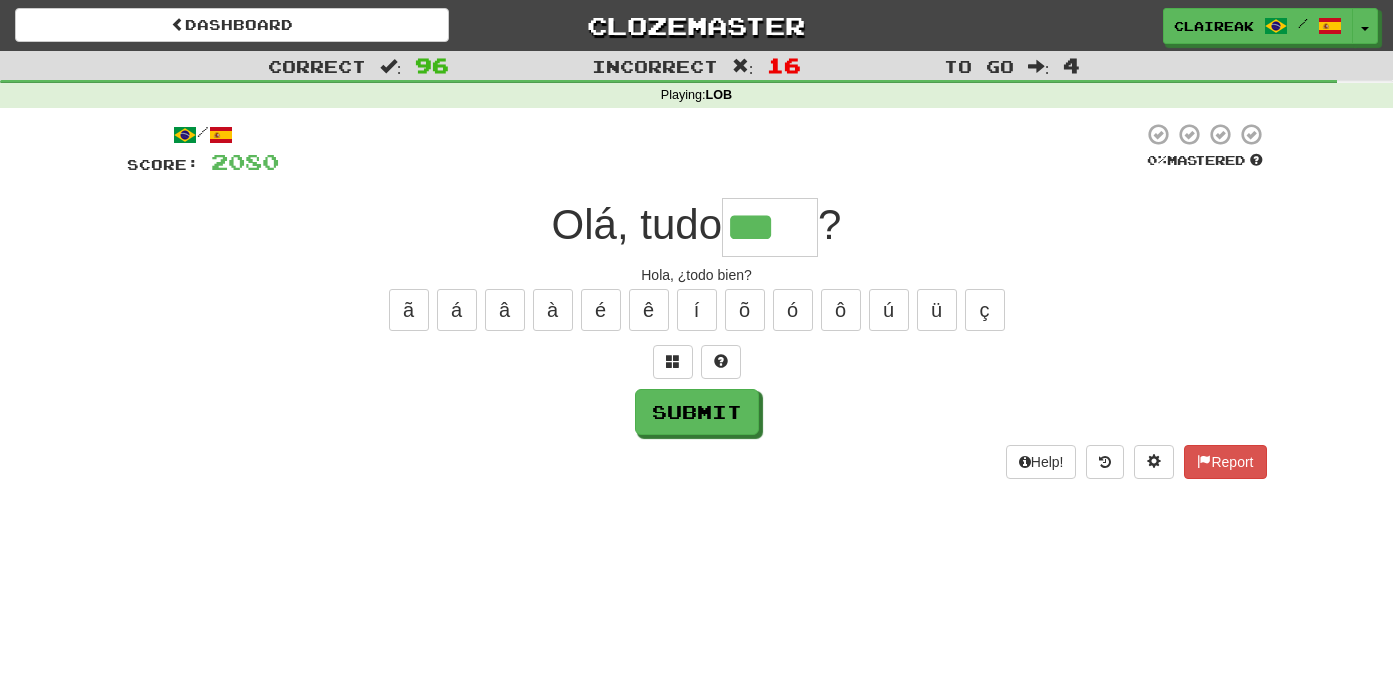 type on "***" 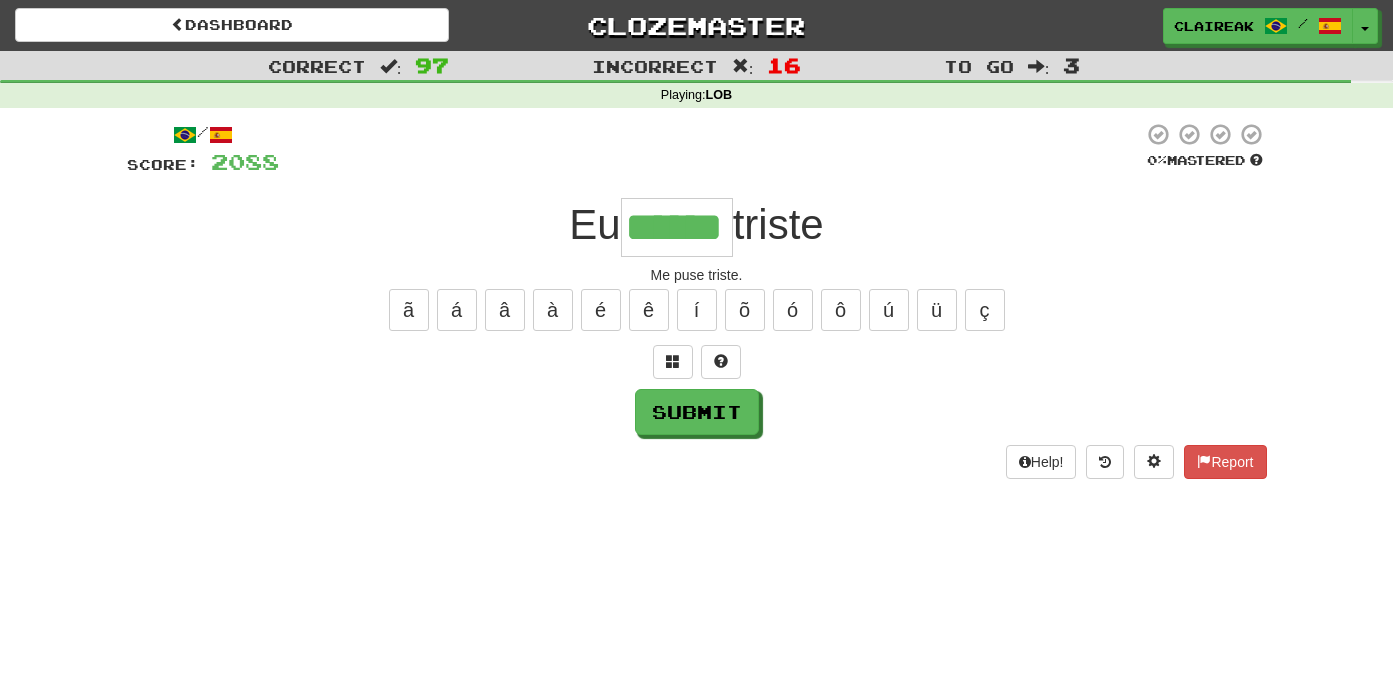 type on "******" 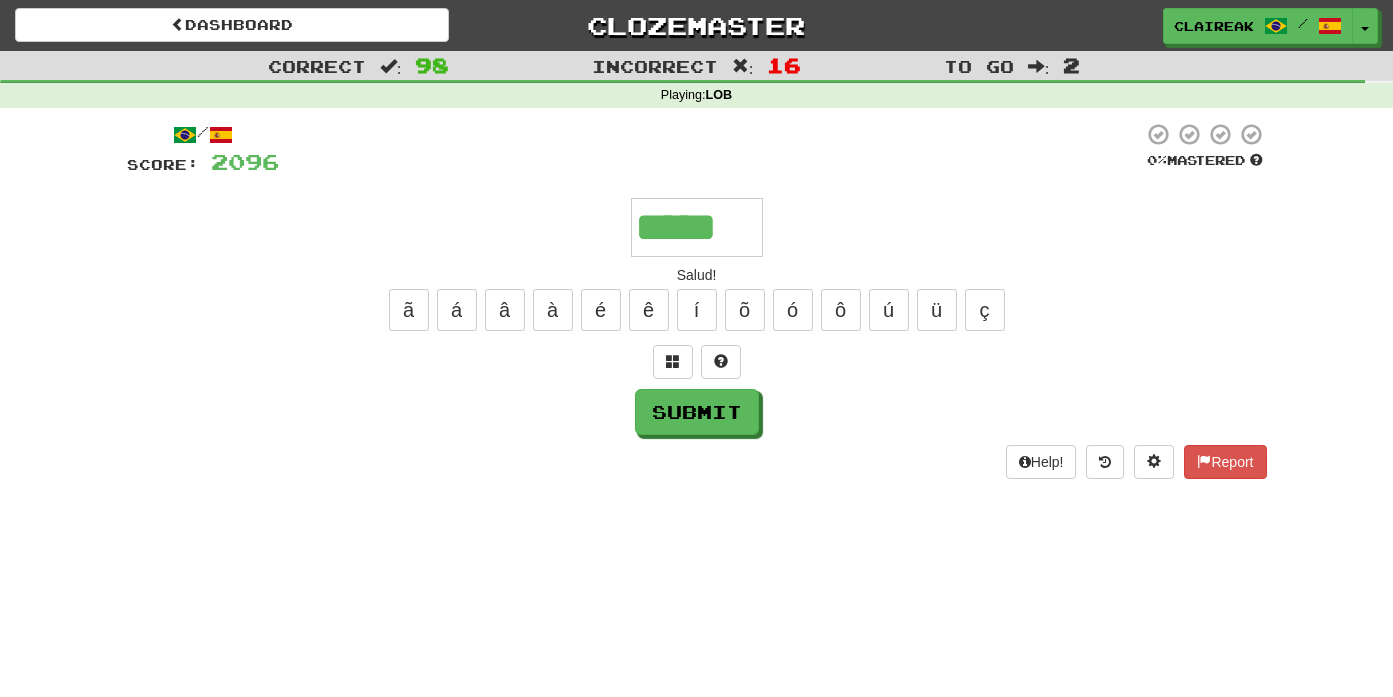 type on "*****" 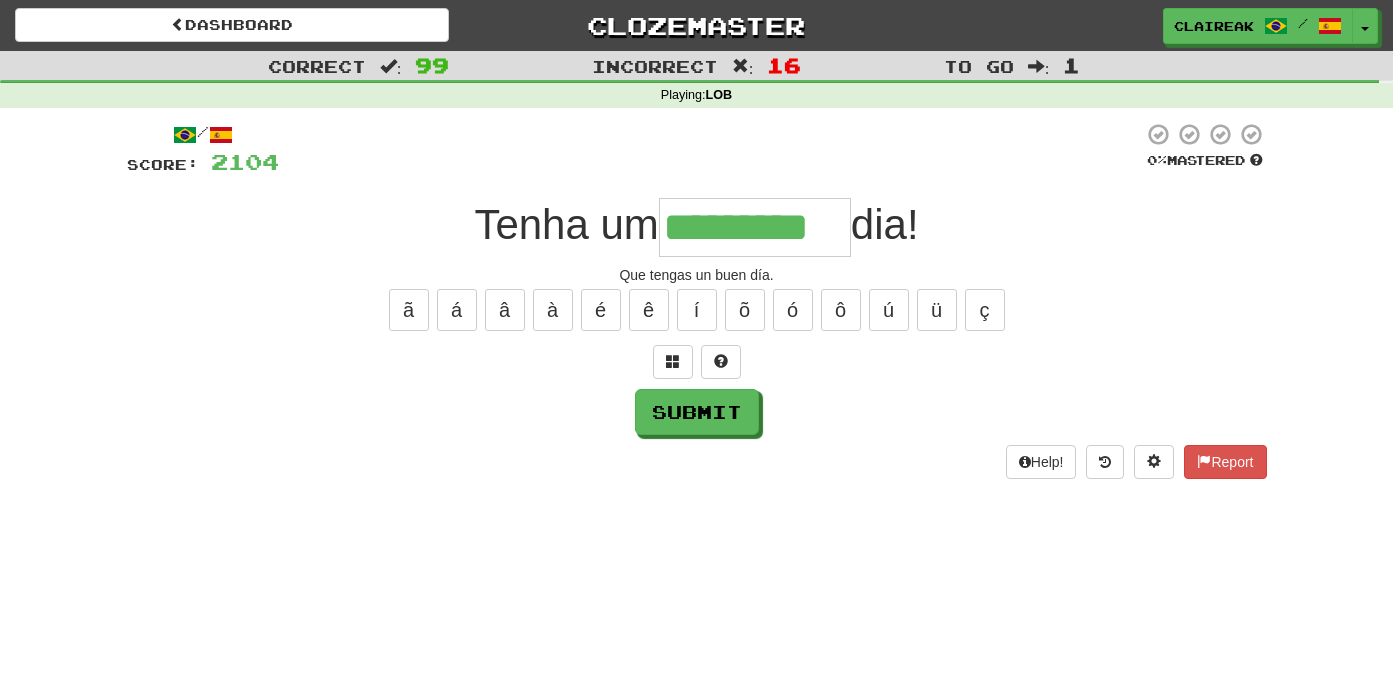 type on "*********" 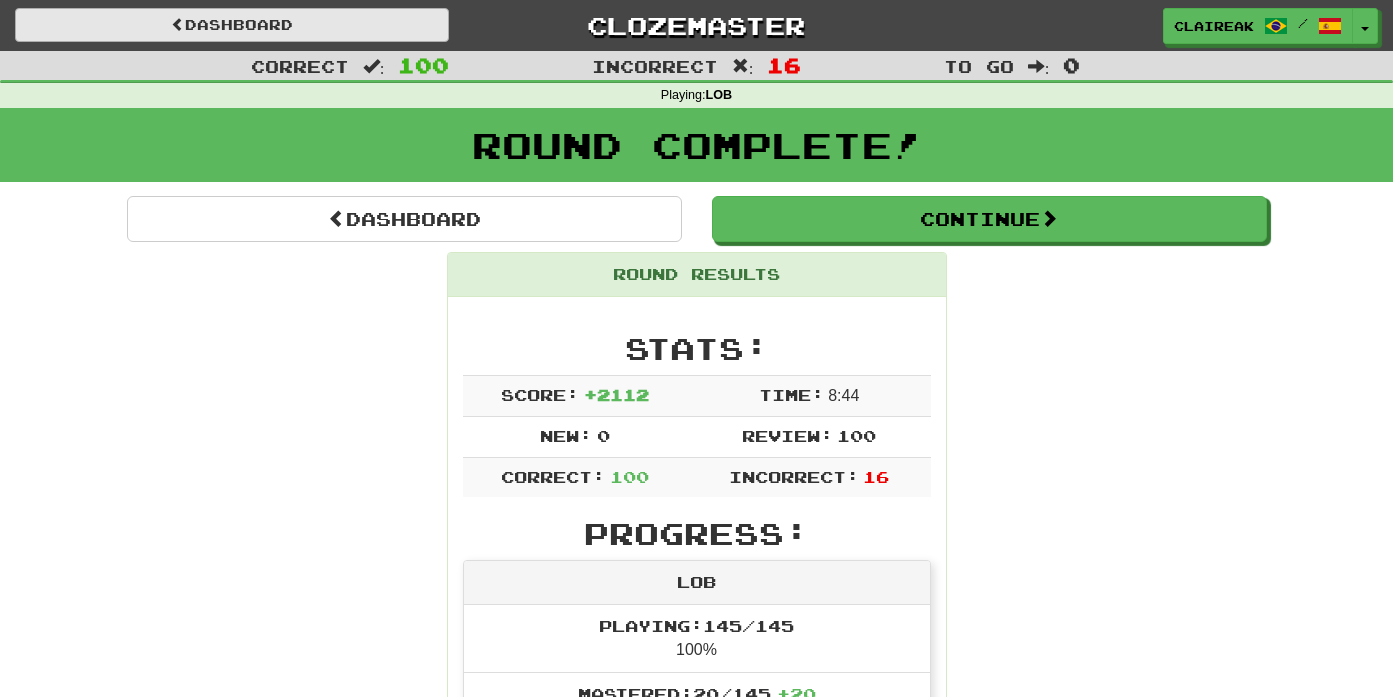click on "Dashboard" at bounding box center [232, 25] 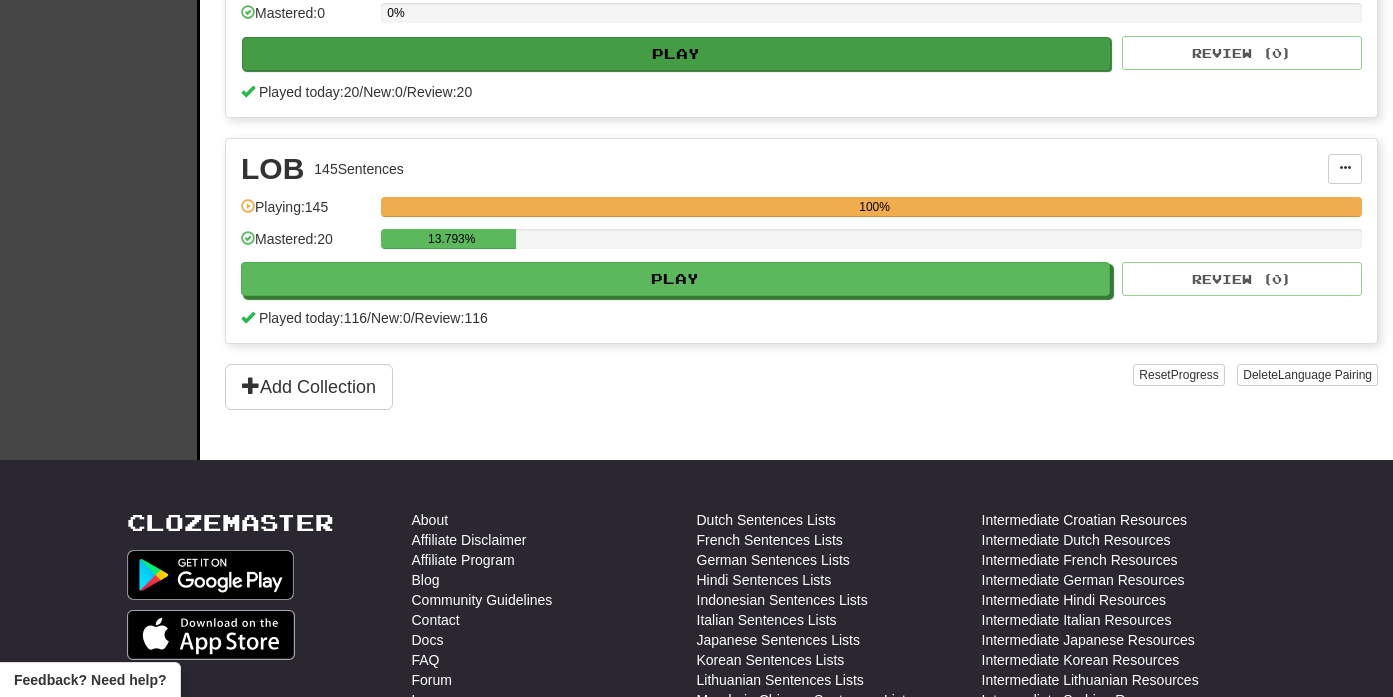 scroll, scrollTop: 1003, scrollLeft: 0, axis: vertical 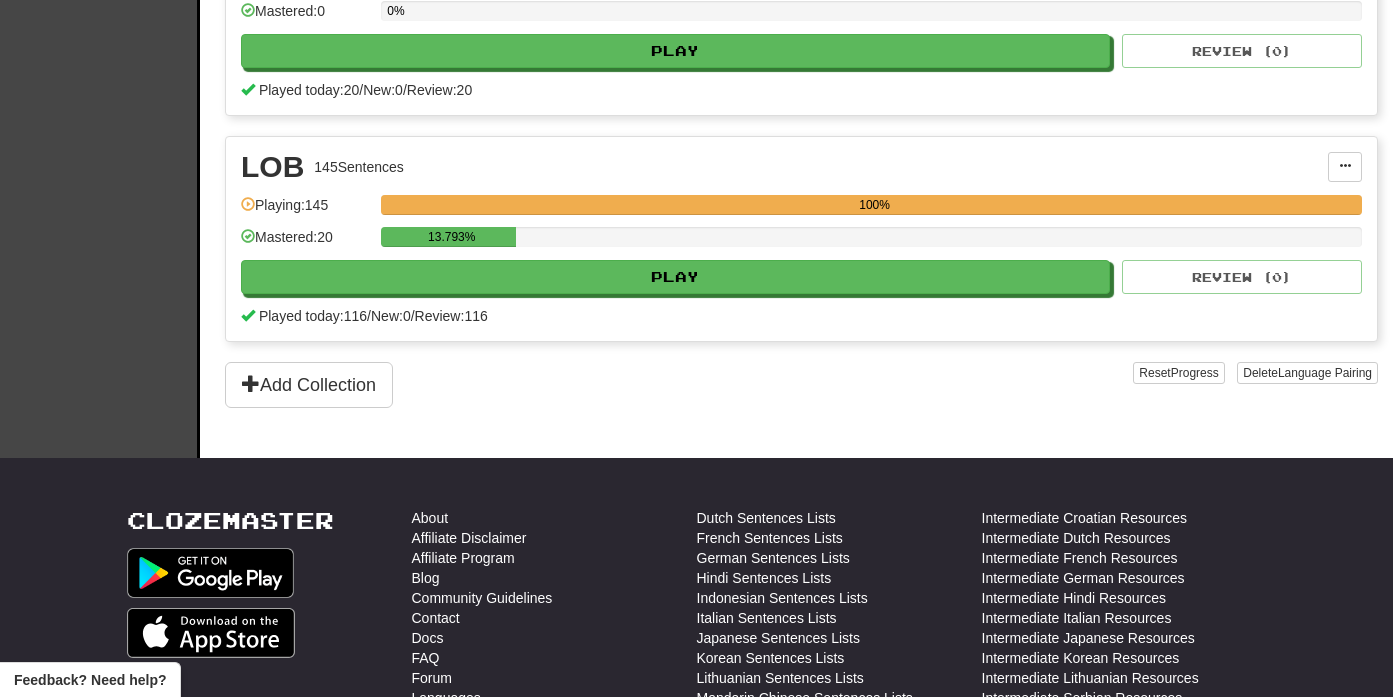 click on "13.793%" at bounding box center (871, 243) 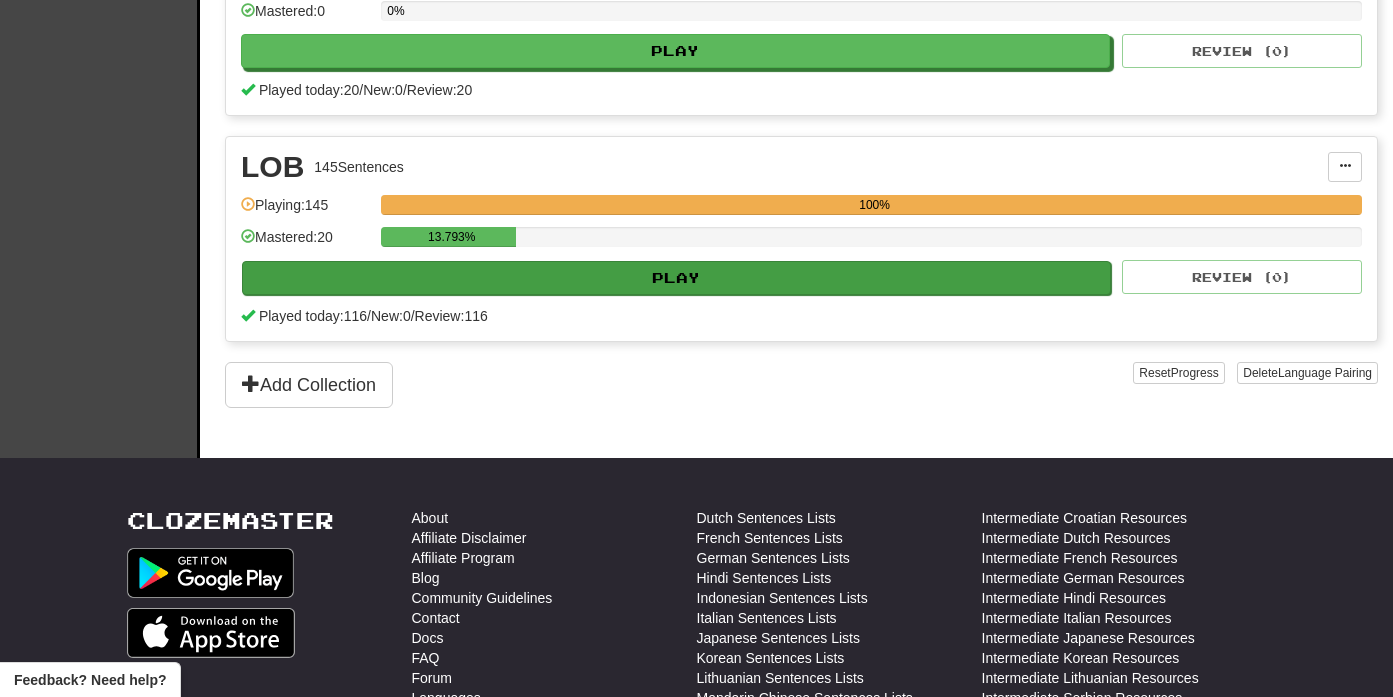 click on "Play" at bounding box center (676, 278) 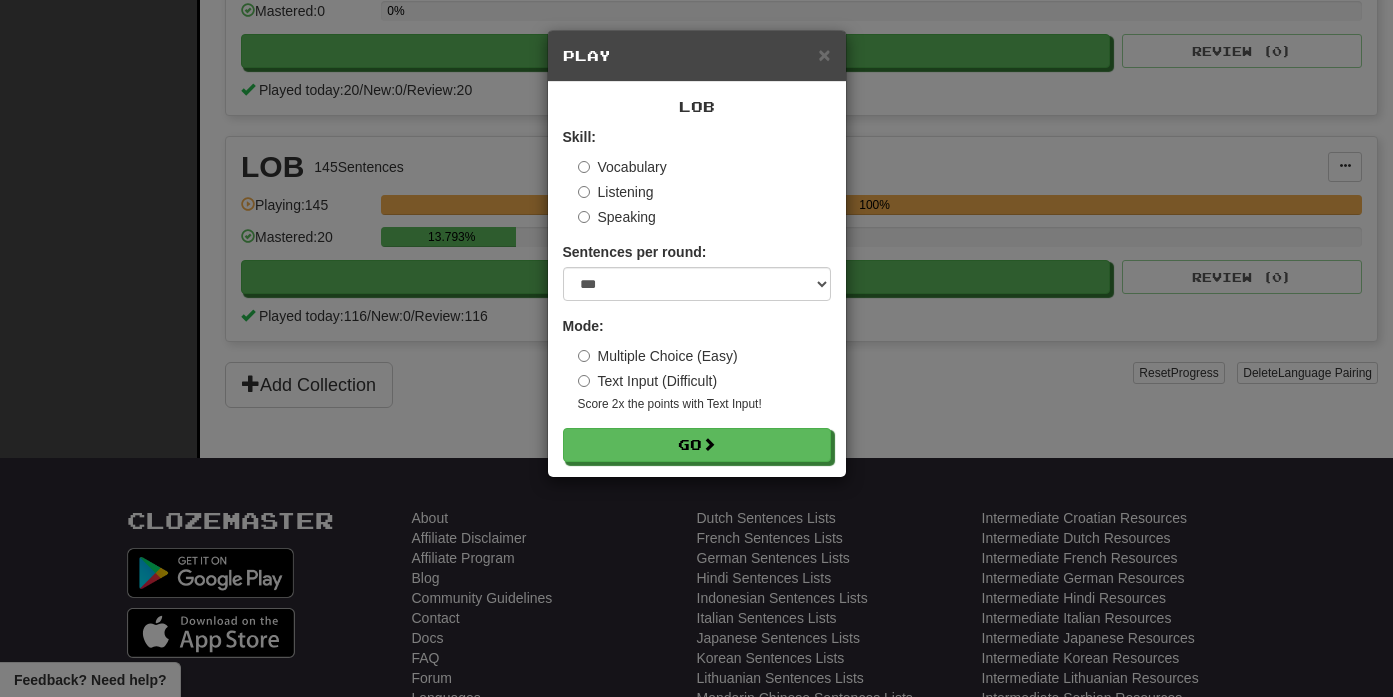 click on "LOB Skill: Vocabulary Listening Speaking Sentences per round: * ** ** ** ** ** *** ******** Mode: Multiple Choice (Easy) Text Input (Difficult) Score 2x the points with Text Input ! Go" at bounding box center (697, 279) 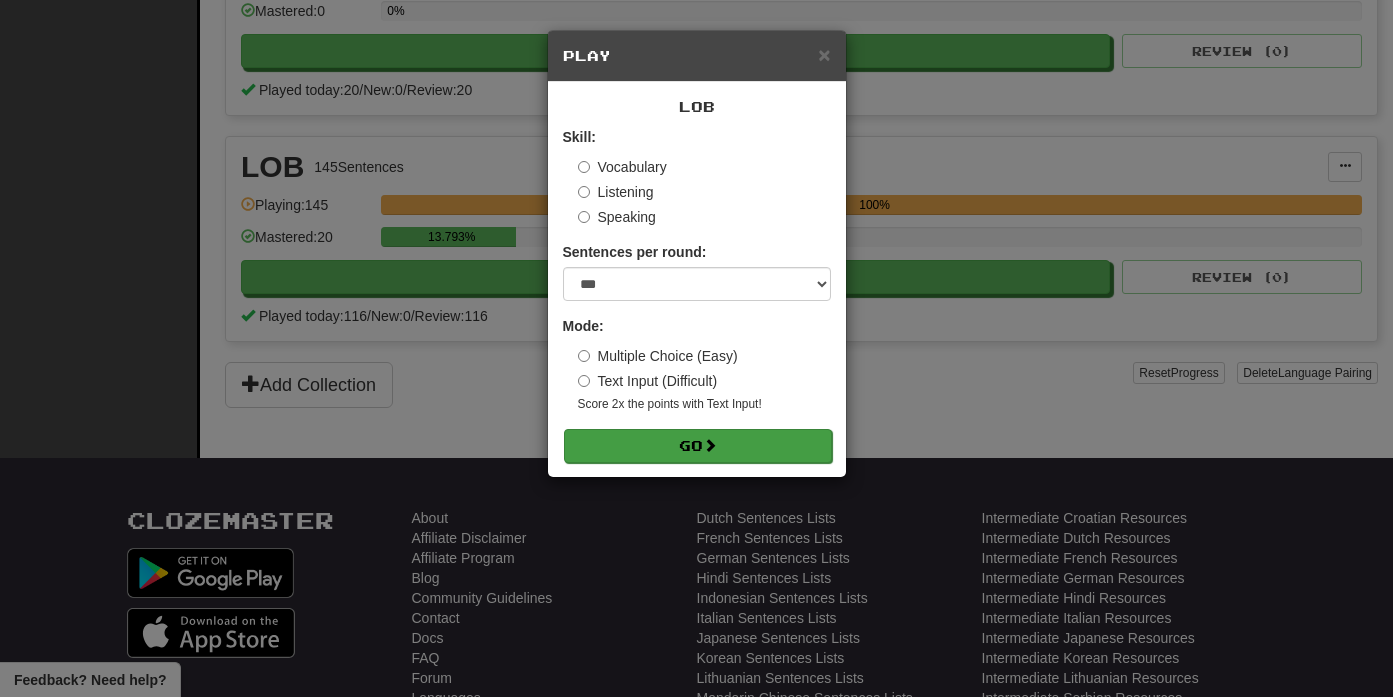 click on "Go" at bounding box center [698, 446] 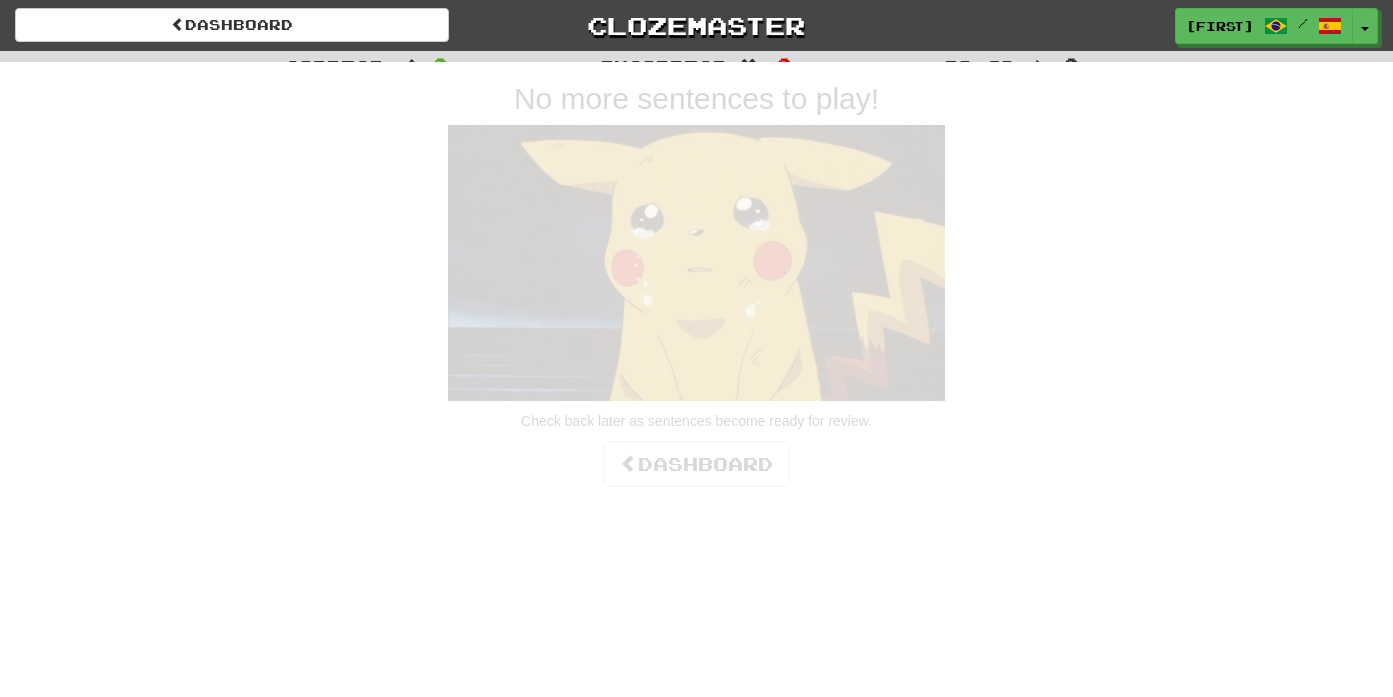 scroll, scrollTop: 0, scrollLeft: 0, axis: both 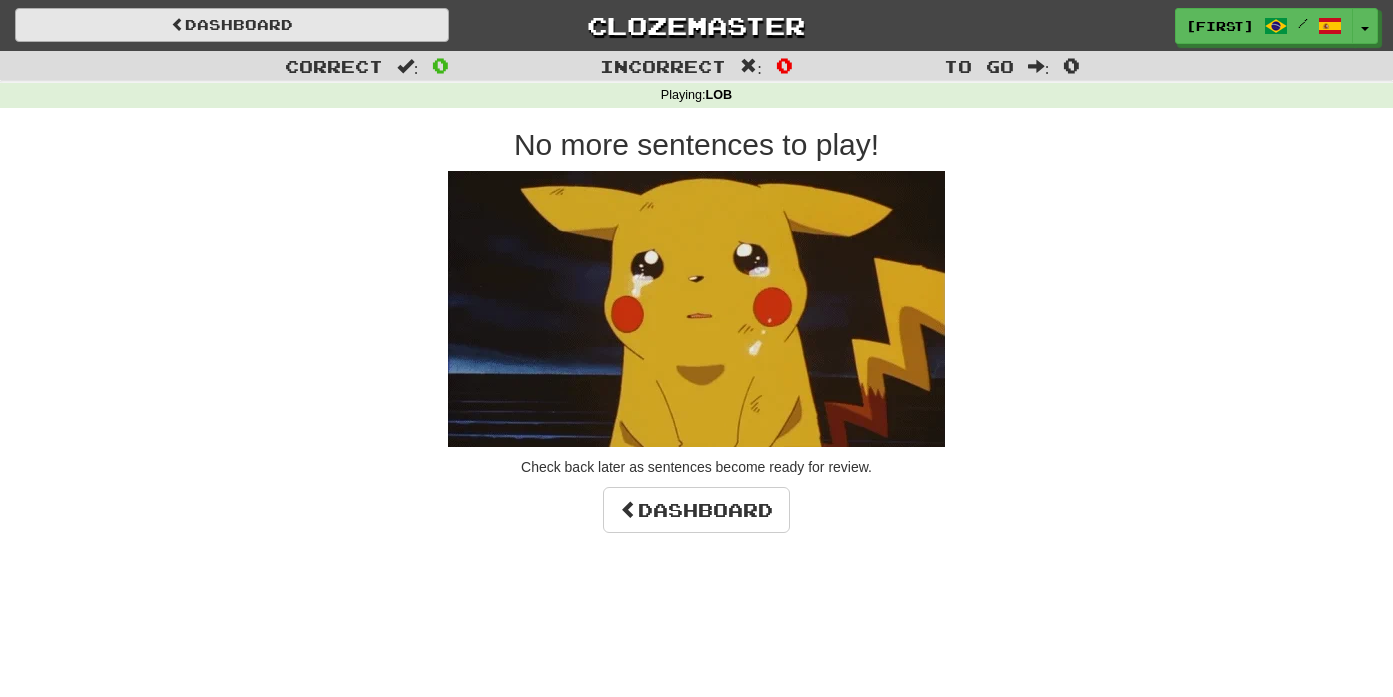 click on "Dashboard" at bounding box center [232, 25] 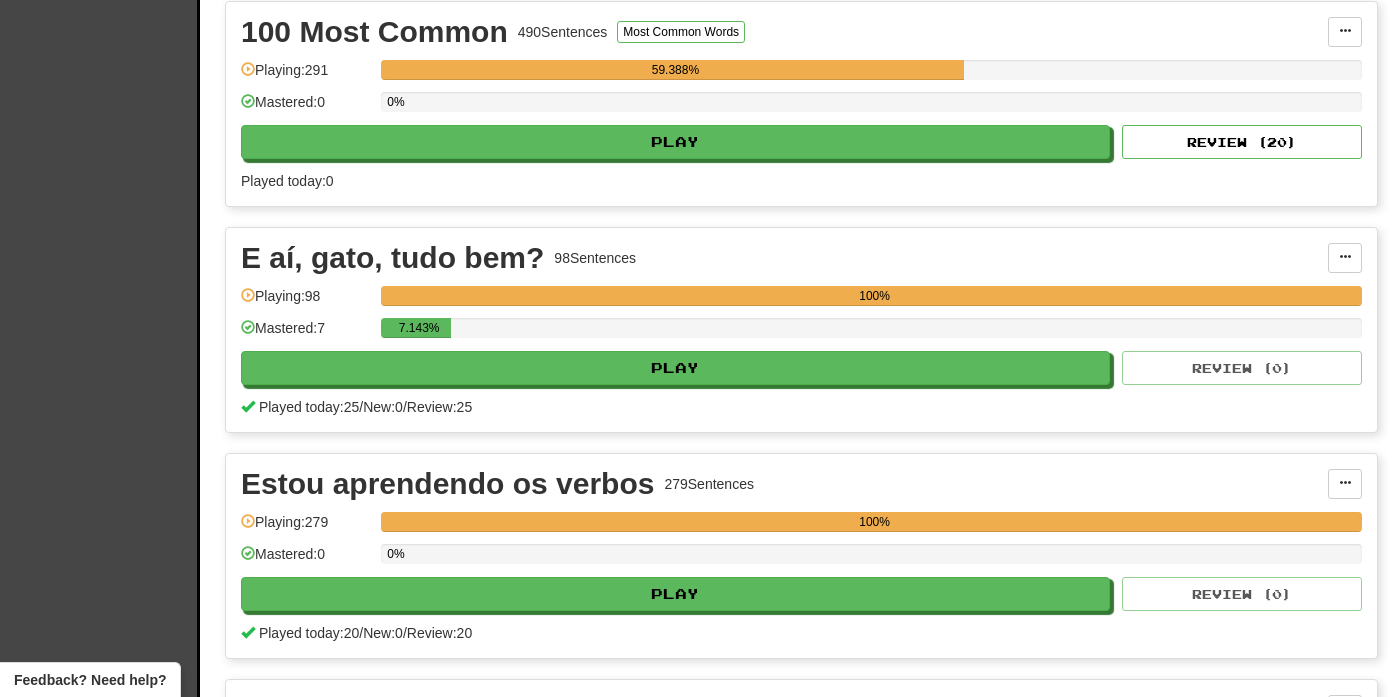 scroll, scrollTop: 338, scrollLeft: 0, axis: vertical 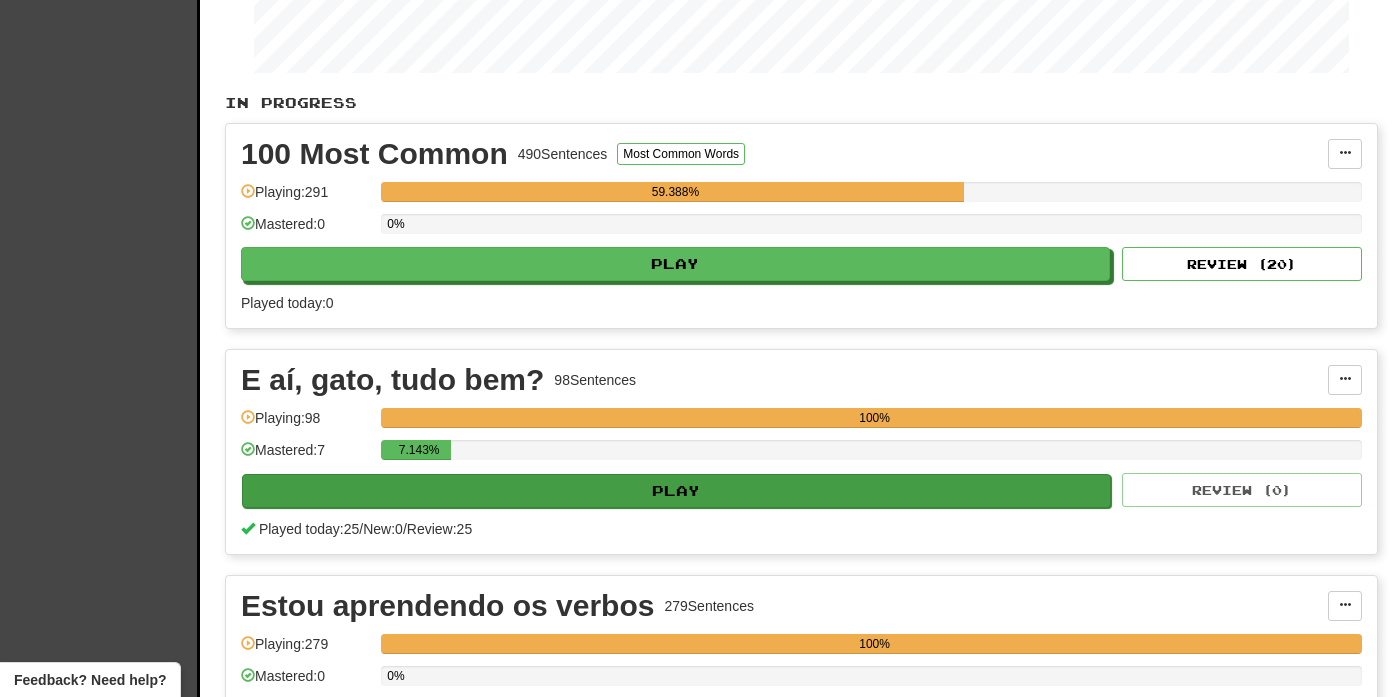 click on "Play" at bounding box center [676, 491] 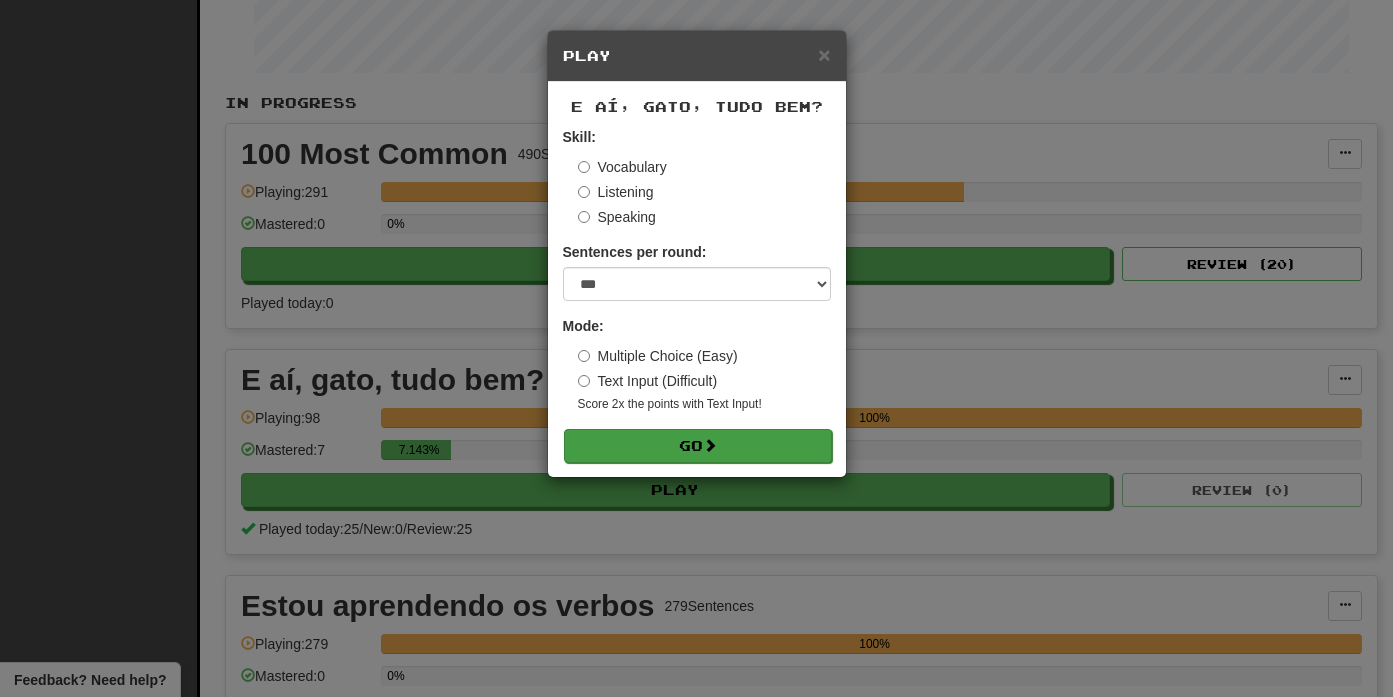 click on "Go" at bounding box center [698, 446] 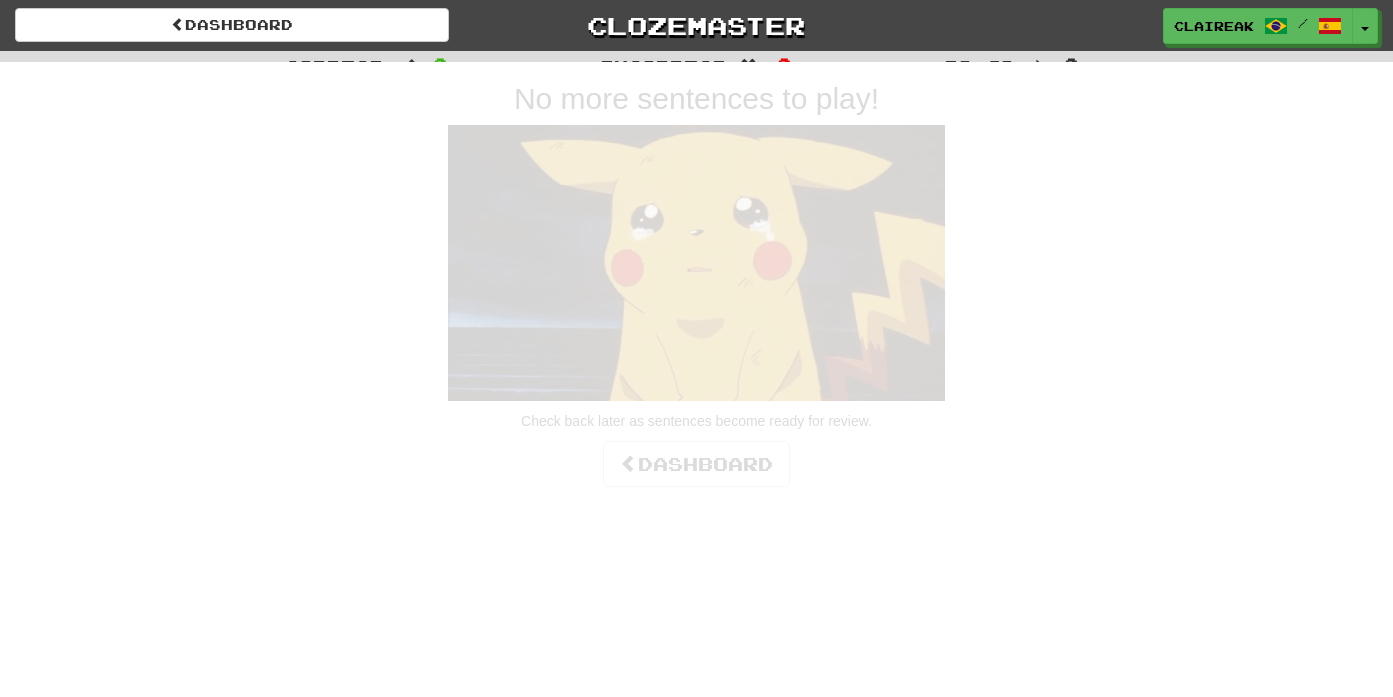 scroll, scrollTop: 0, scrollLeft: 0, axis: both 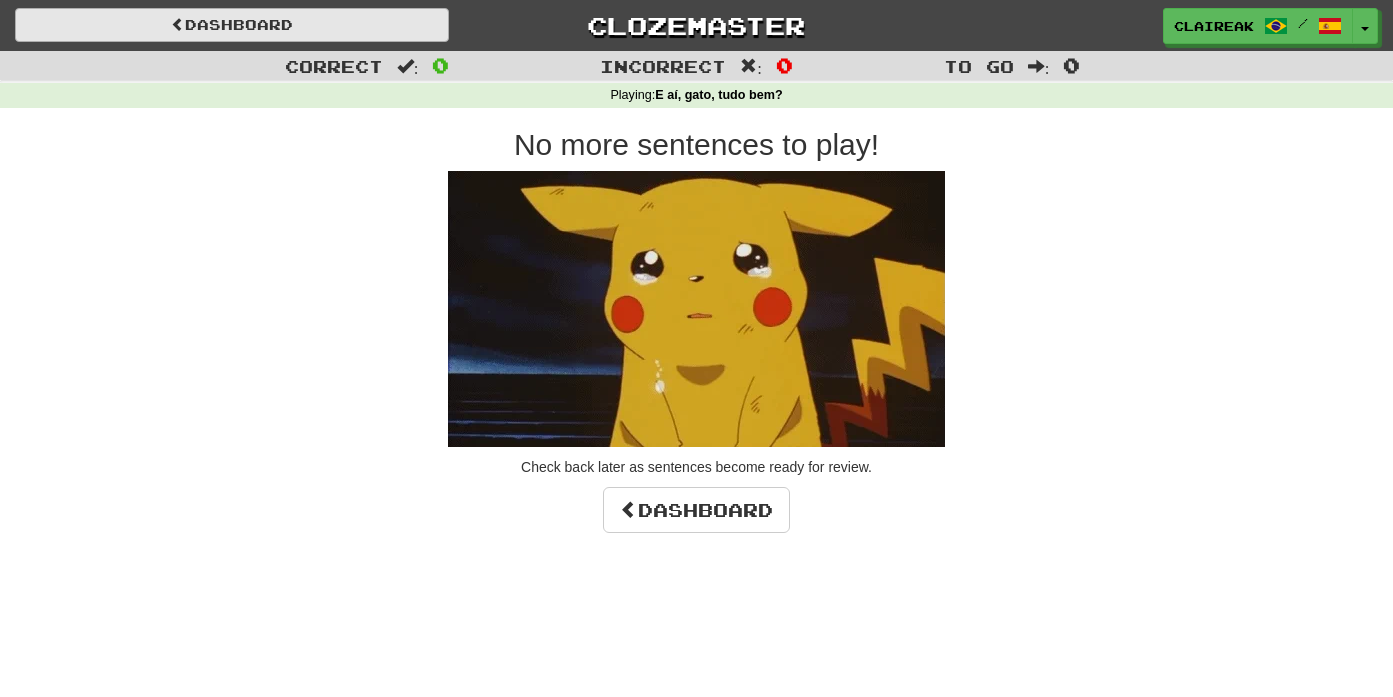 click on "Dashboard" at bounding box center (232, 25) 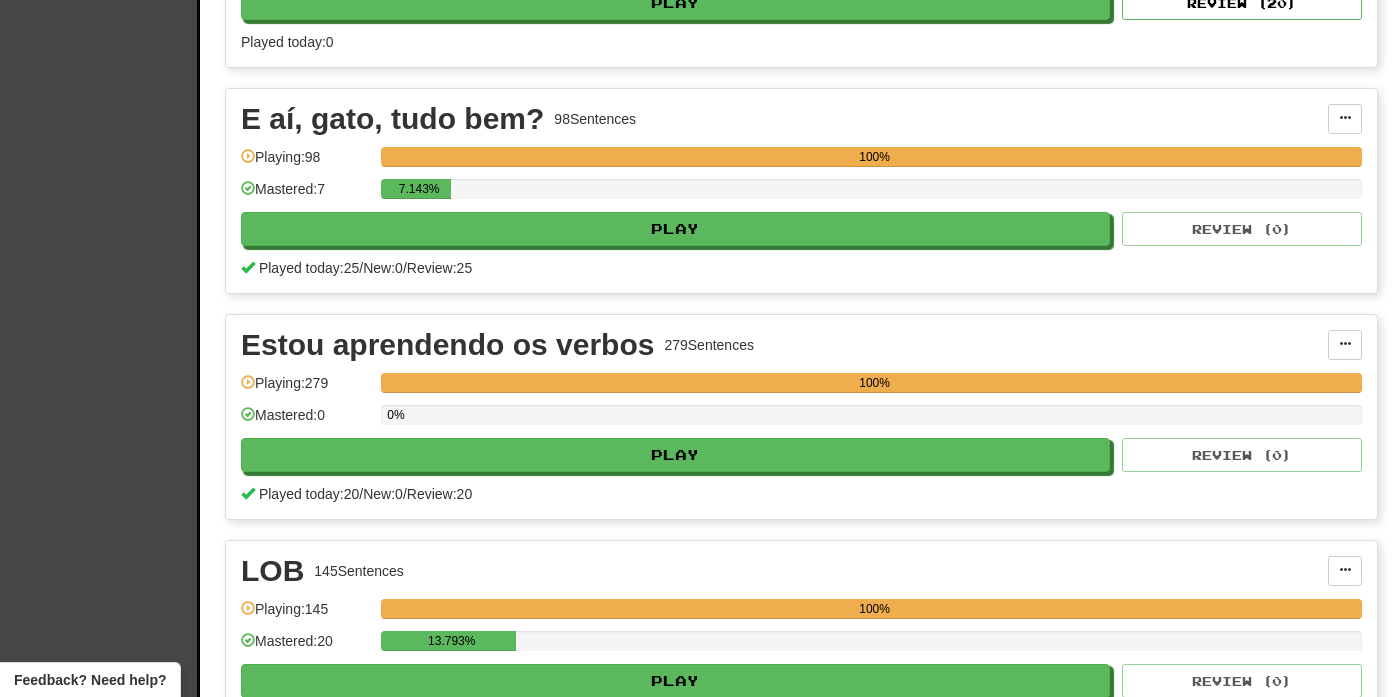scroll, scrollTop: 609, scrollLeft: 0, axis: vertical 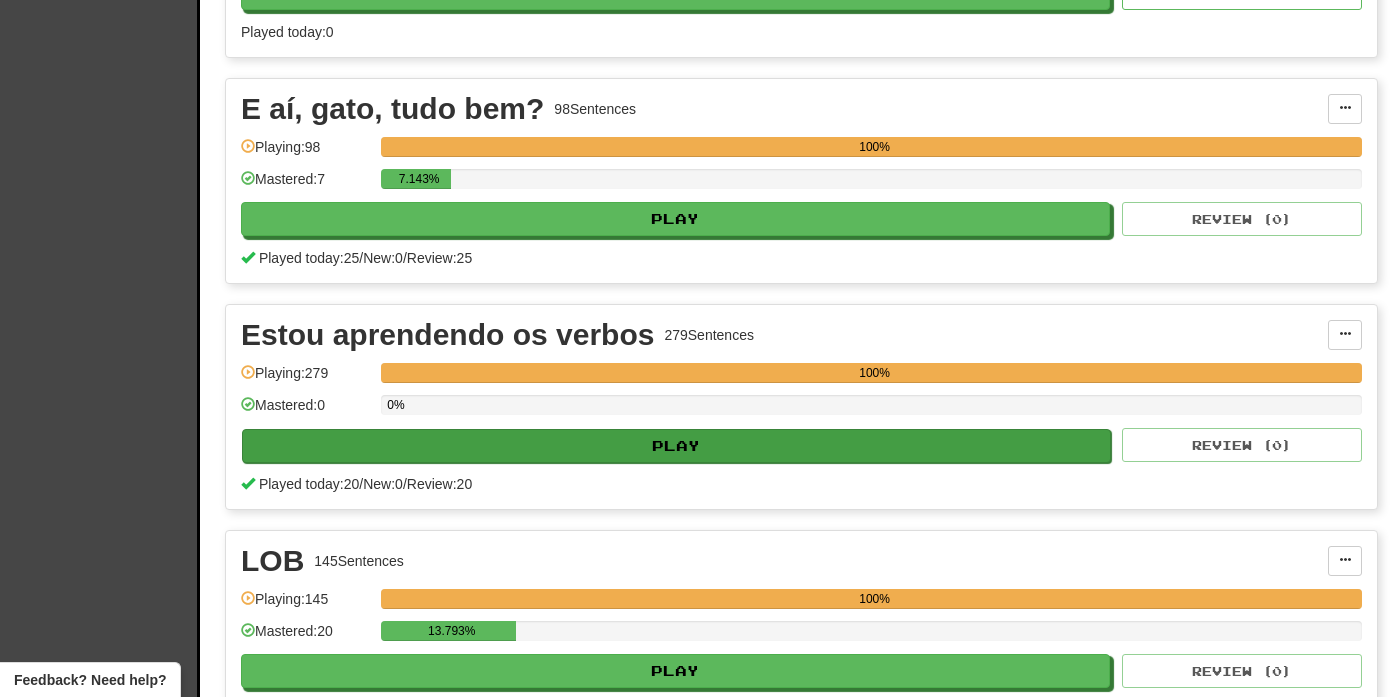 click on "Play" at bounding box center (676, 446) 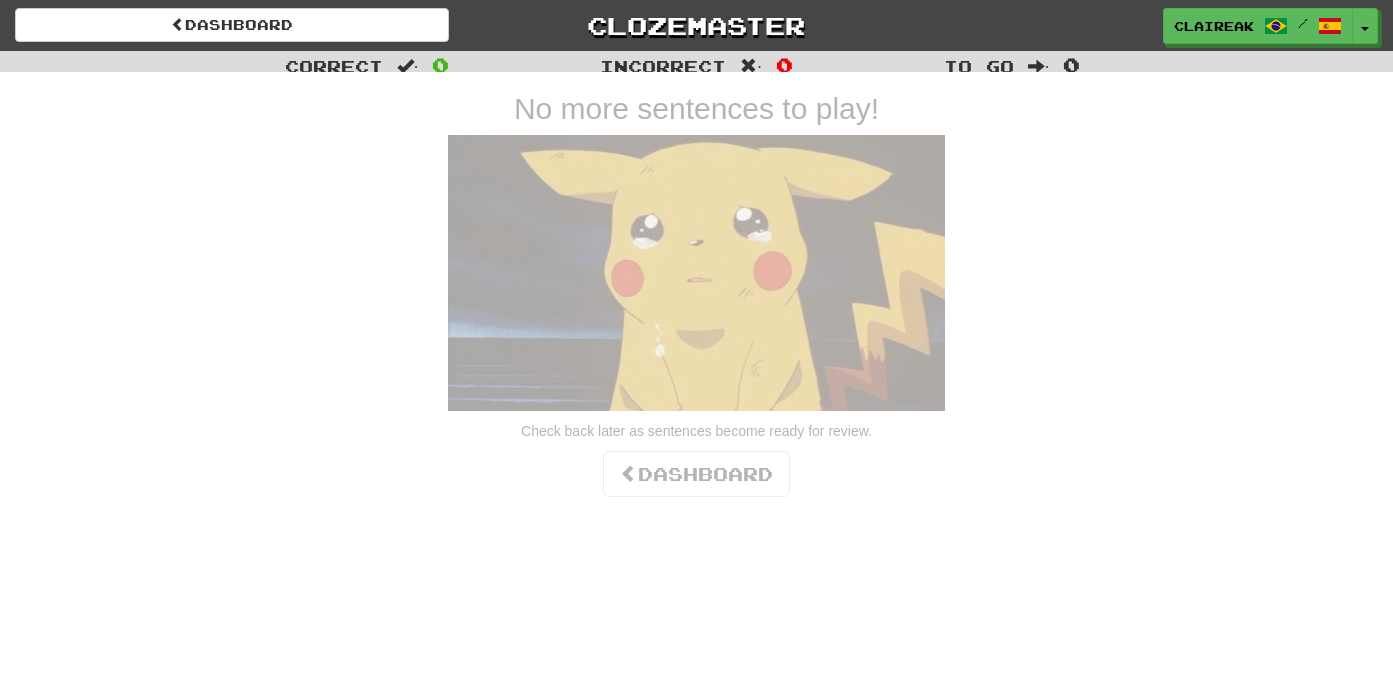 scroll, scrollTop: 0, scrollLeft: 0, axis: both 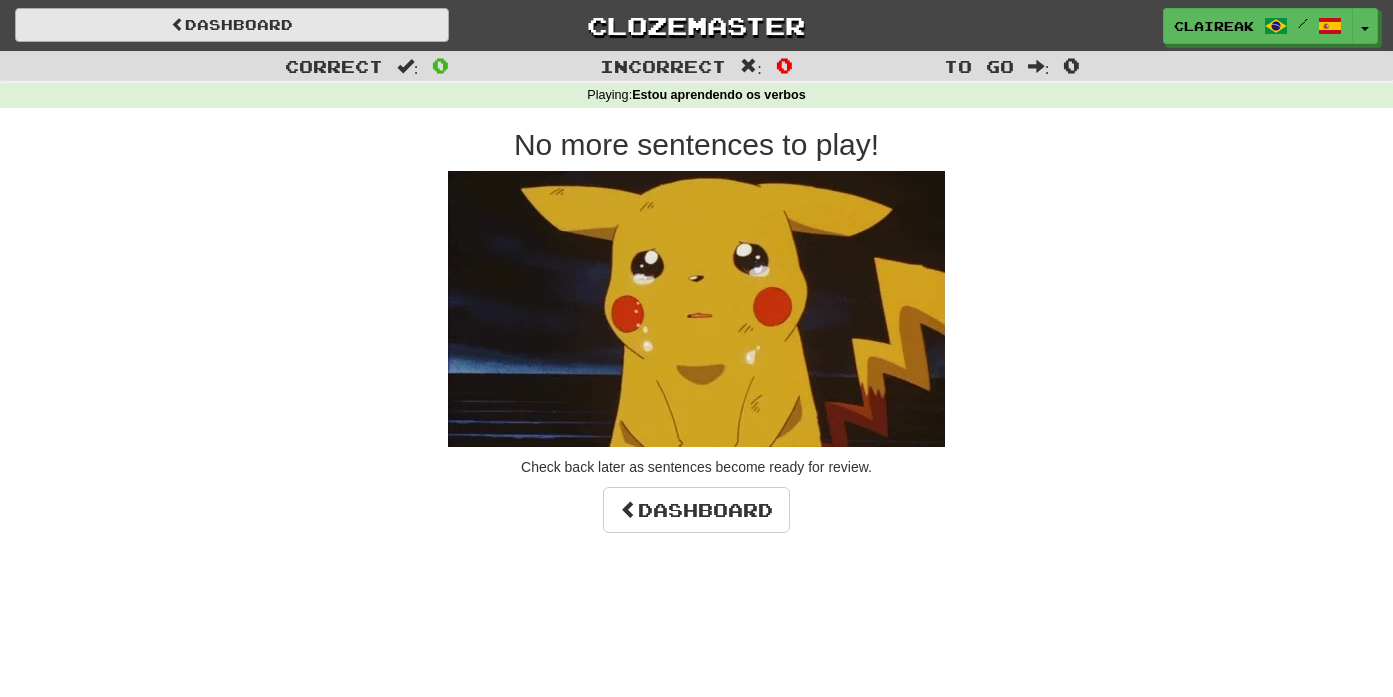 click on "Dashboard" at bounding box center (232, 25) 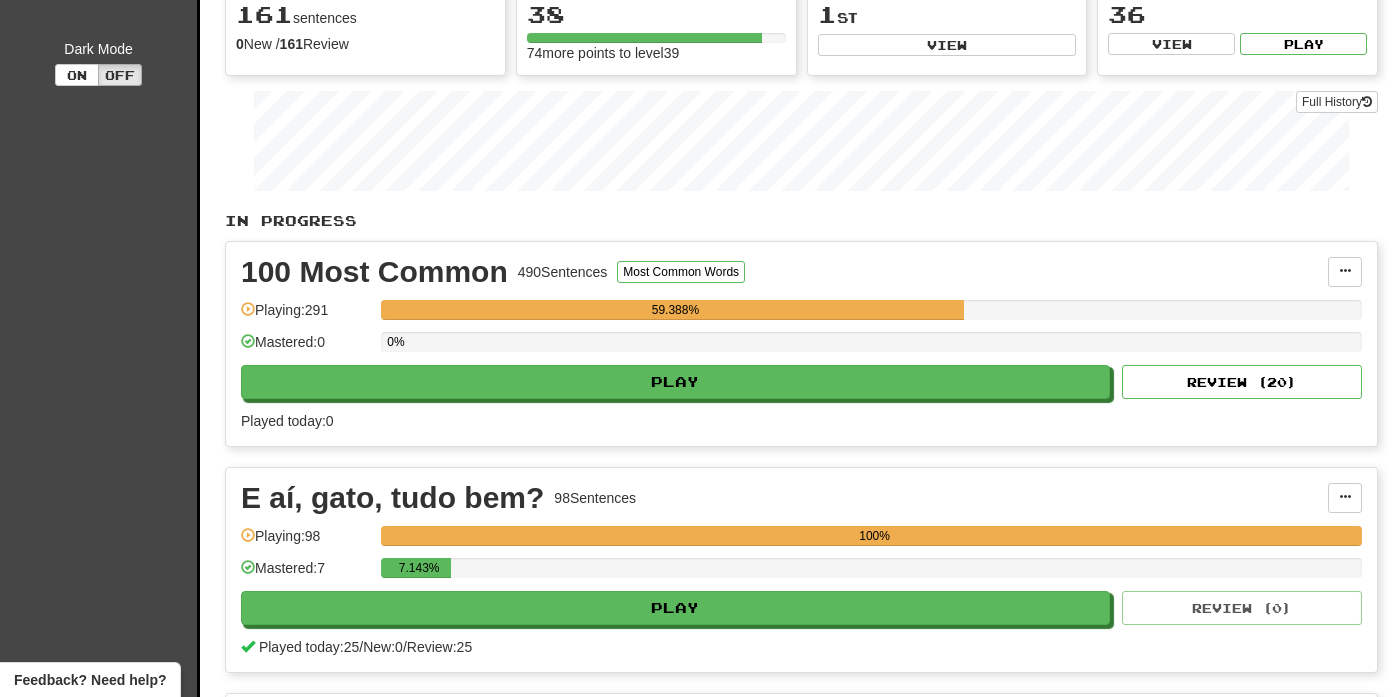 scroll, scrollTop: 237, scrollLeft: 0, axis: vertical 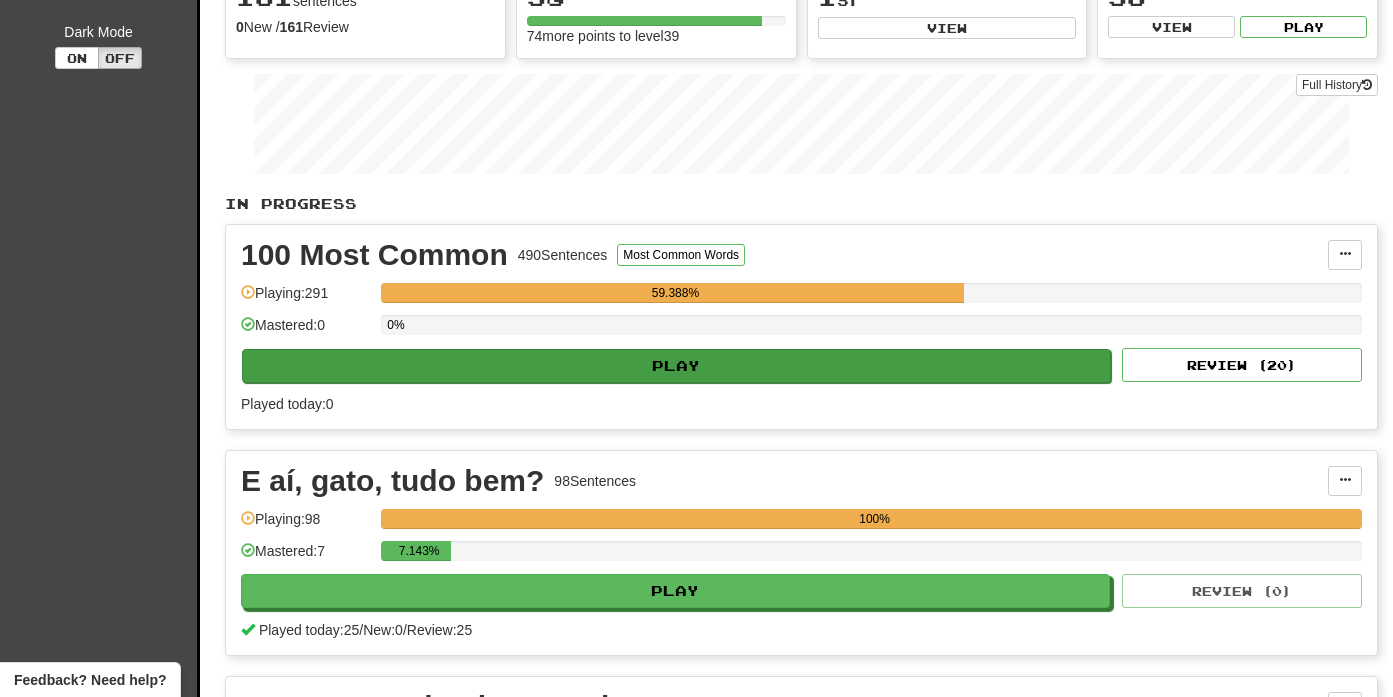 click on "Play" at bounding box center [676, 366] 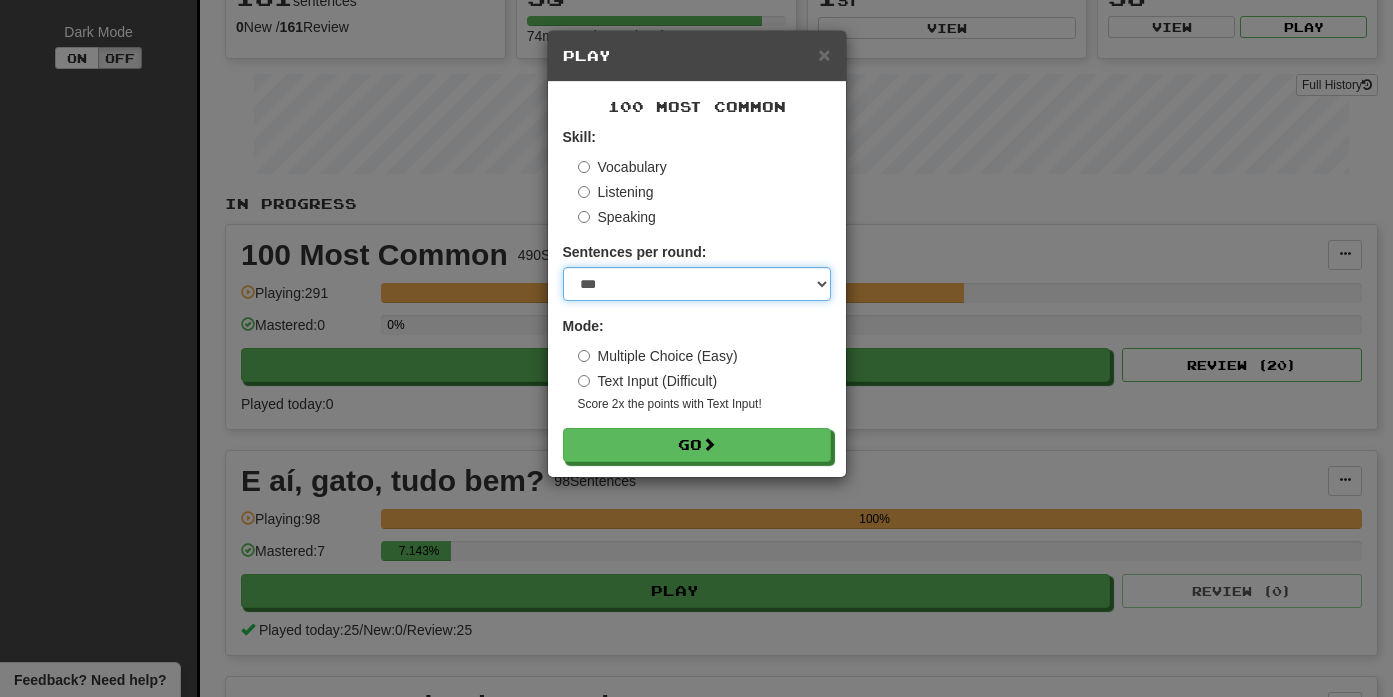 select on "**" 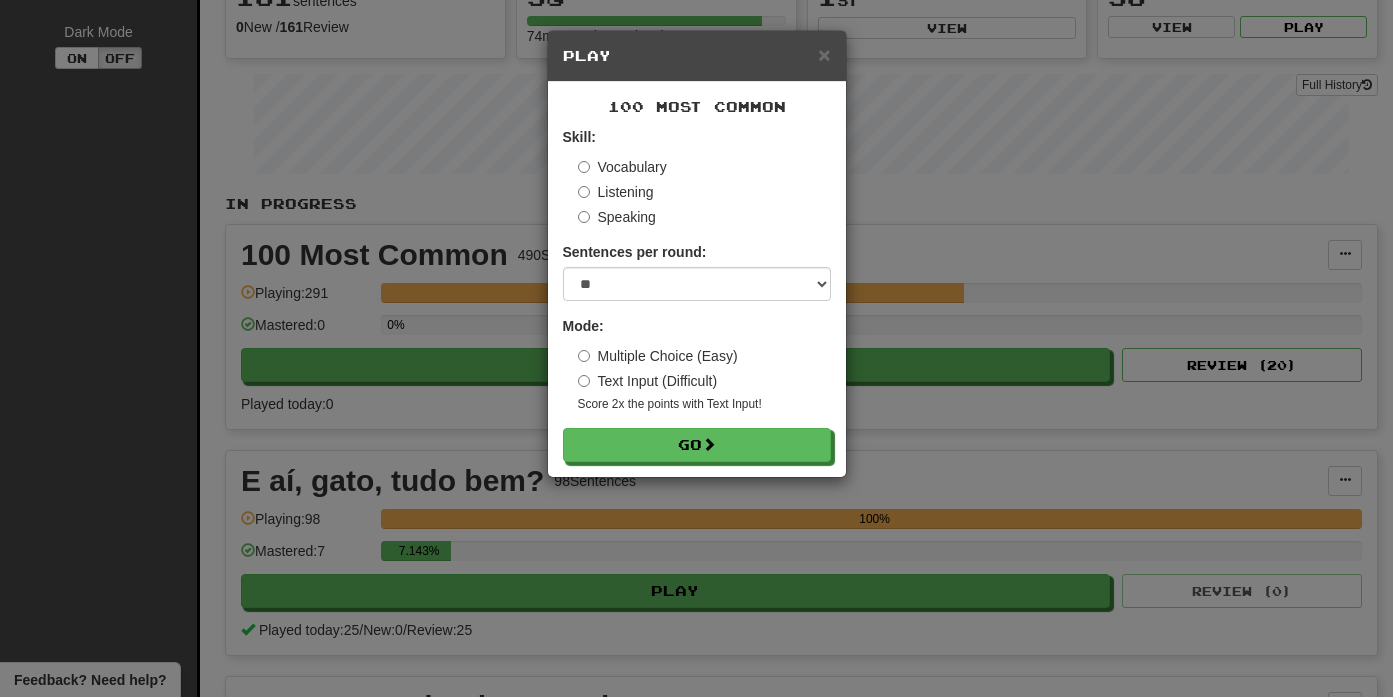 click on "Skill: Vocabulary Listening Speaking Sentences per round: * ** ** ** ** ** *** ******** Mode: Multiple Choice (Easy) Text Input (Difficult) Score 2x the points with Text Input ! Go" at bounding box center (697, 294) 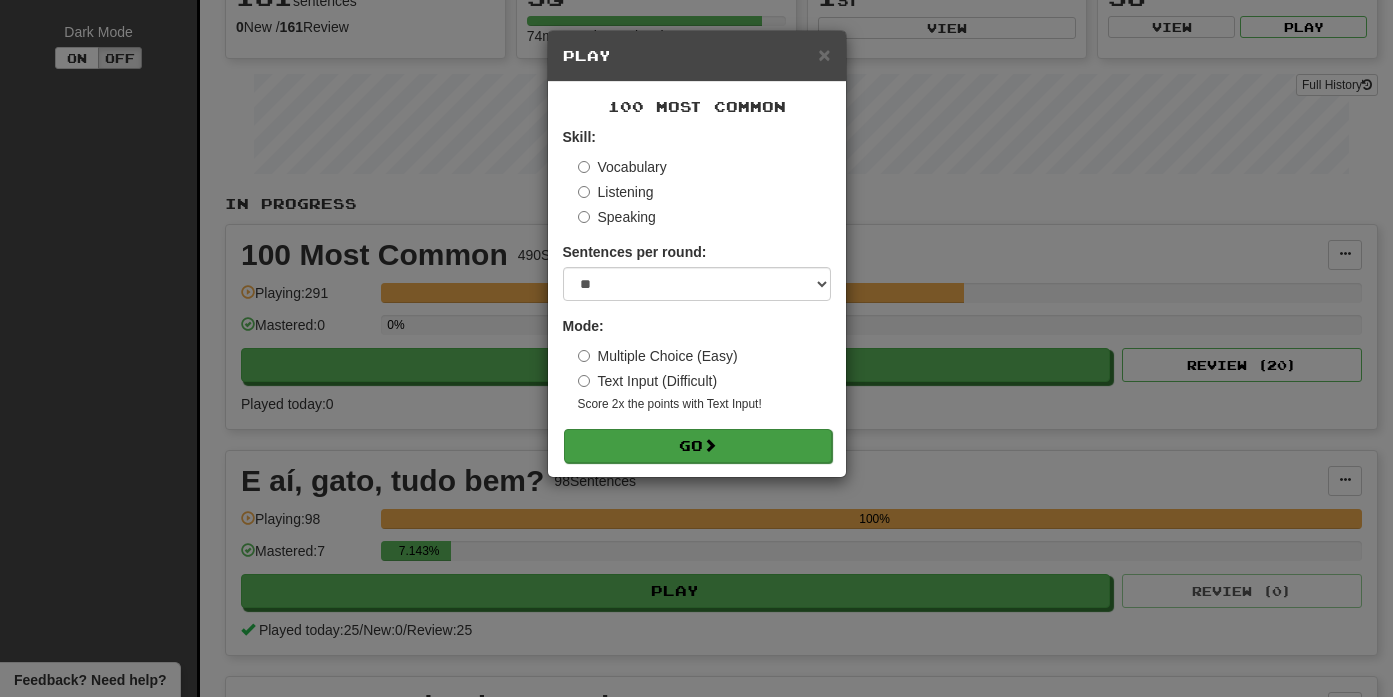 click on "Go" at bounding box center (698, 446) 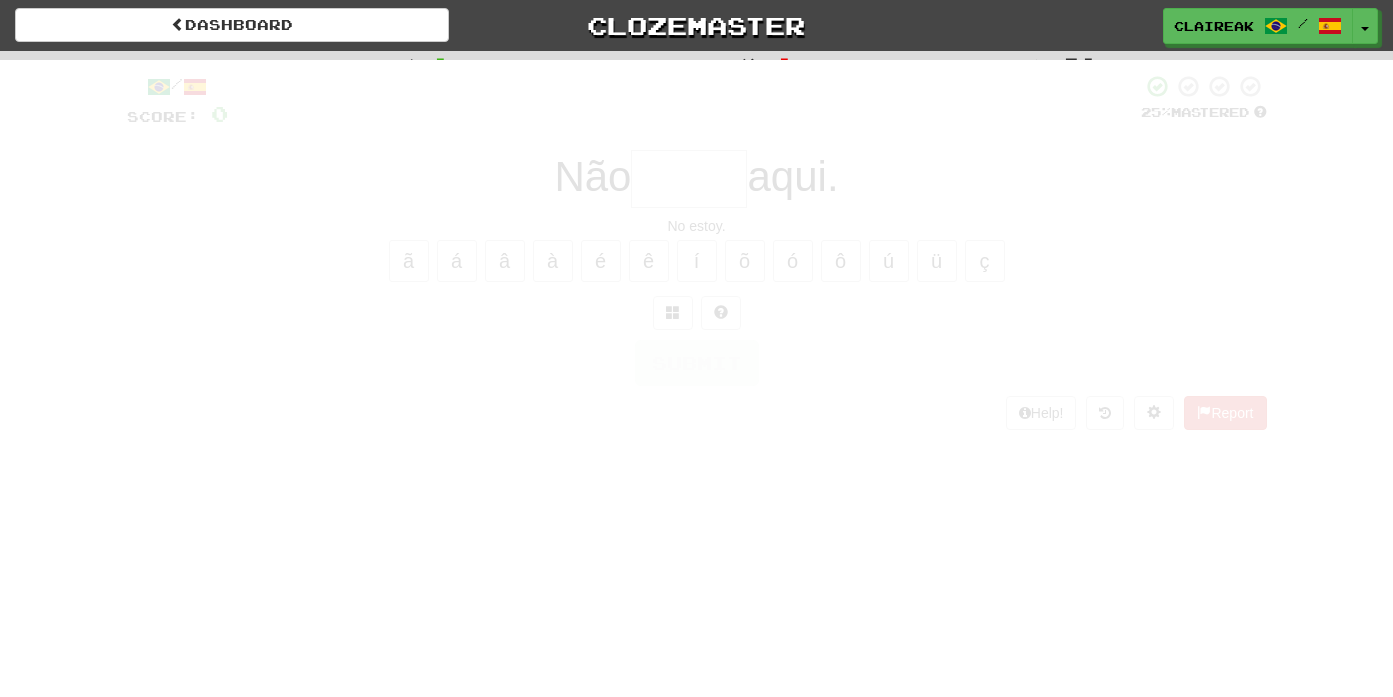 scroll, scrollTop: 0, scrollLeft: 0, axis: both 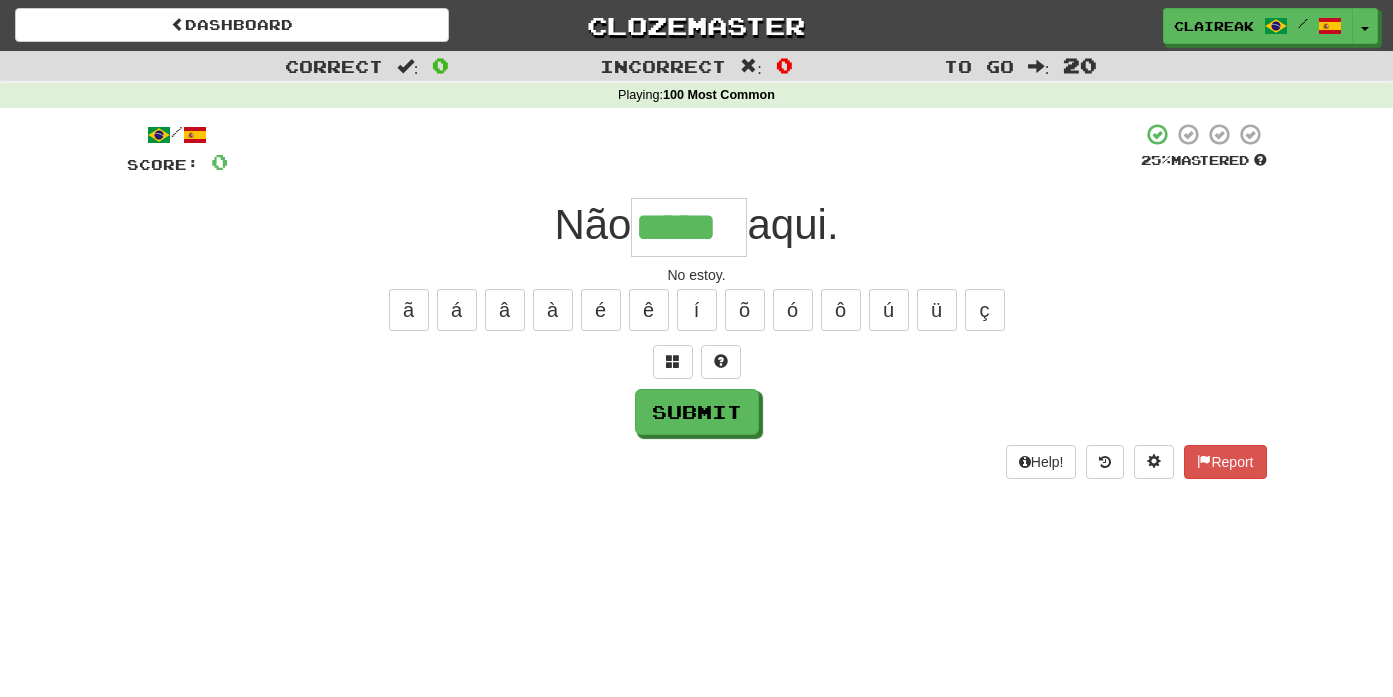 type on "*****" 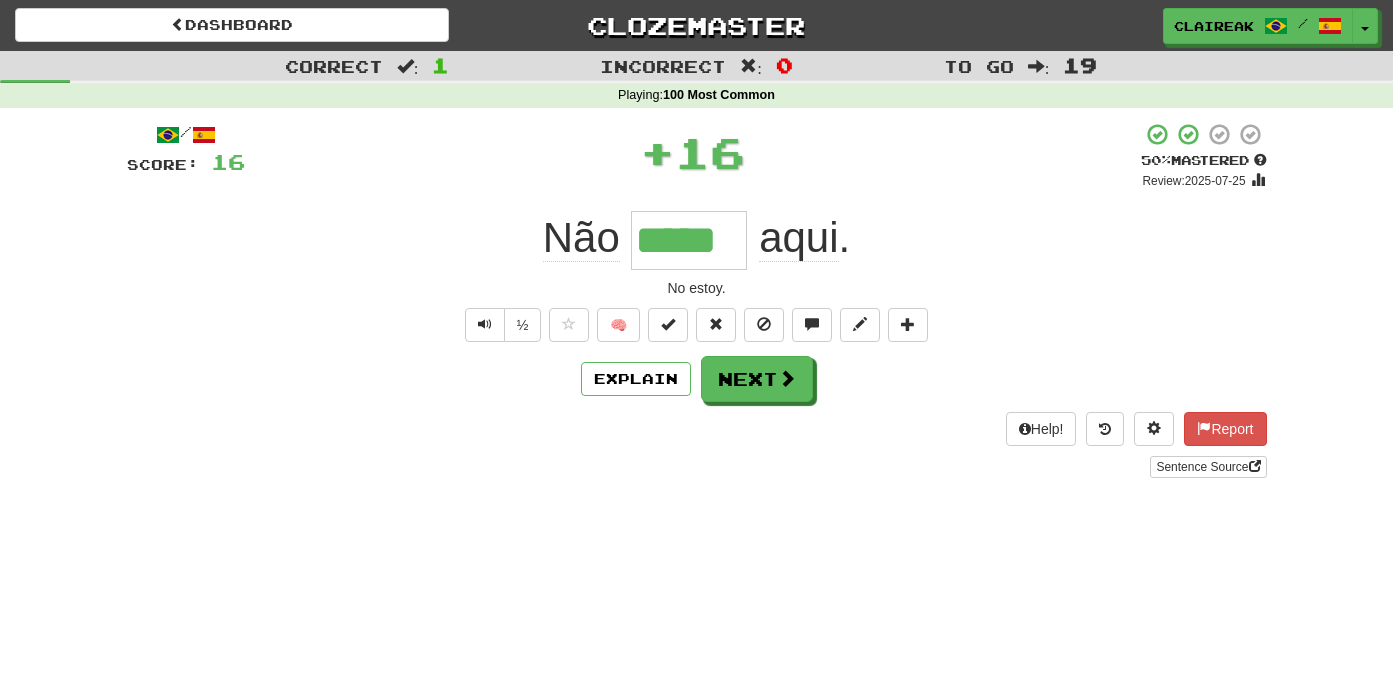 type 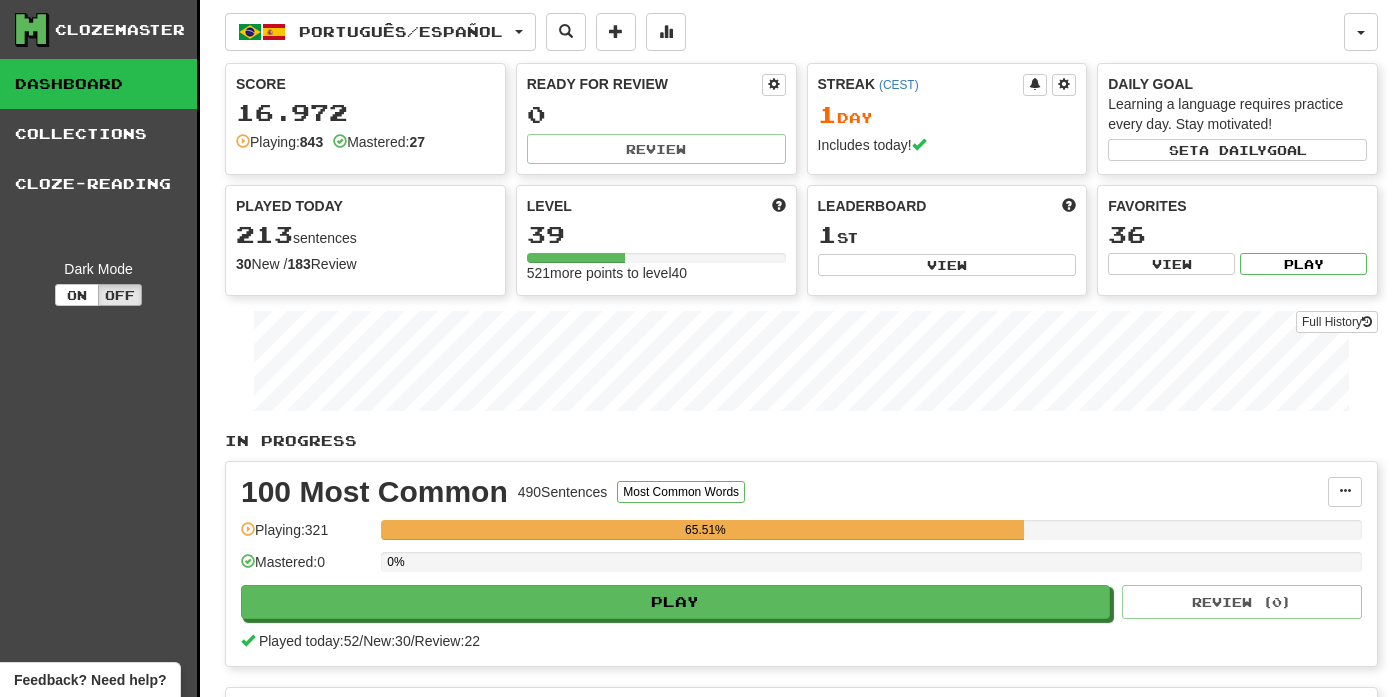 scroll, scrollTop: 0, scrollLeft: 0, axis: both 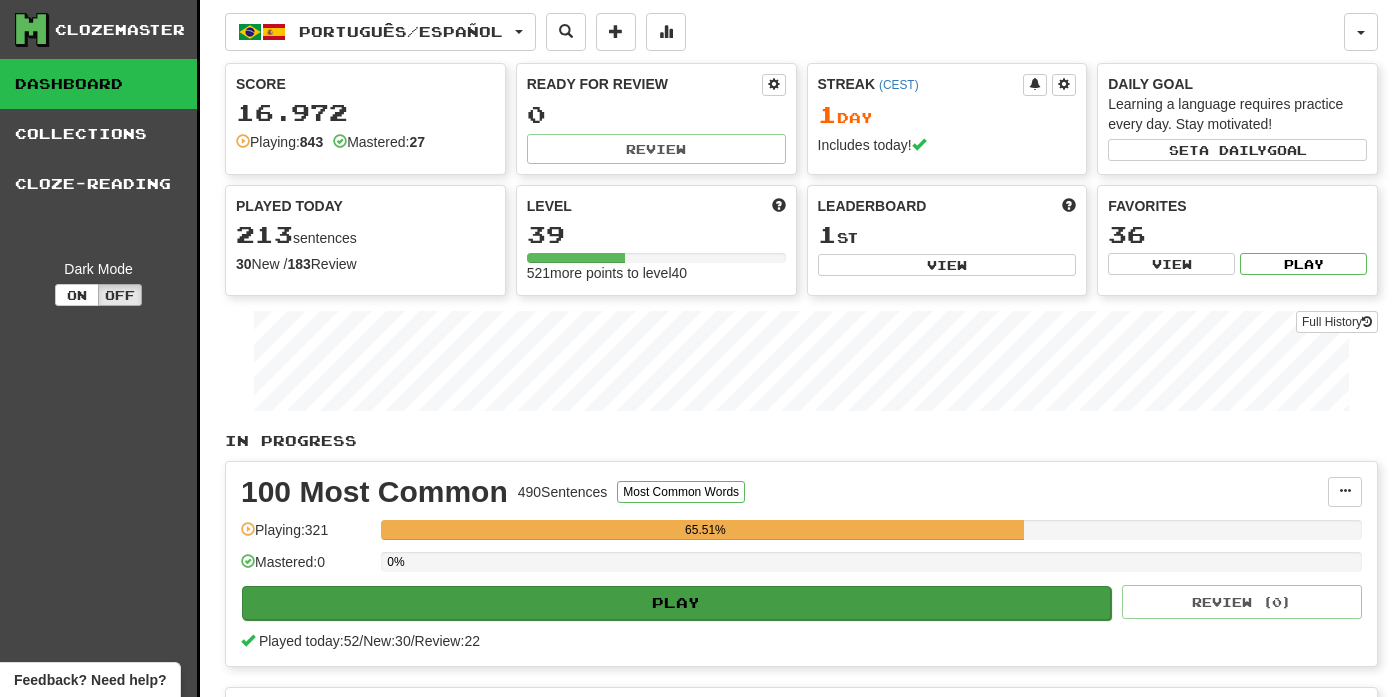 click on "Play" at bounding box center [676, 603] 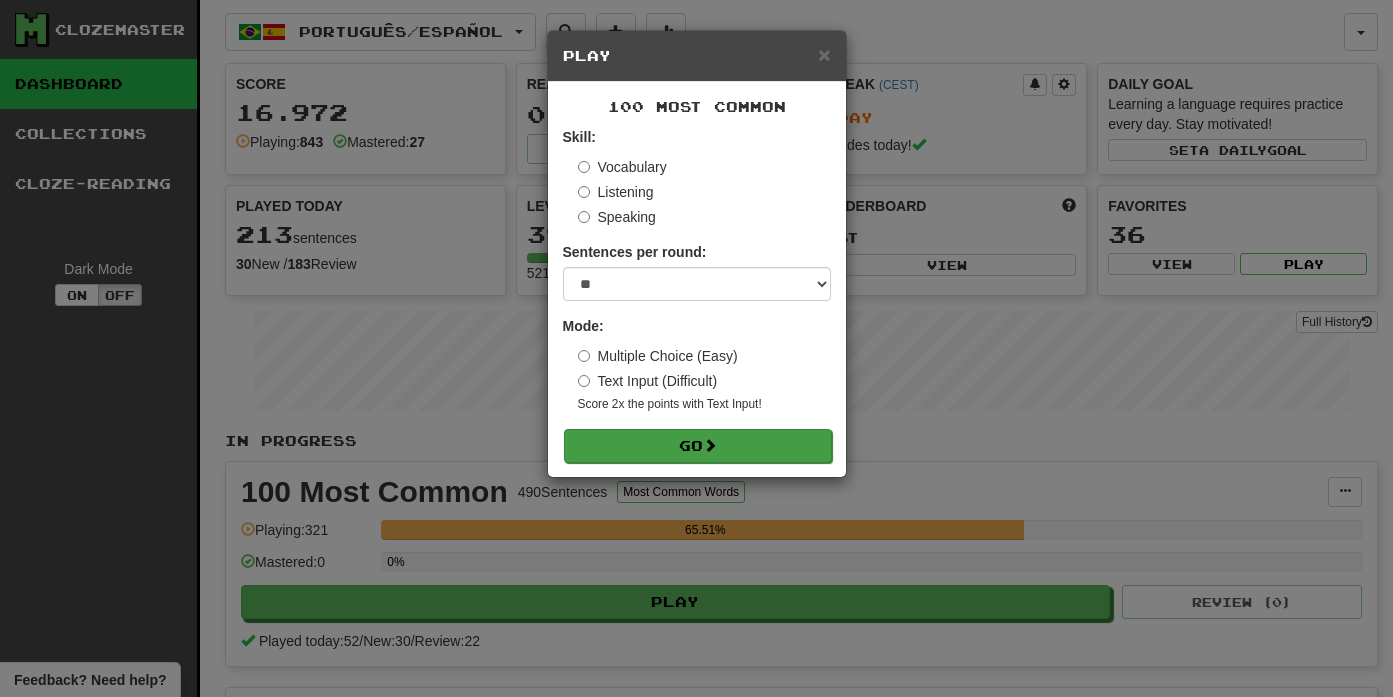 click at bounding box center [710, 445] 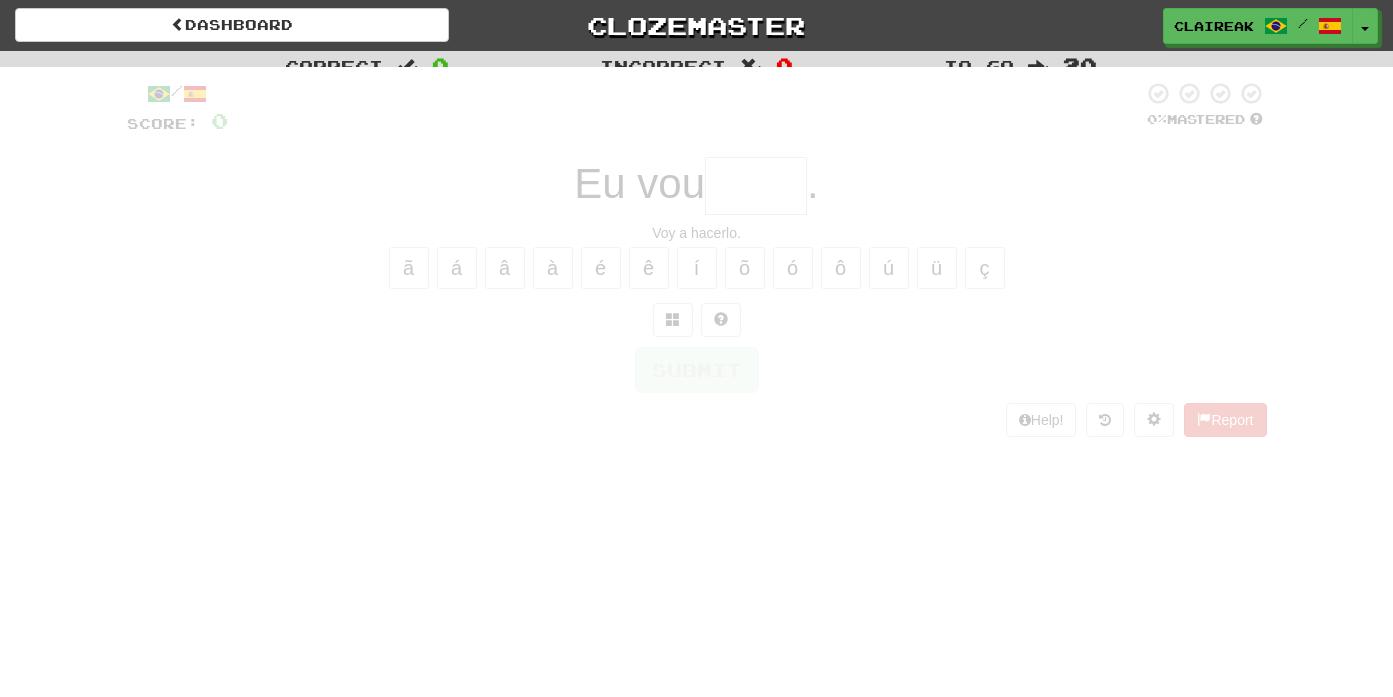 scroll, scrollTop: 0, scrollLeft: 0, axis: both 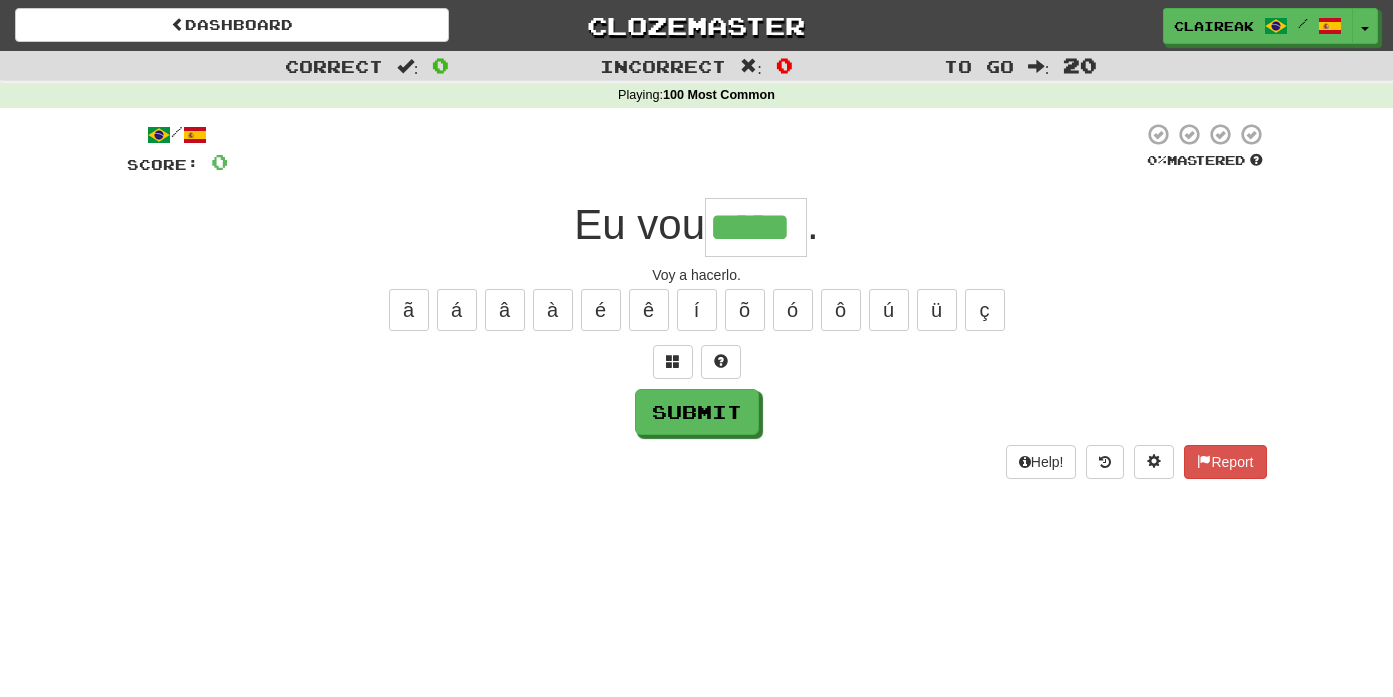 type on "*****" 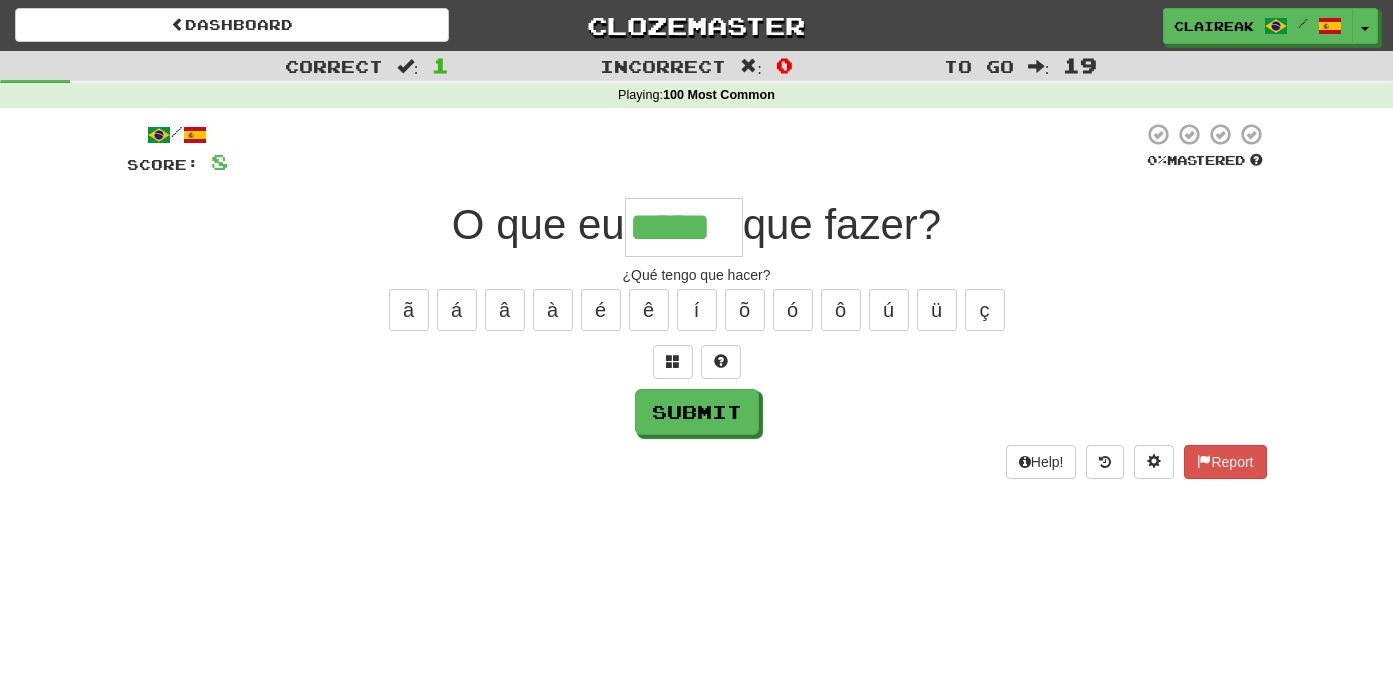 type on "*****" 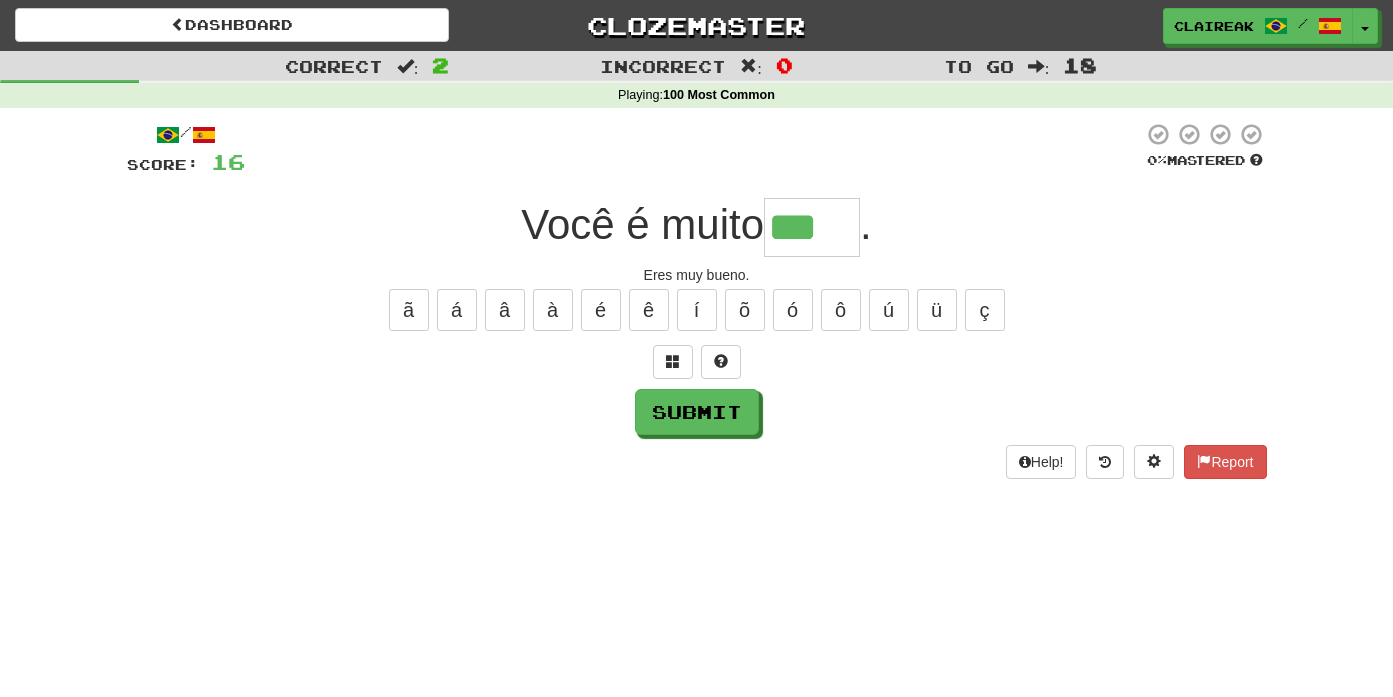 type on "***" 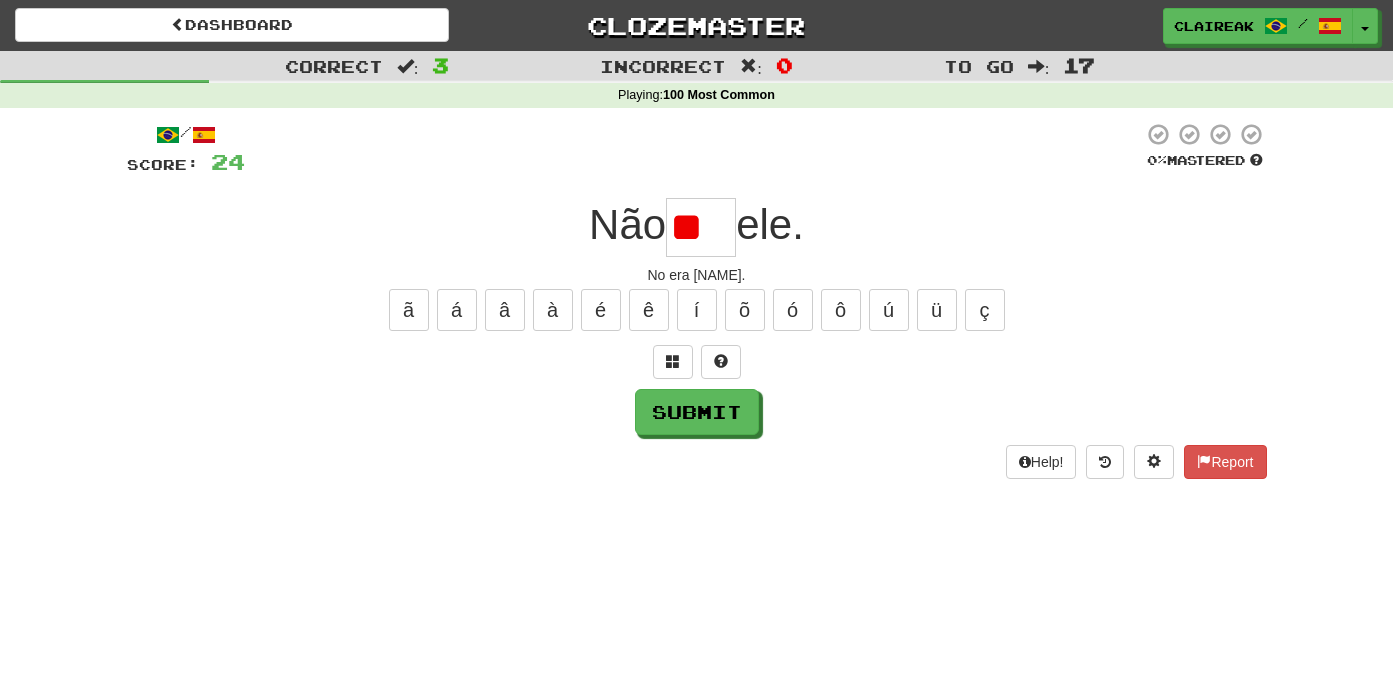 type on "*" 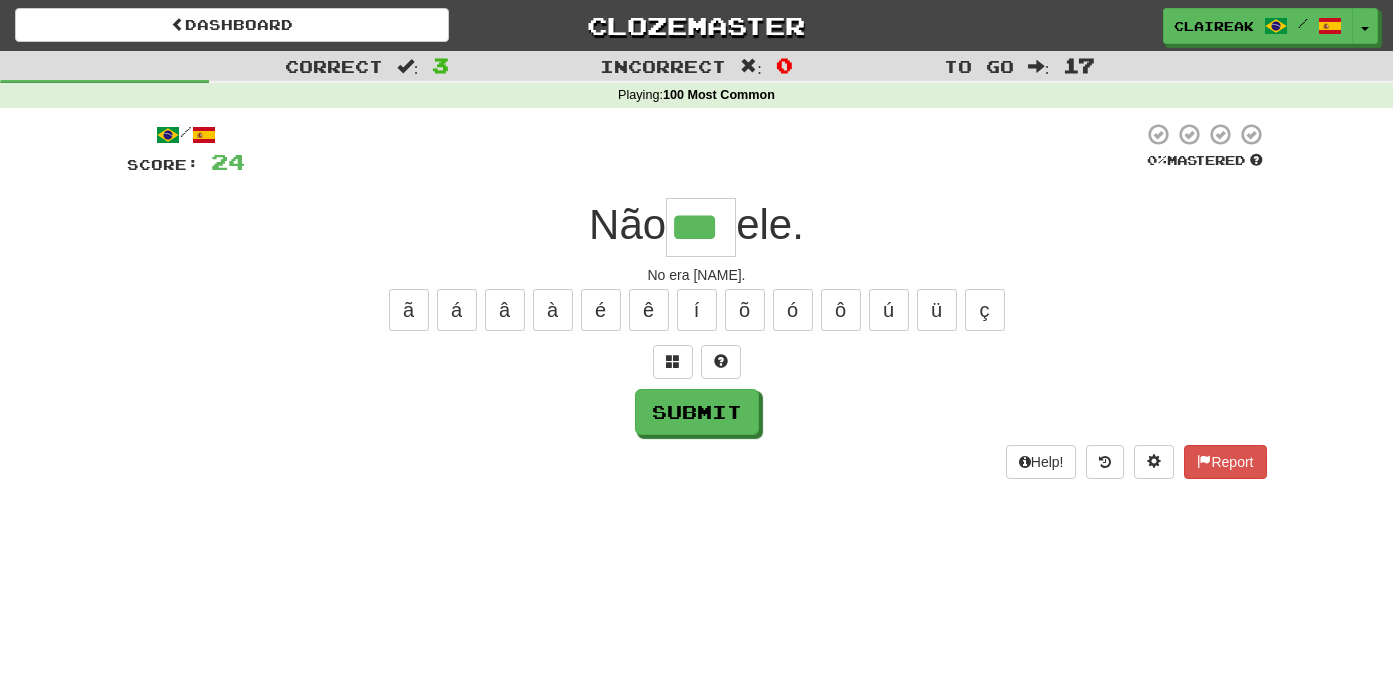 type on "***" 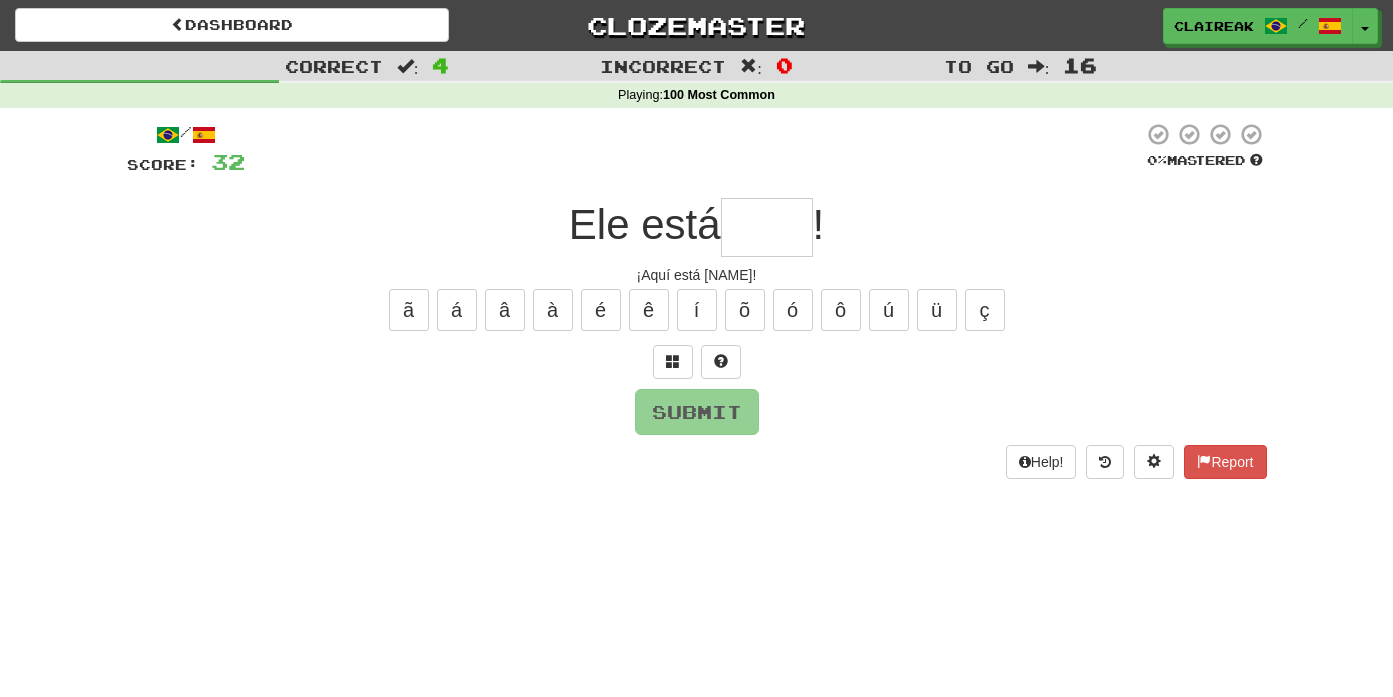 type on "*" 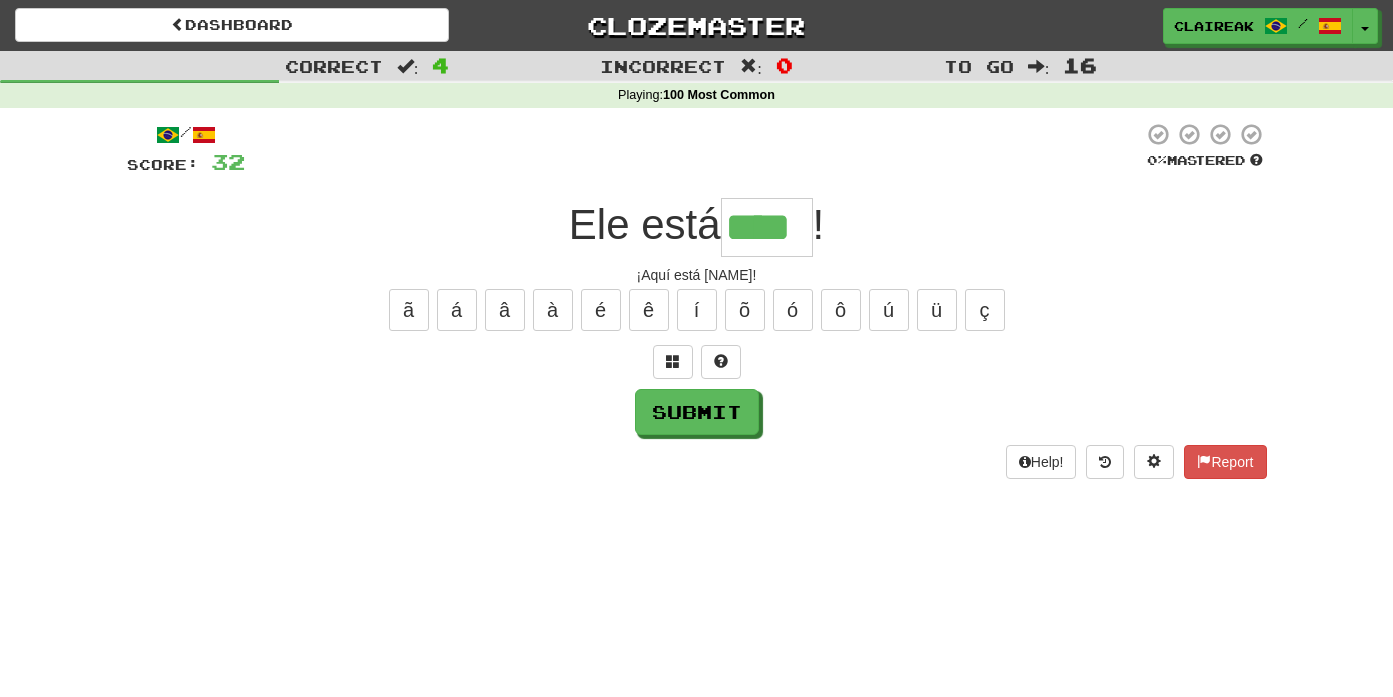 type on "****" 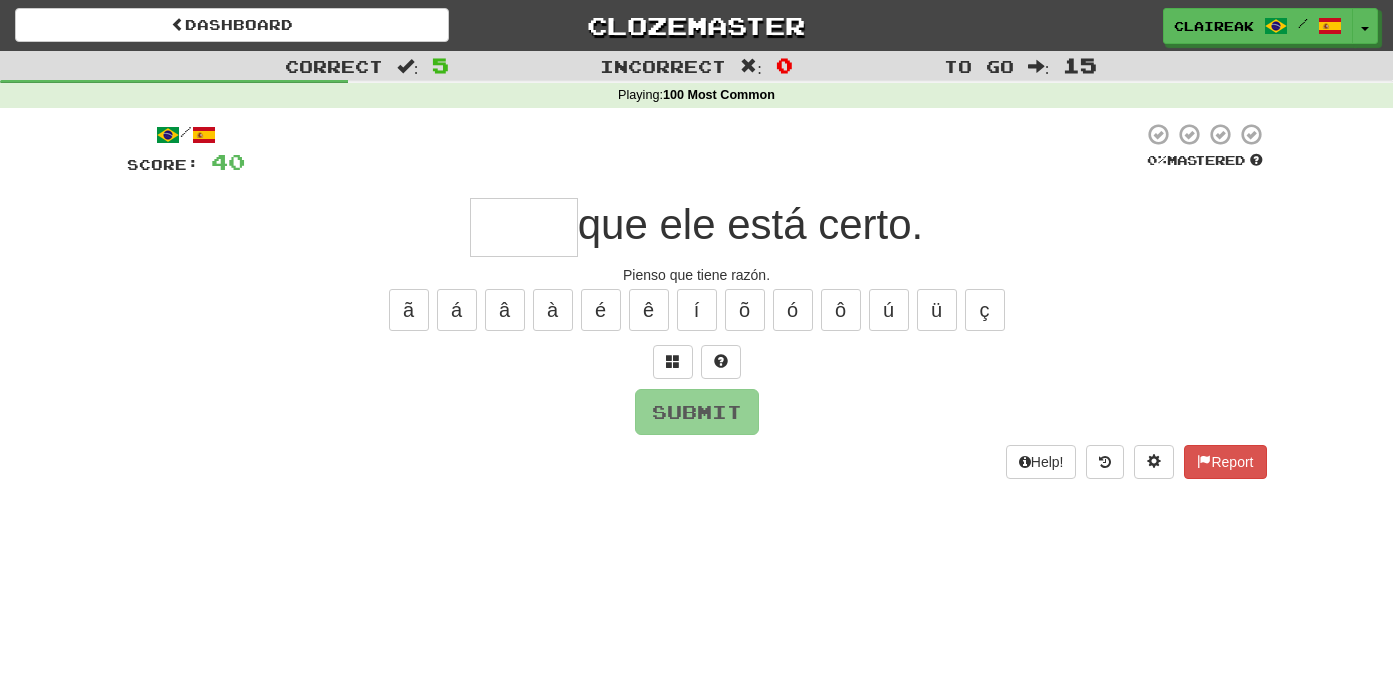 type on "*" 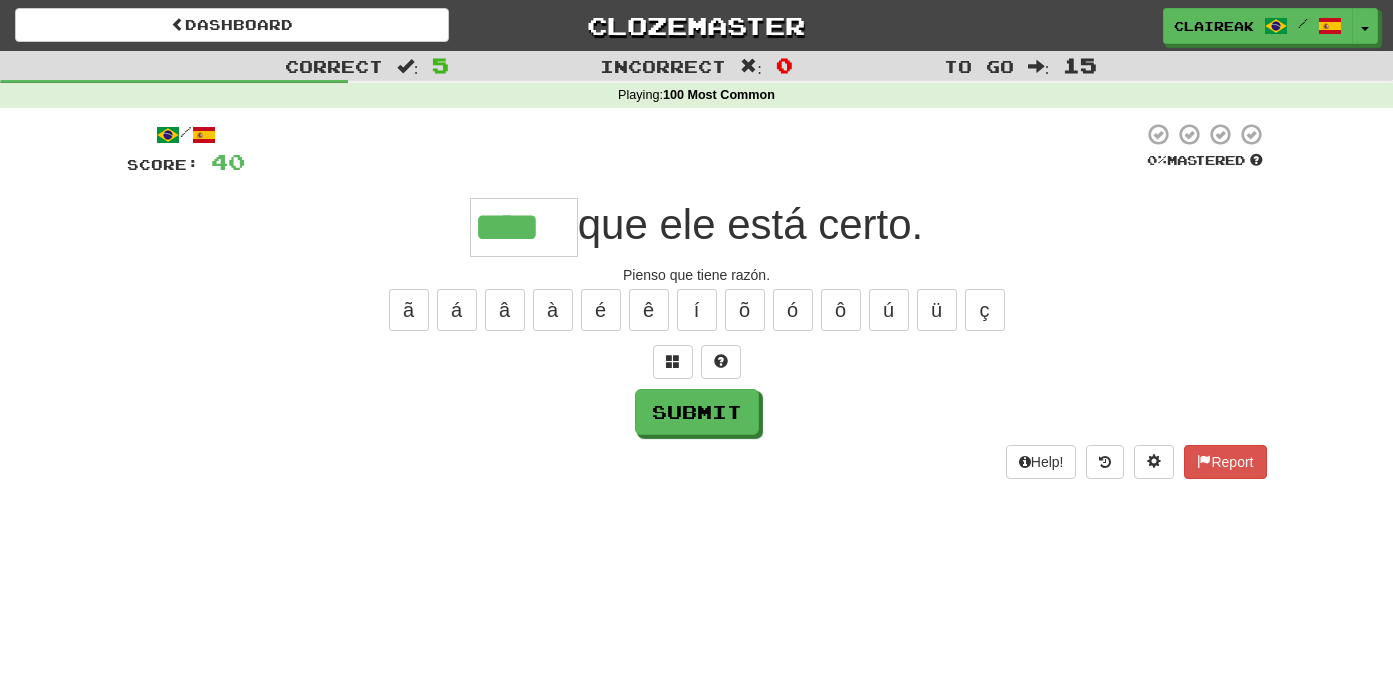 type on "****" 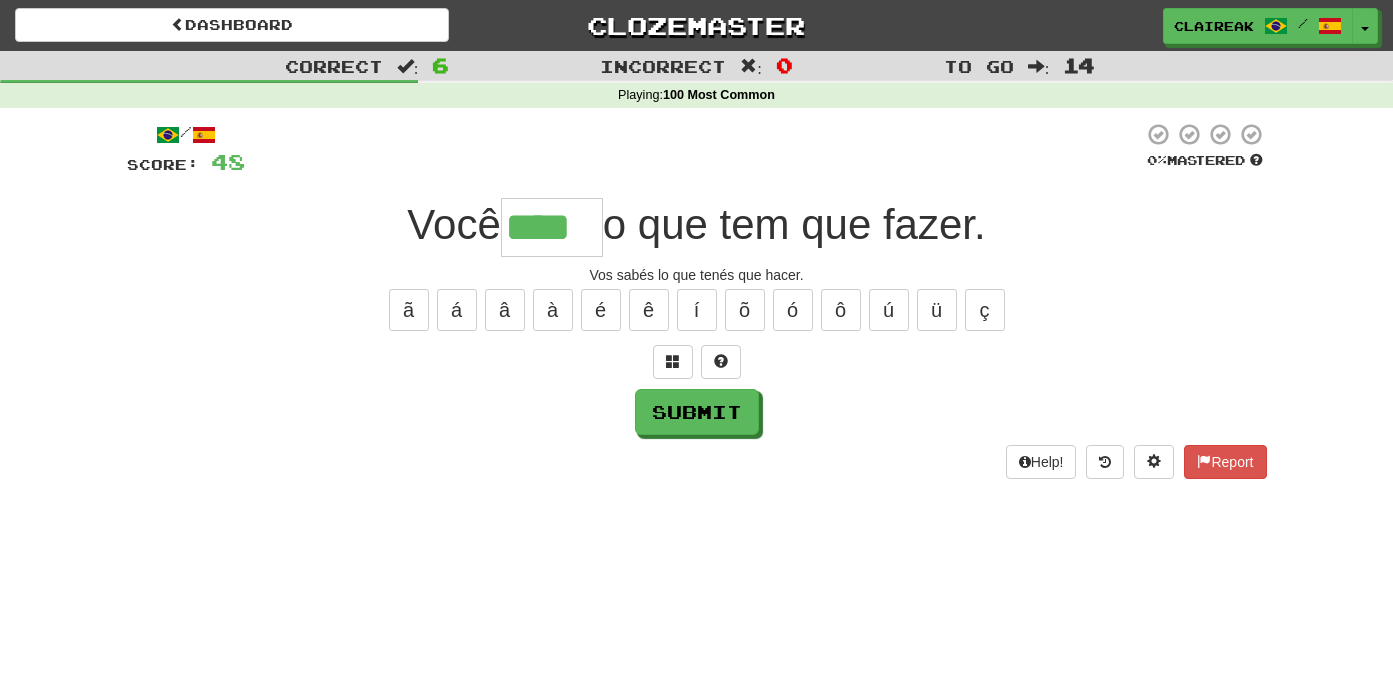 type on "****" 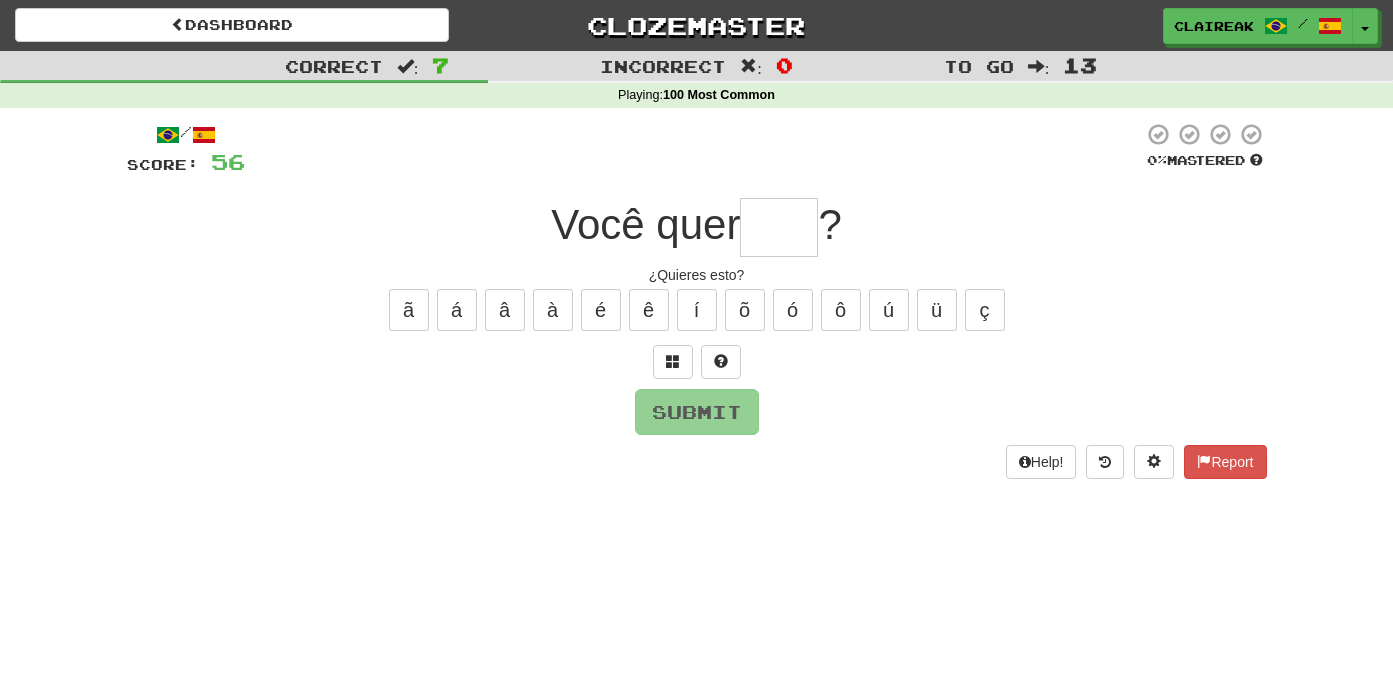type on "*" 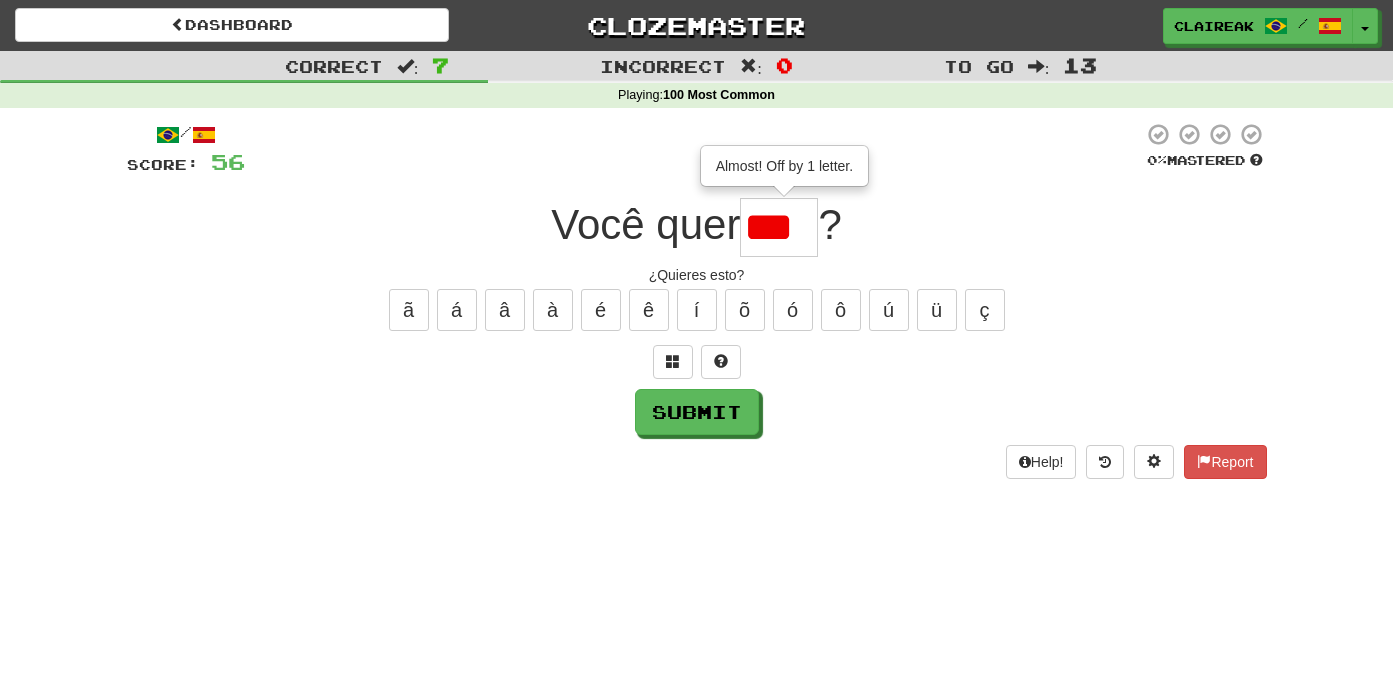 type on "****" 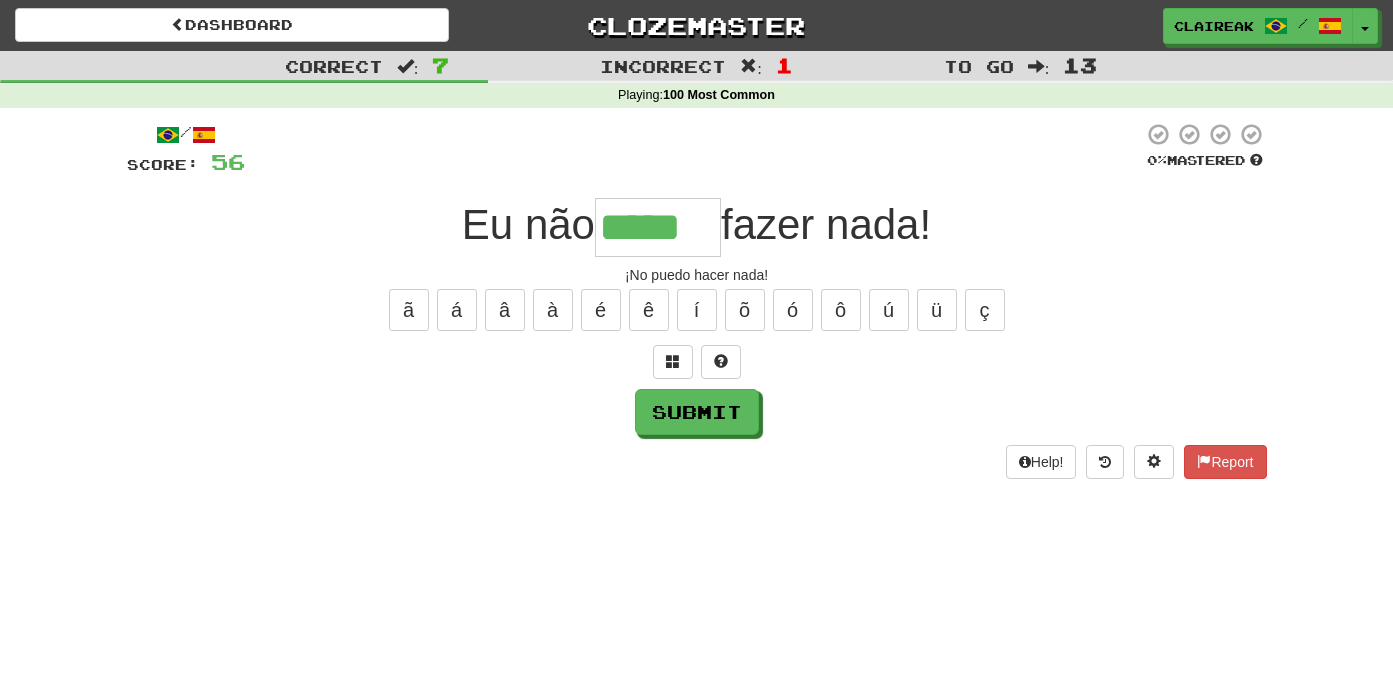 type on "*****" 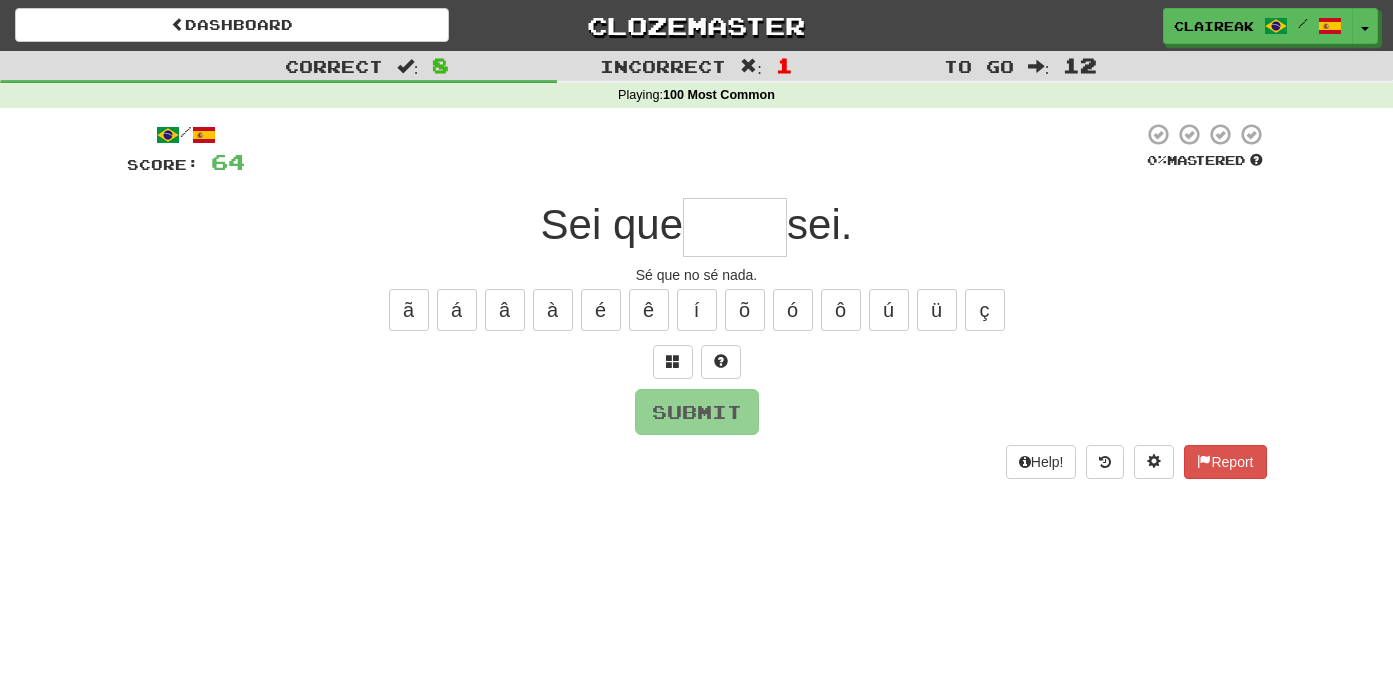 type on "*" 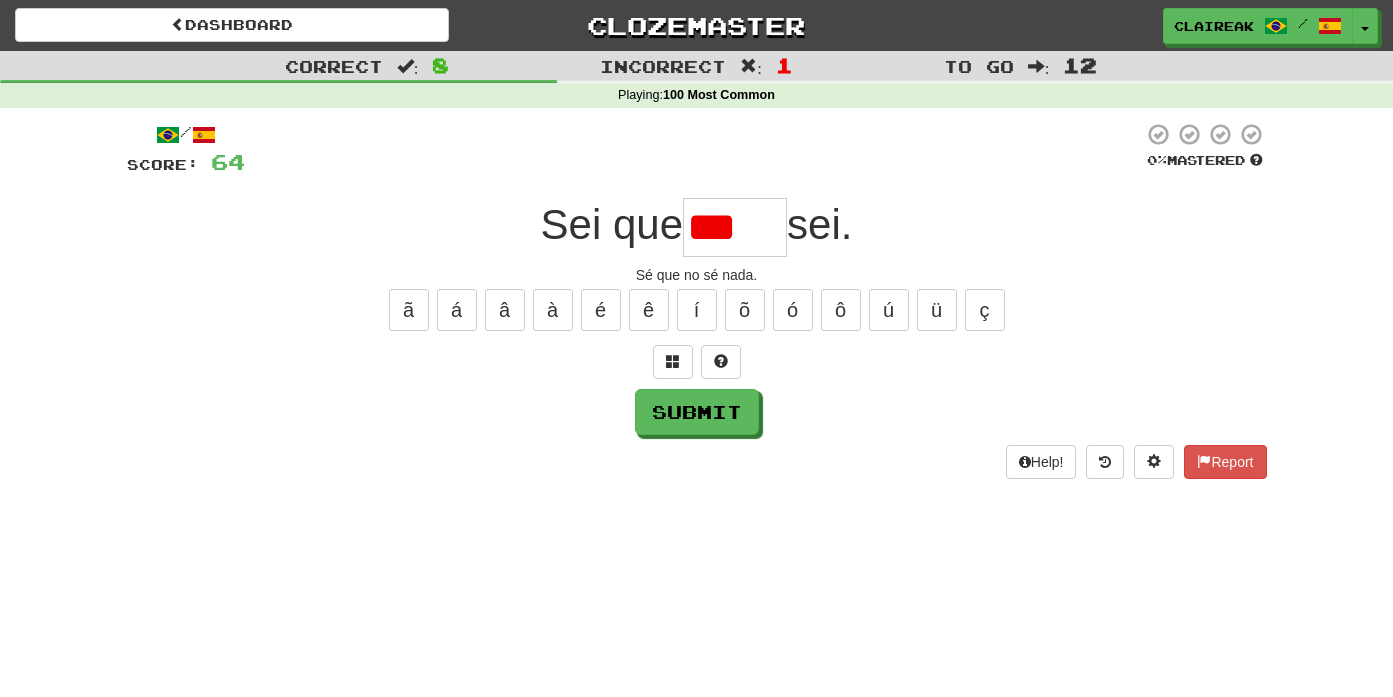 type on "****" 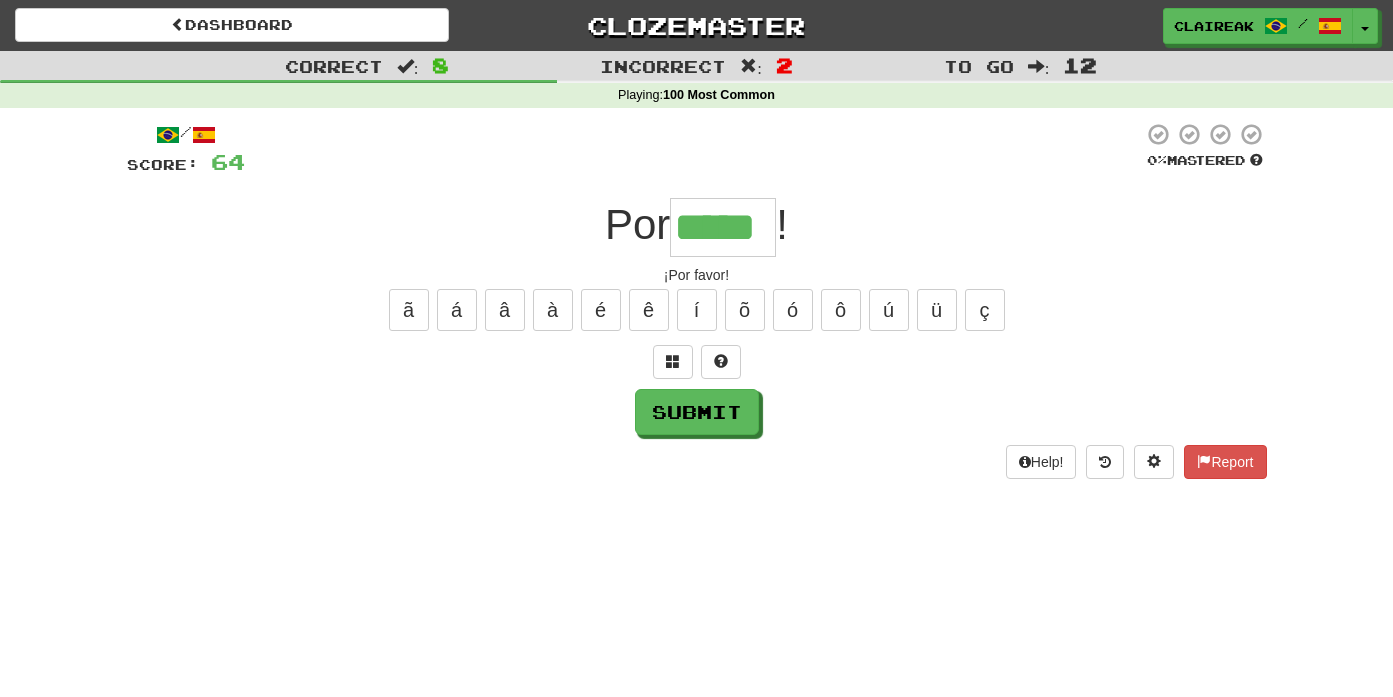 type on "*****" 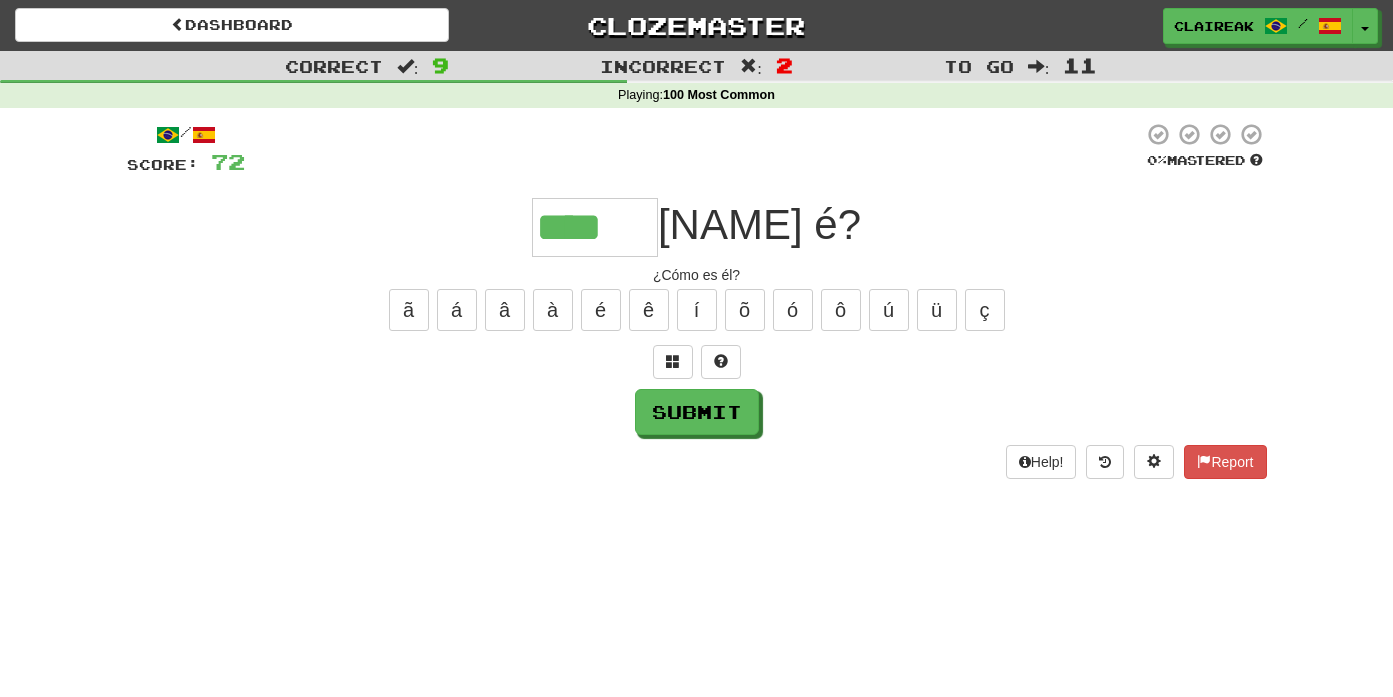 type on "****" 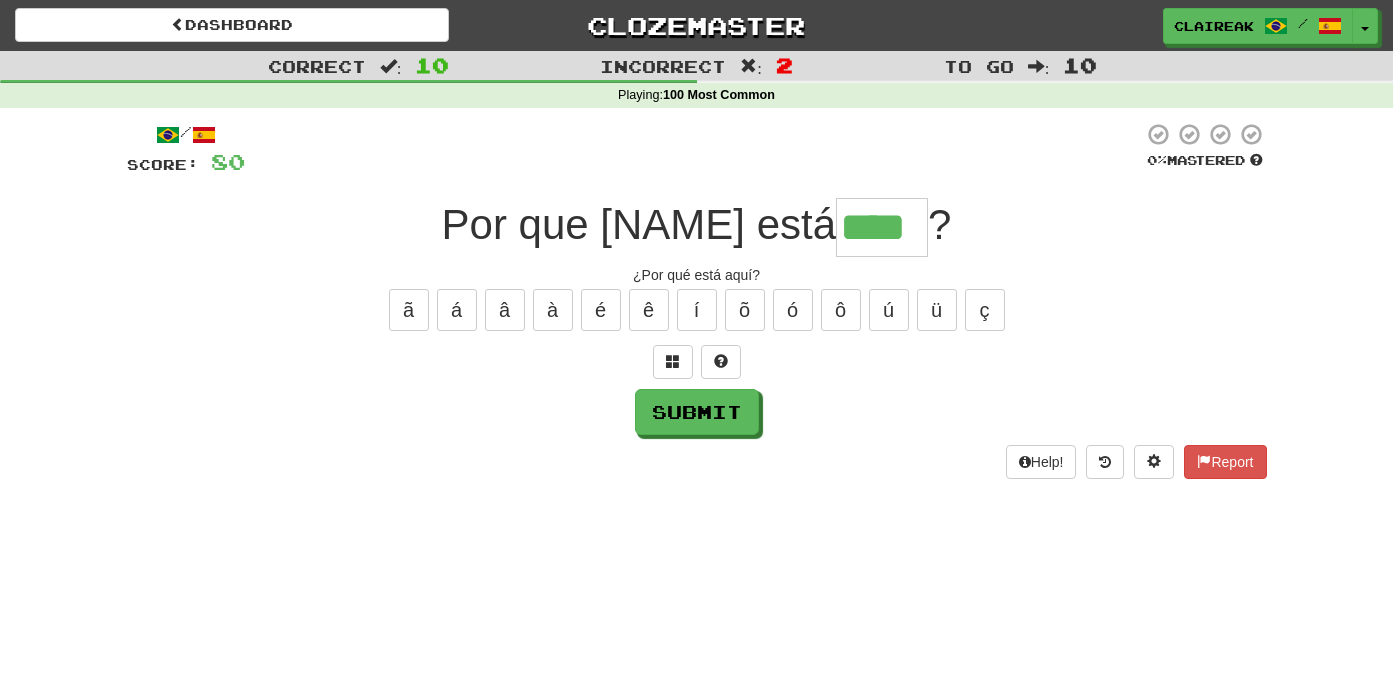 type on "****" 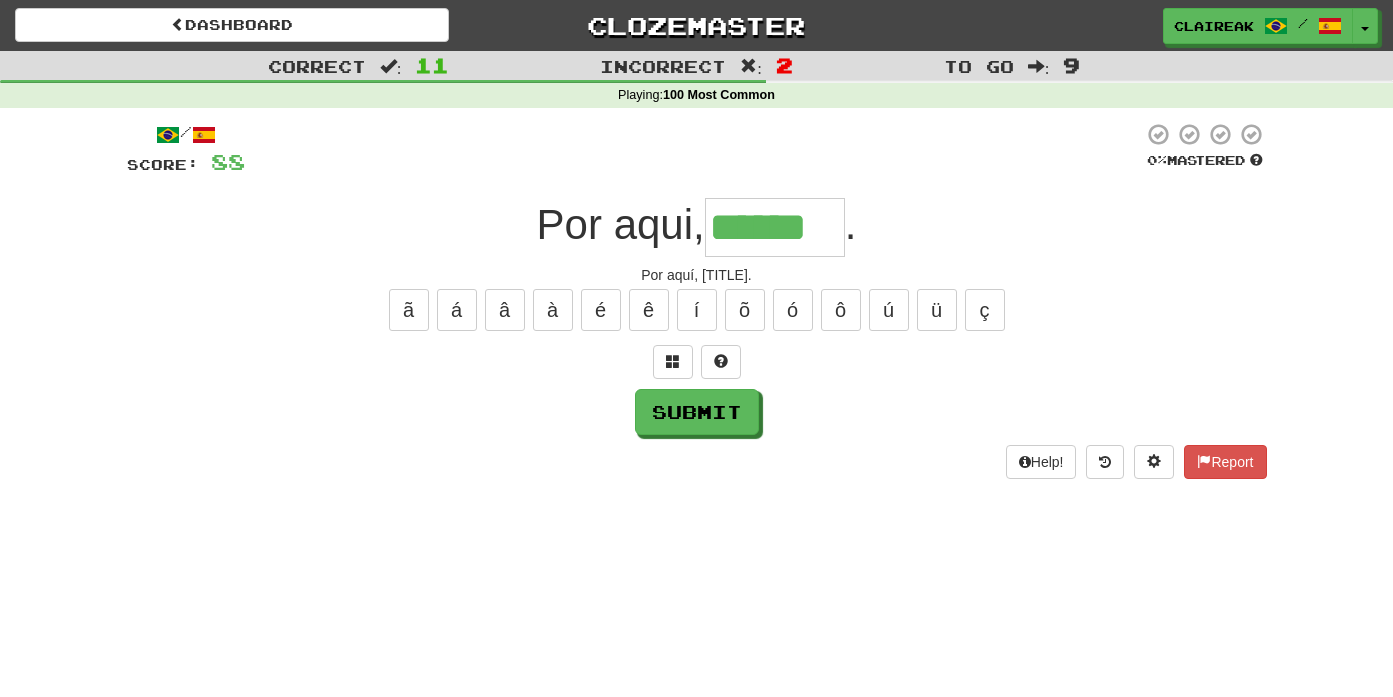type on "******" 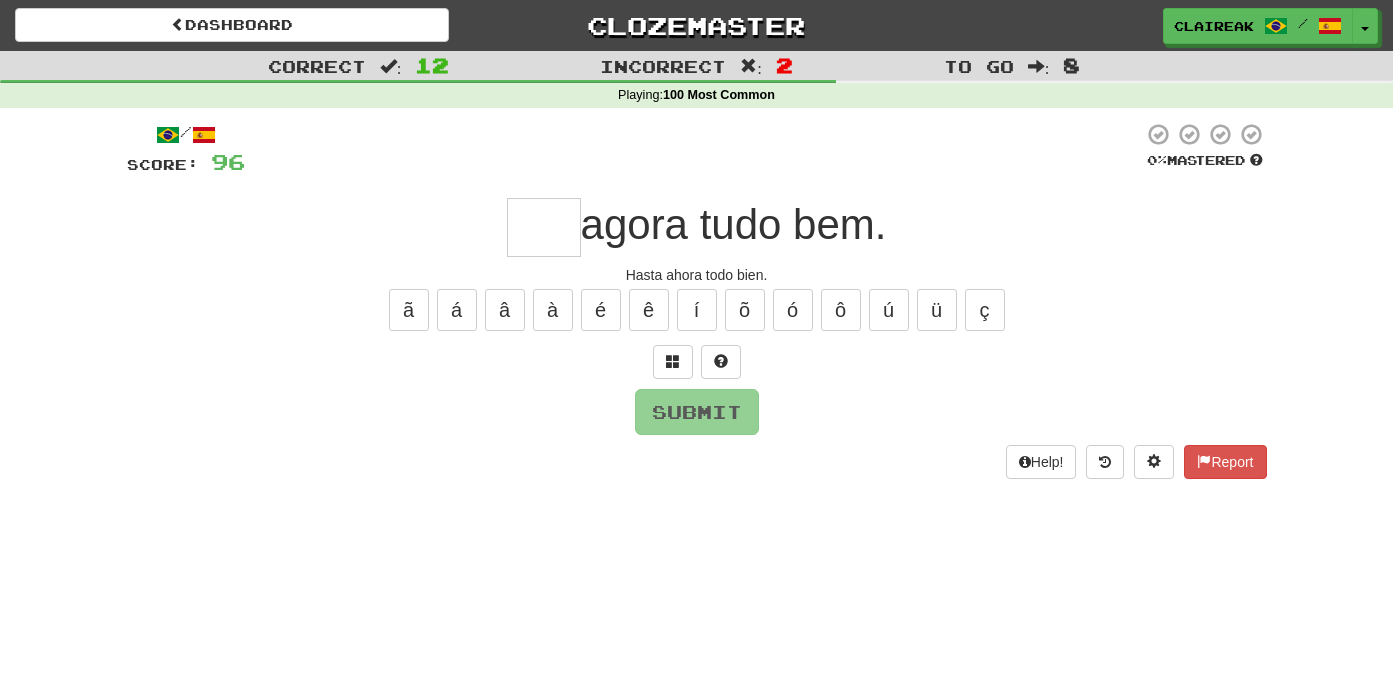 type on "*" 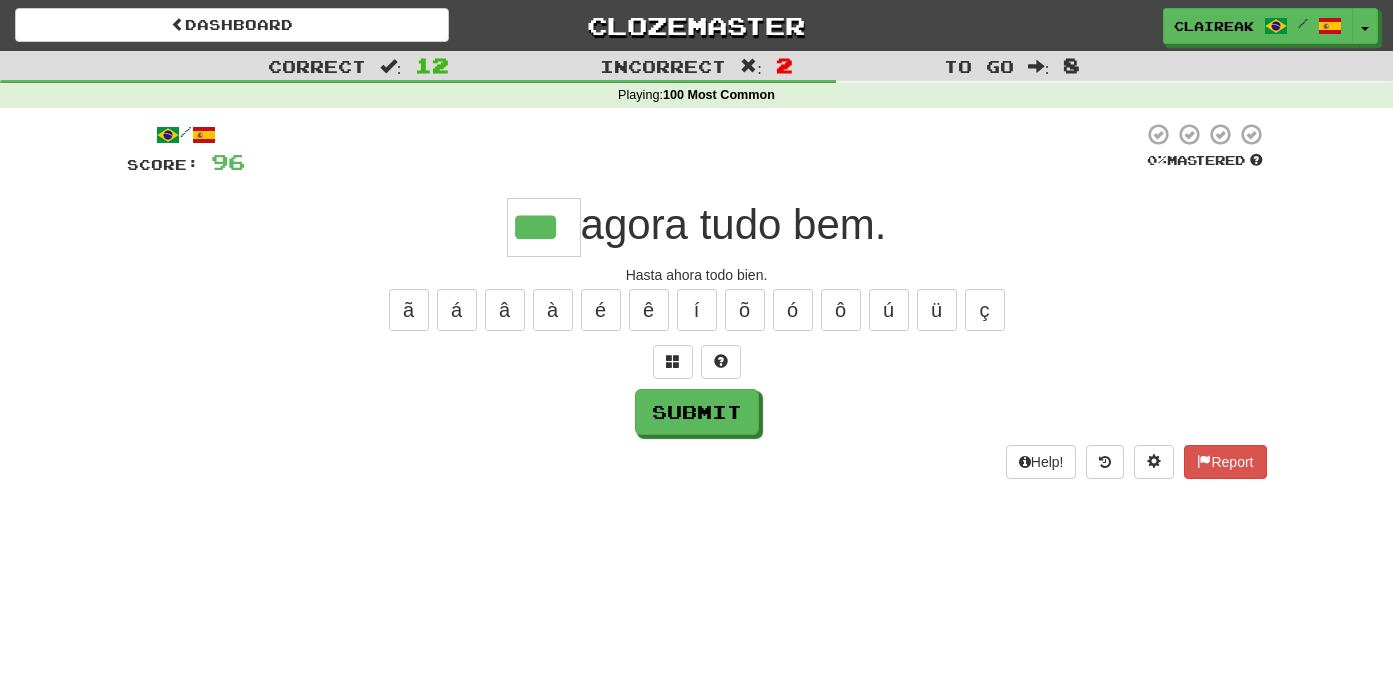 type on "***" 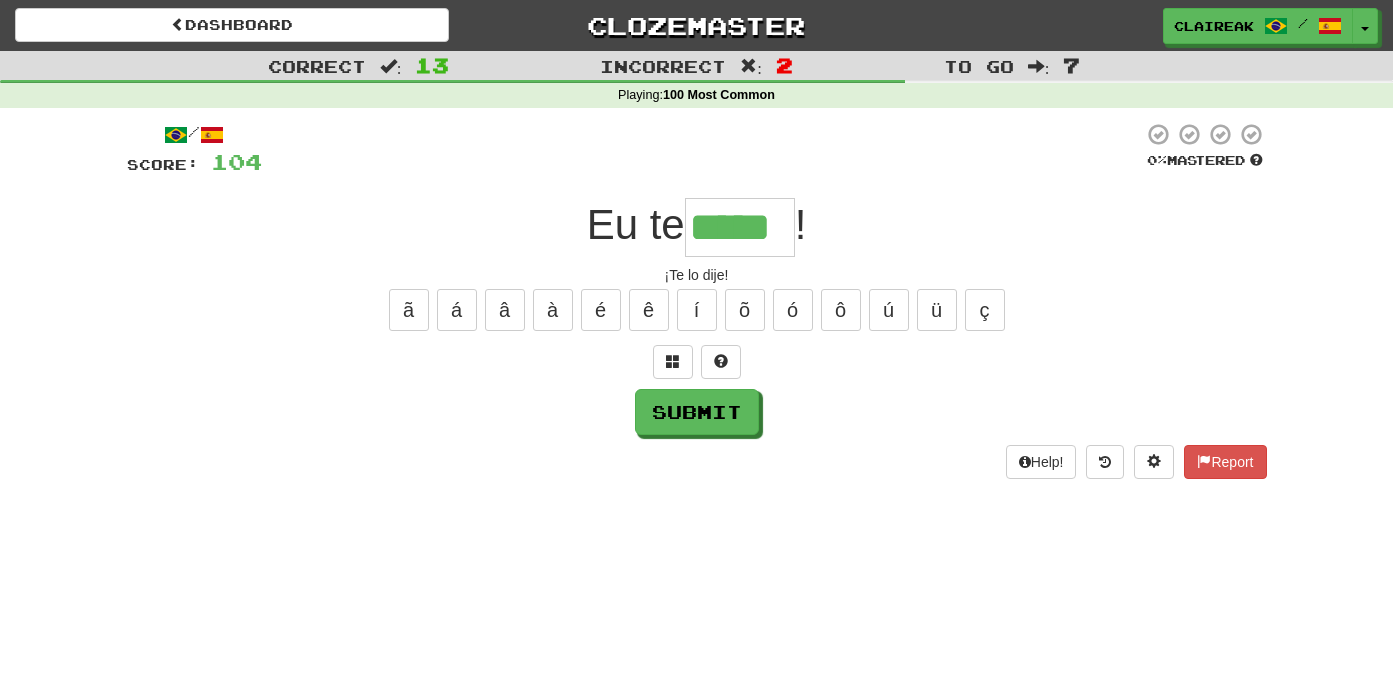 type on "*****" 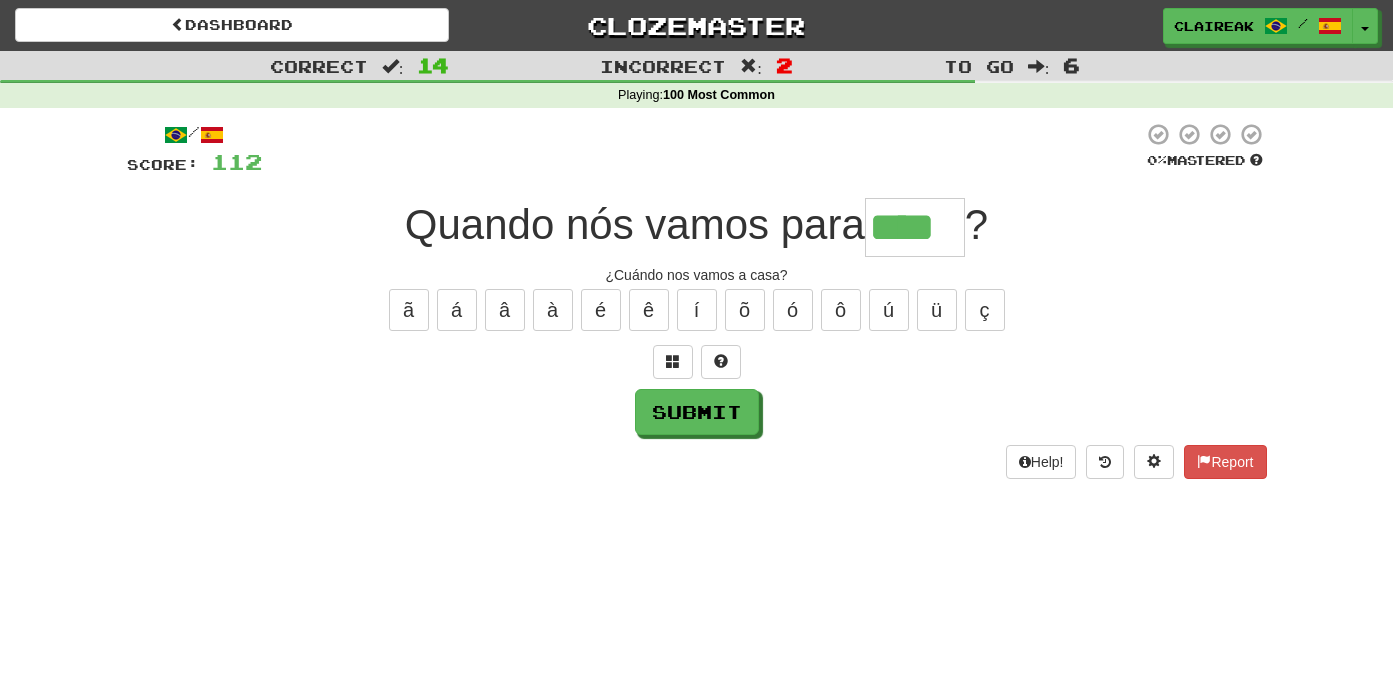 type on "****" 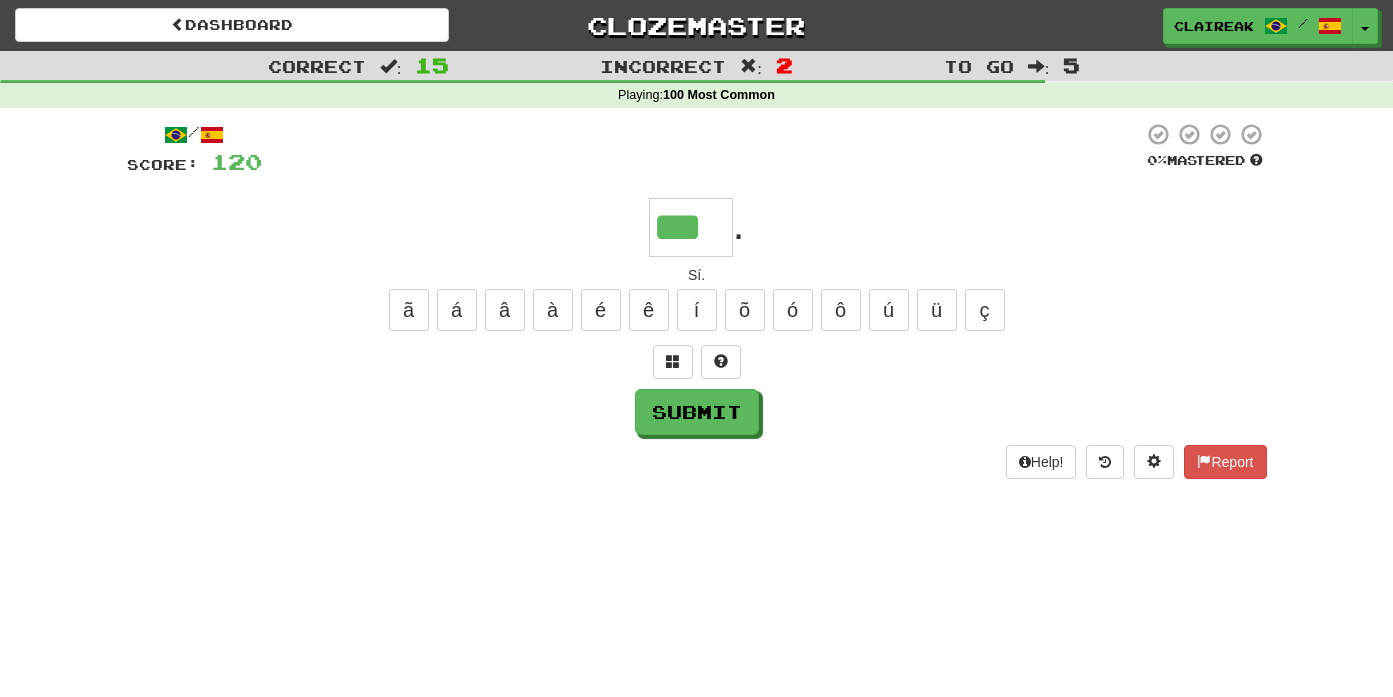 type on "***" 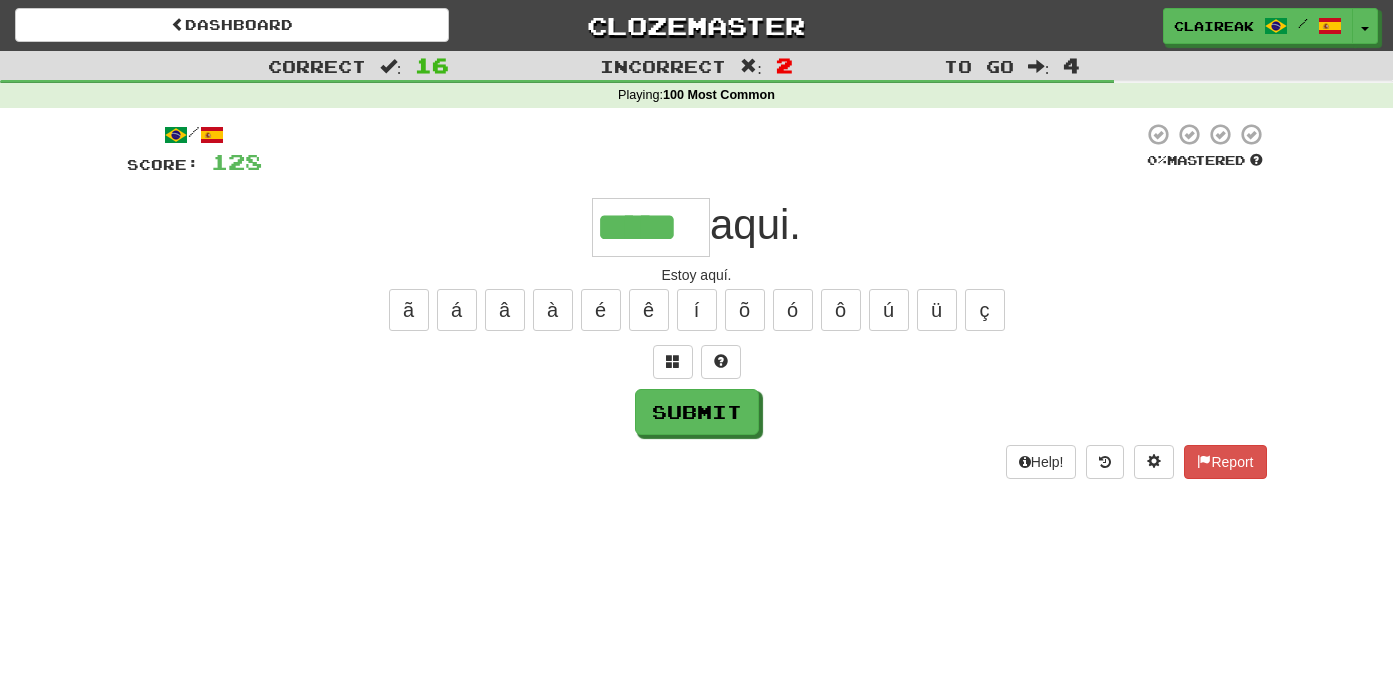 type on "*****" 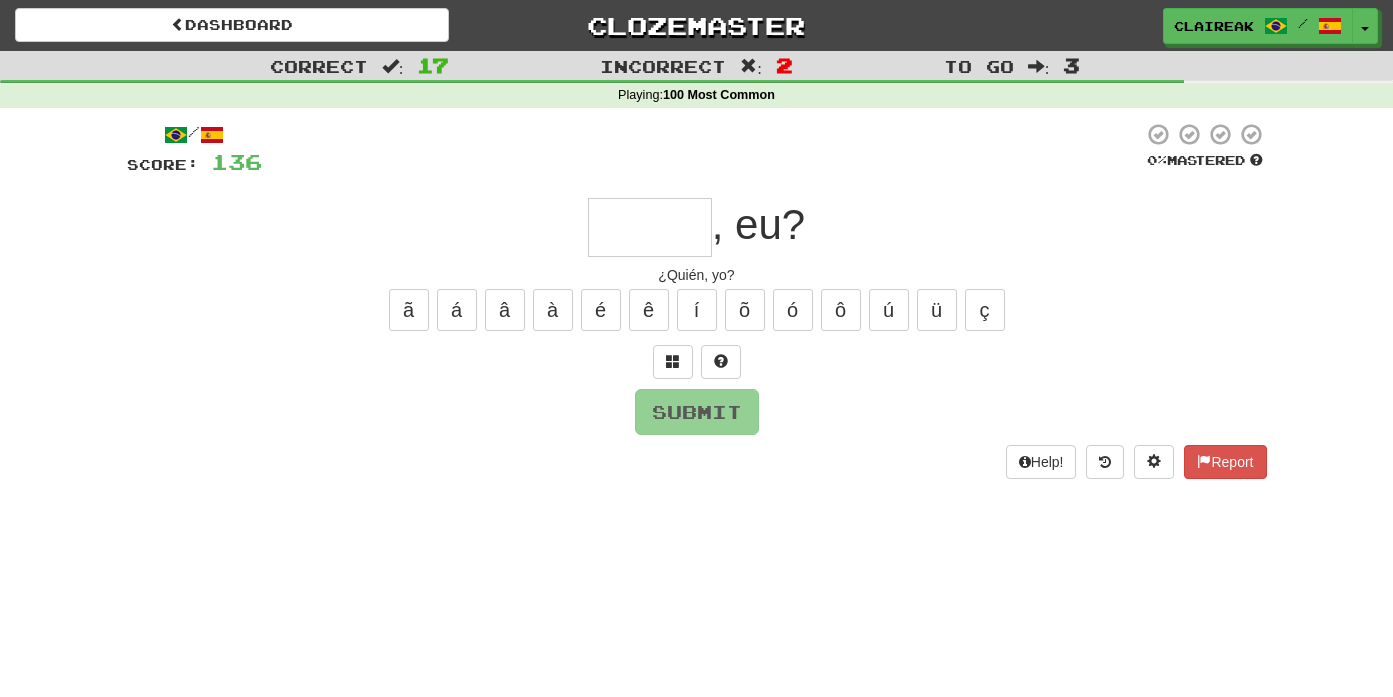 type on "****" 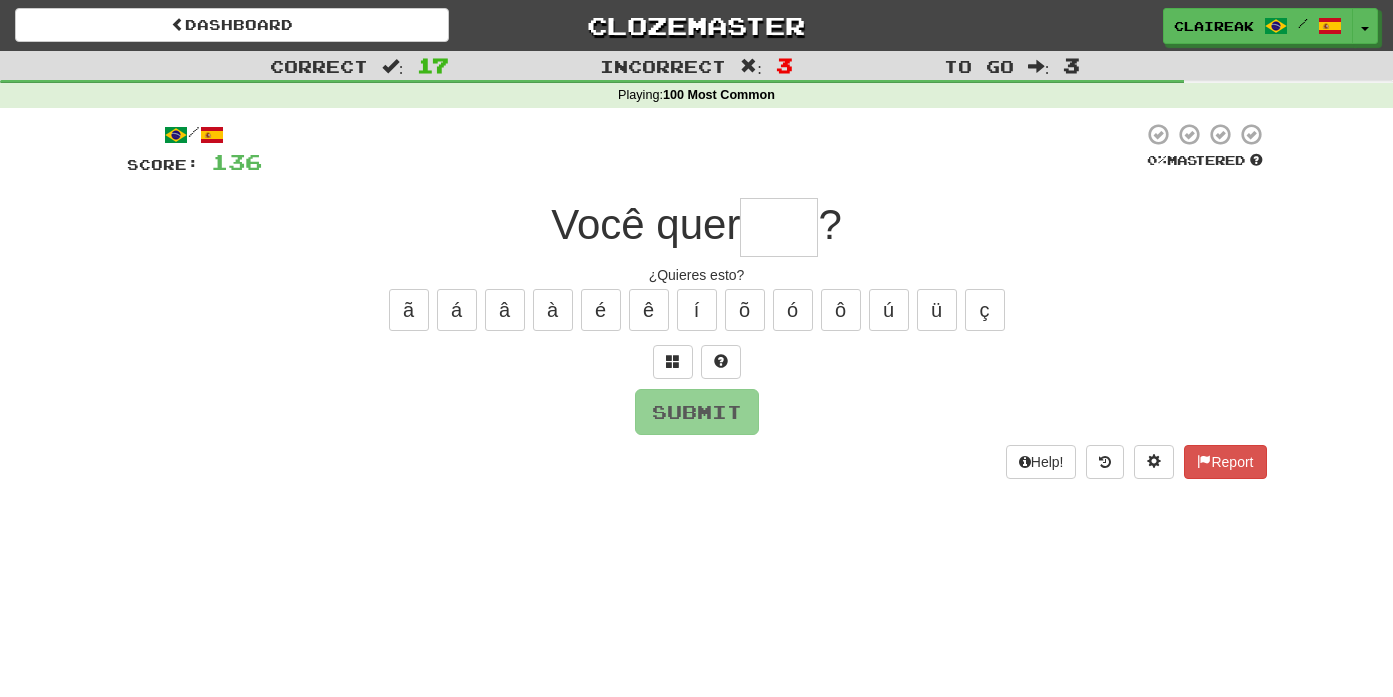 type on "*" 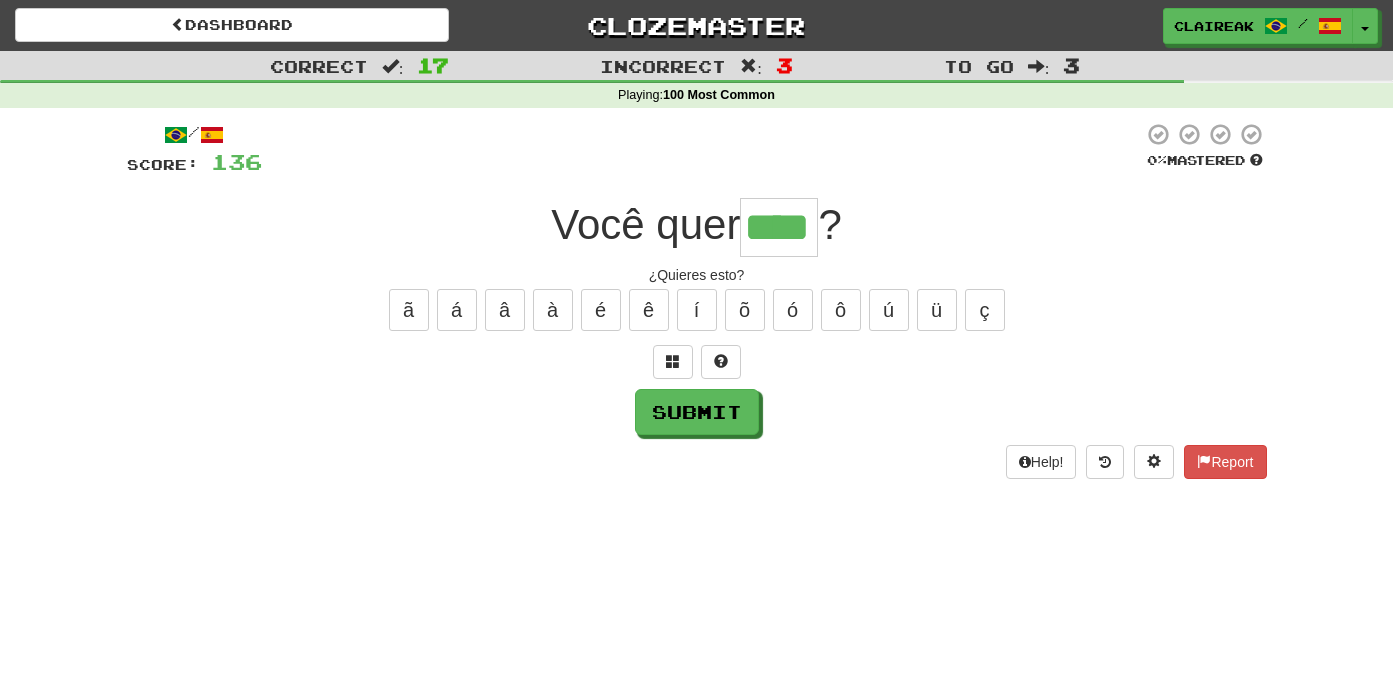 type on "****" 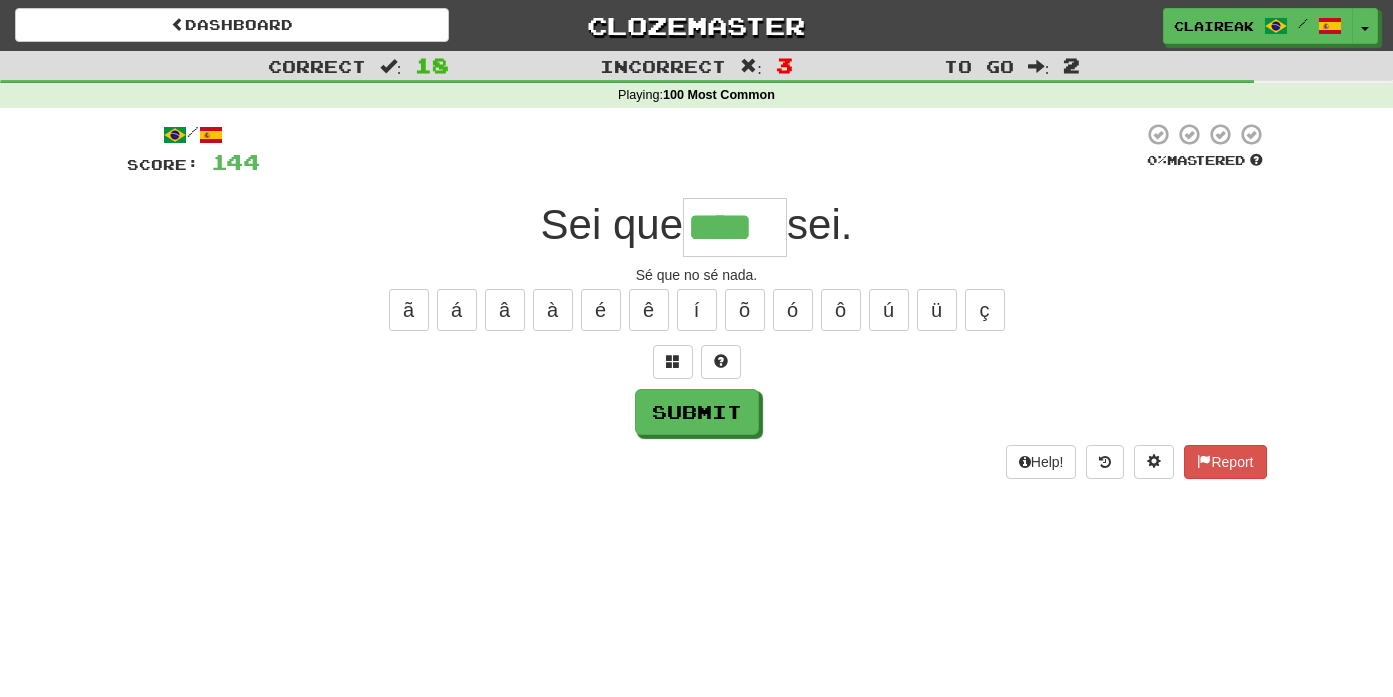 type on "****" 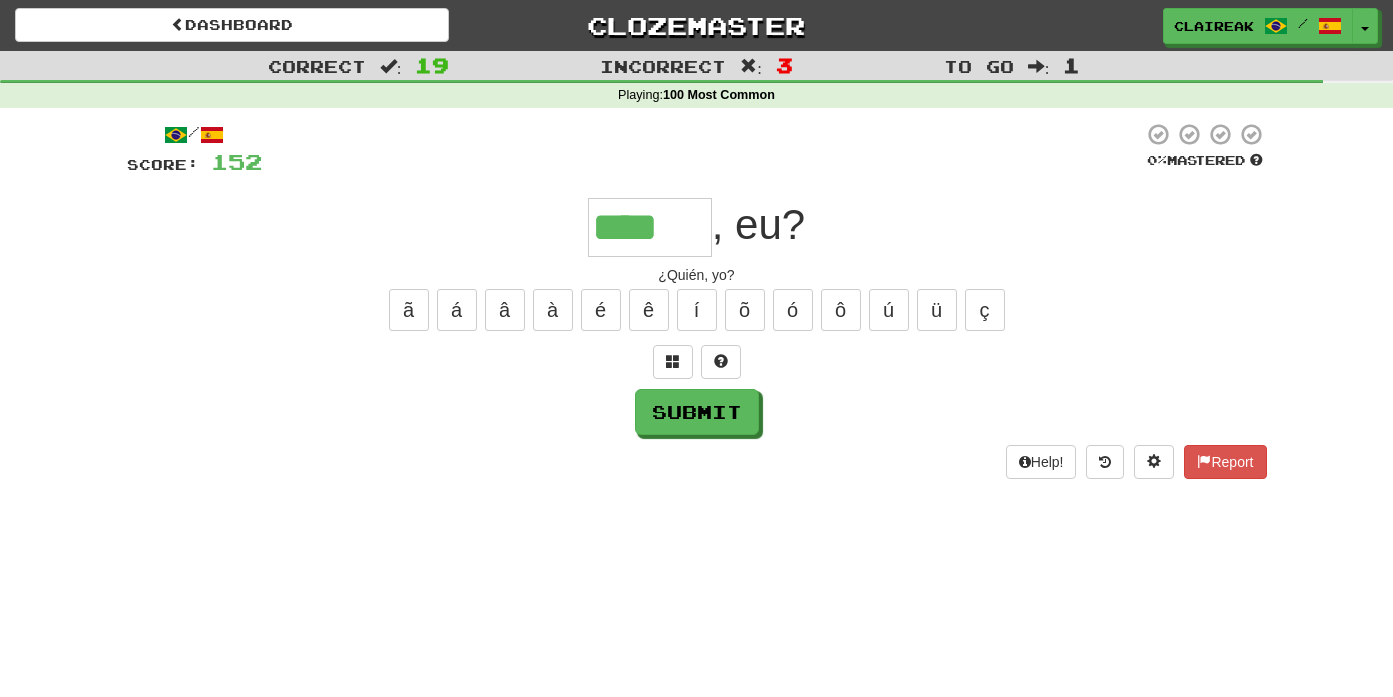 type on "****" 